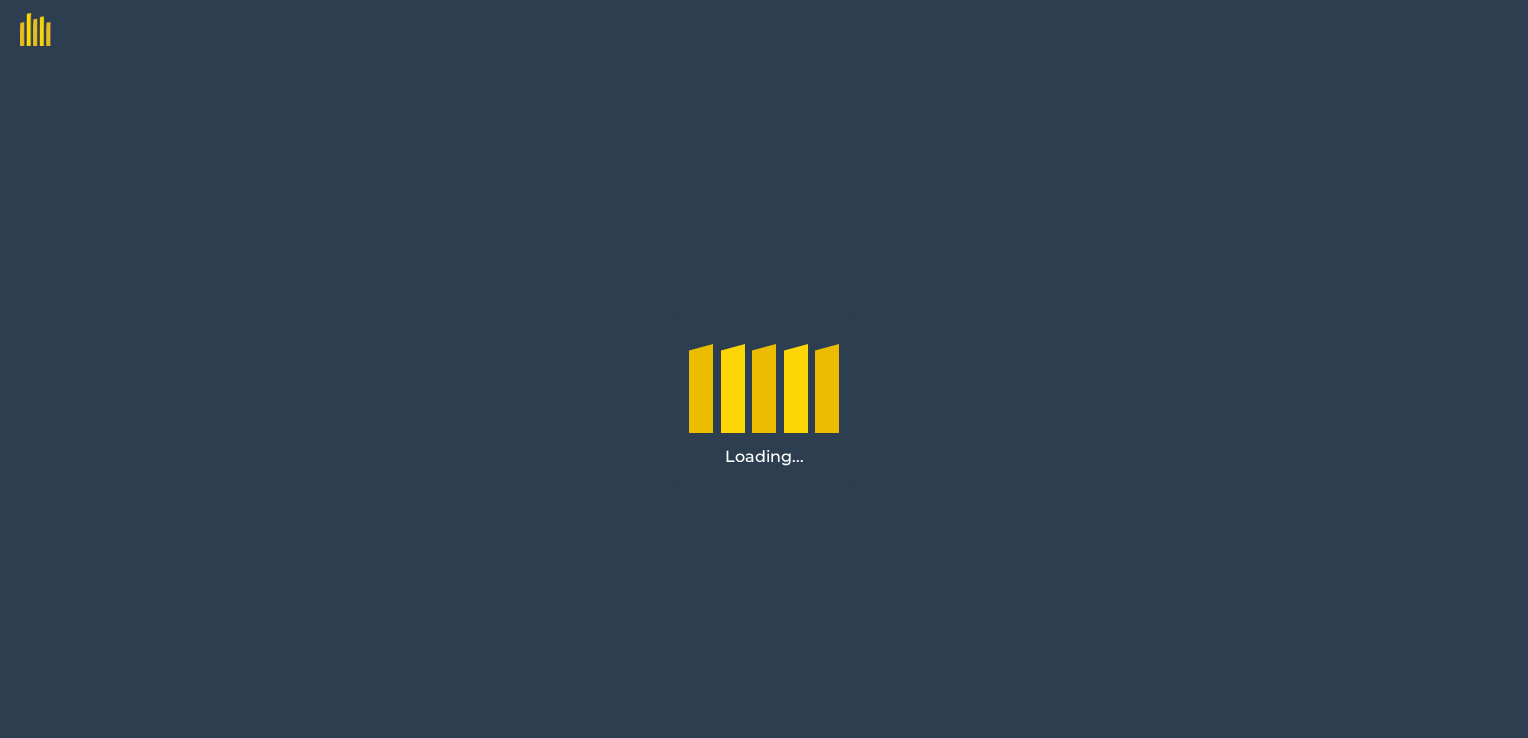 scroll, scrollTop: 0, scrollLeft: 0, axis: both 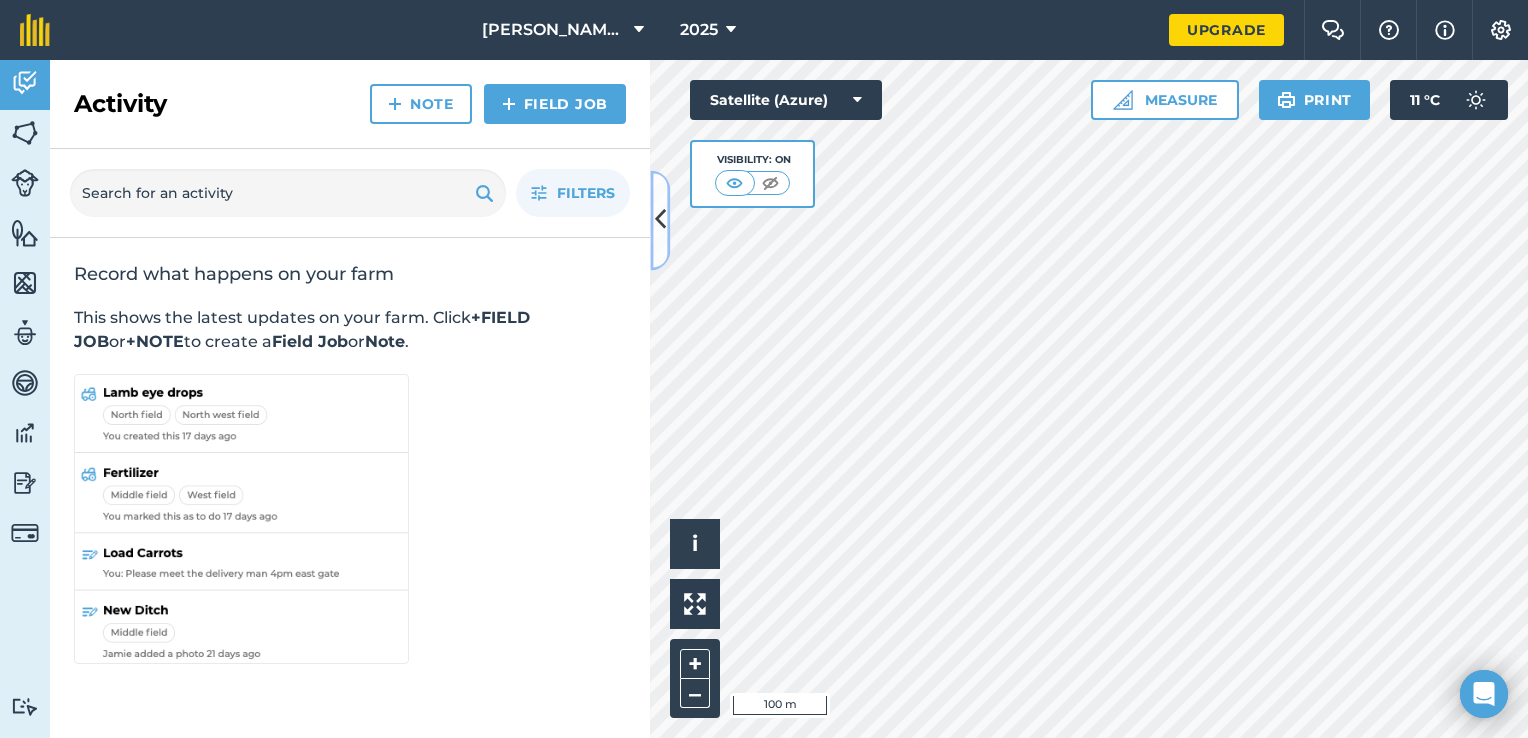 click at bounding box center (660, 220) 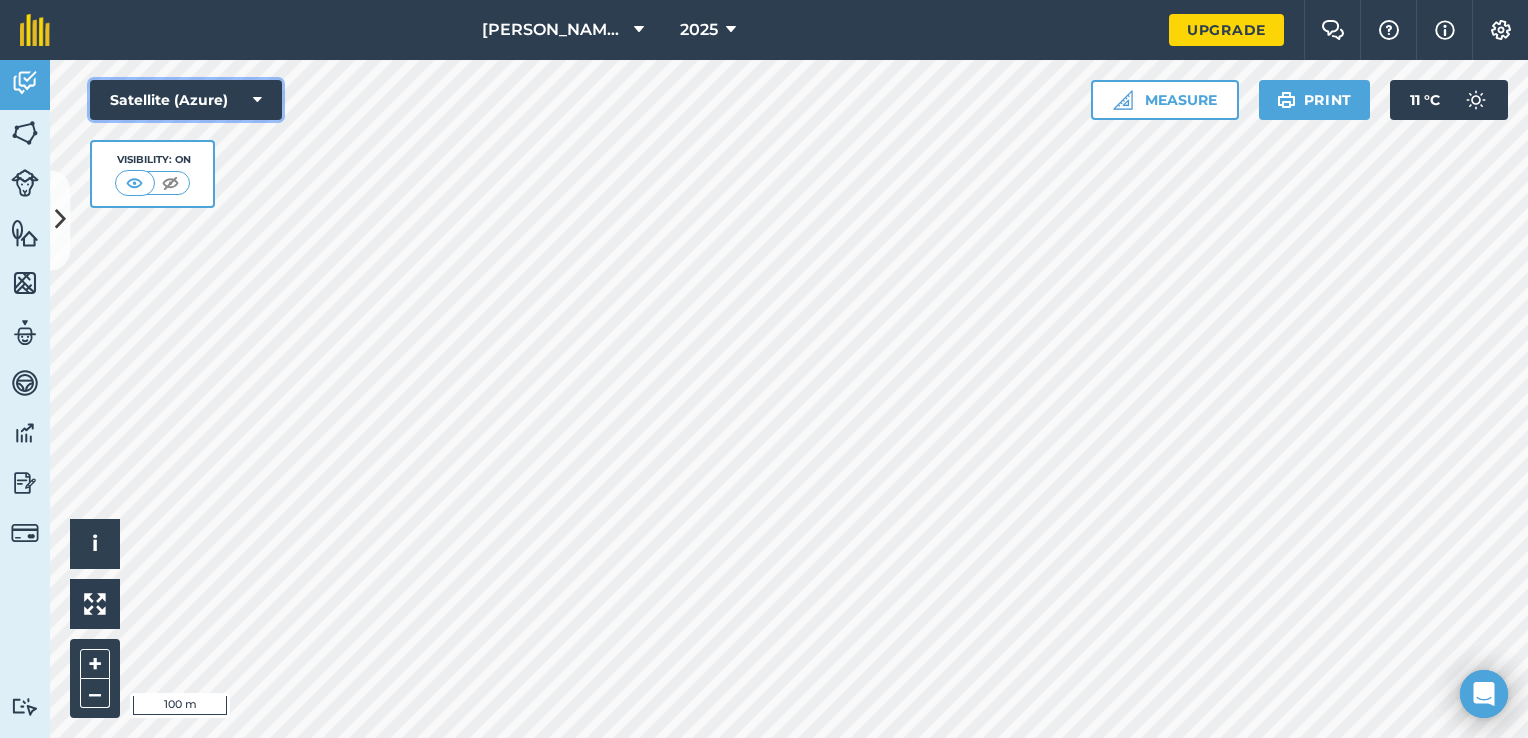click at bounding box center [257, 100] 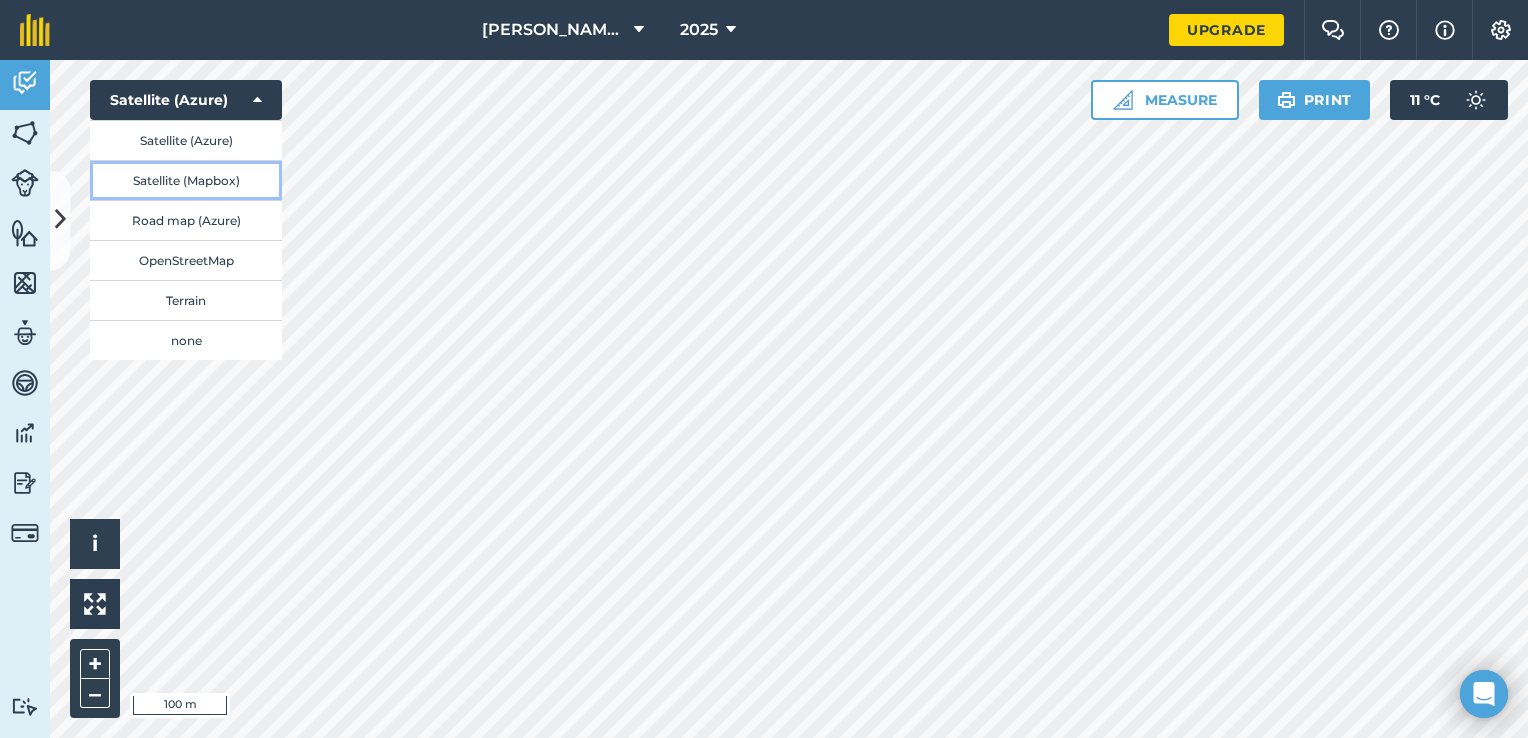click on "Satellite (Mapbox)" at bounding box center (186, 180) 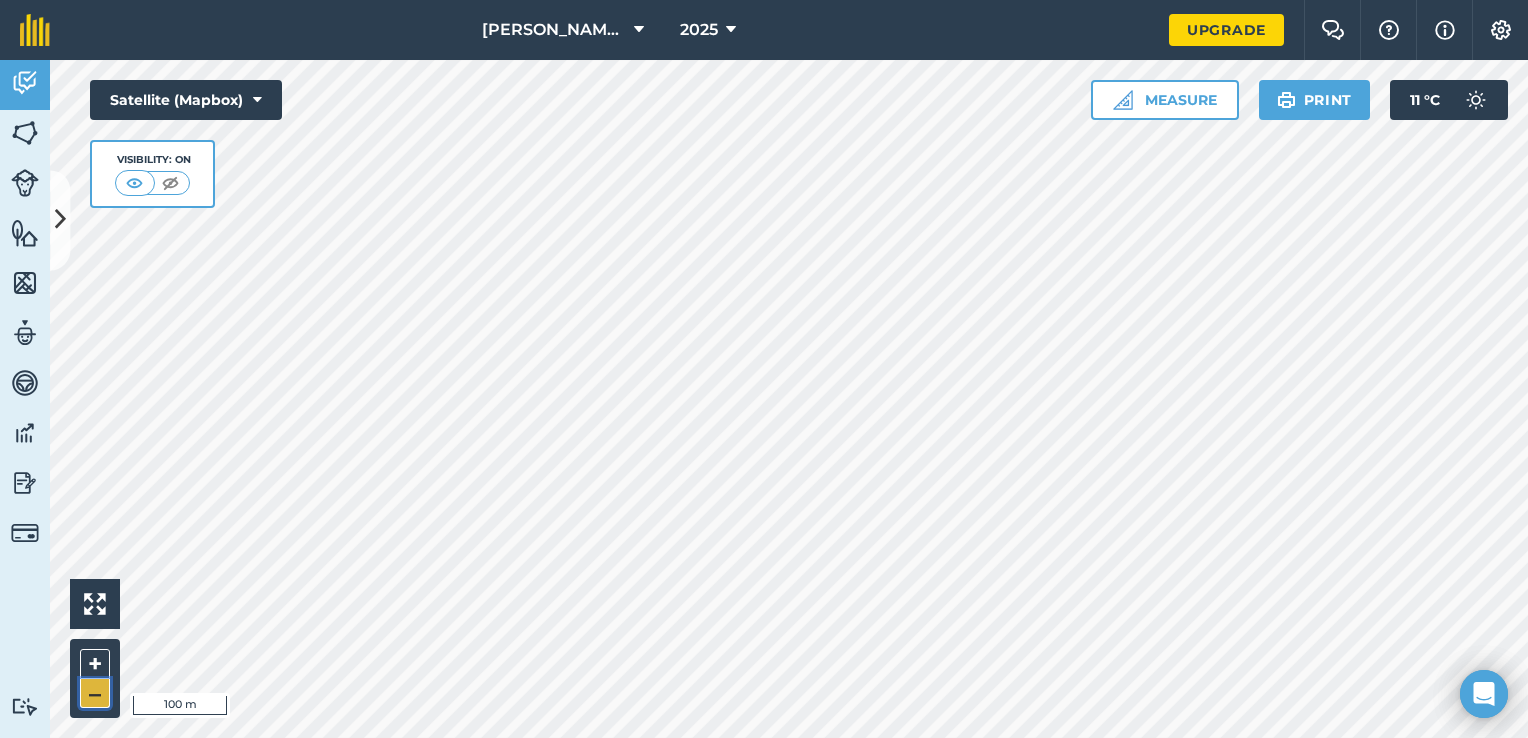 click on "–" at bounding box center (95, 693) 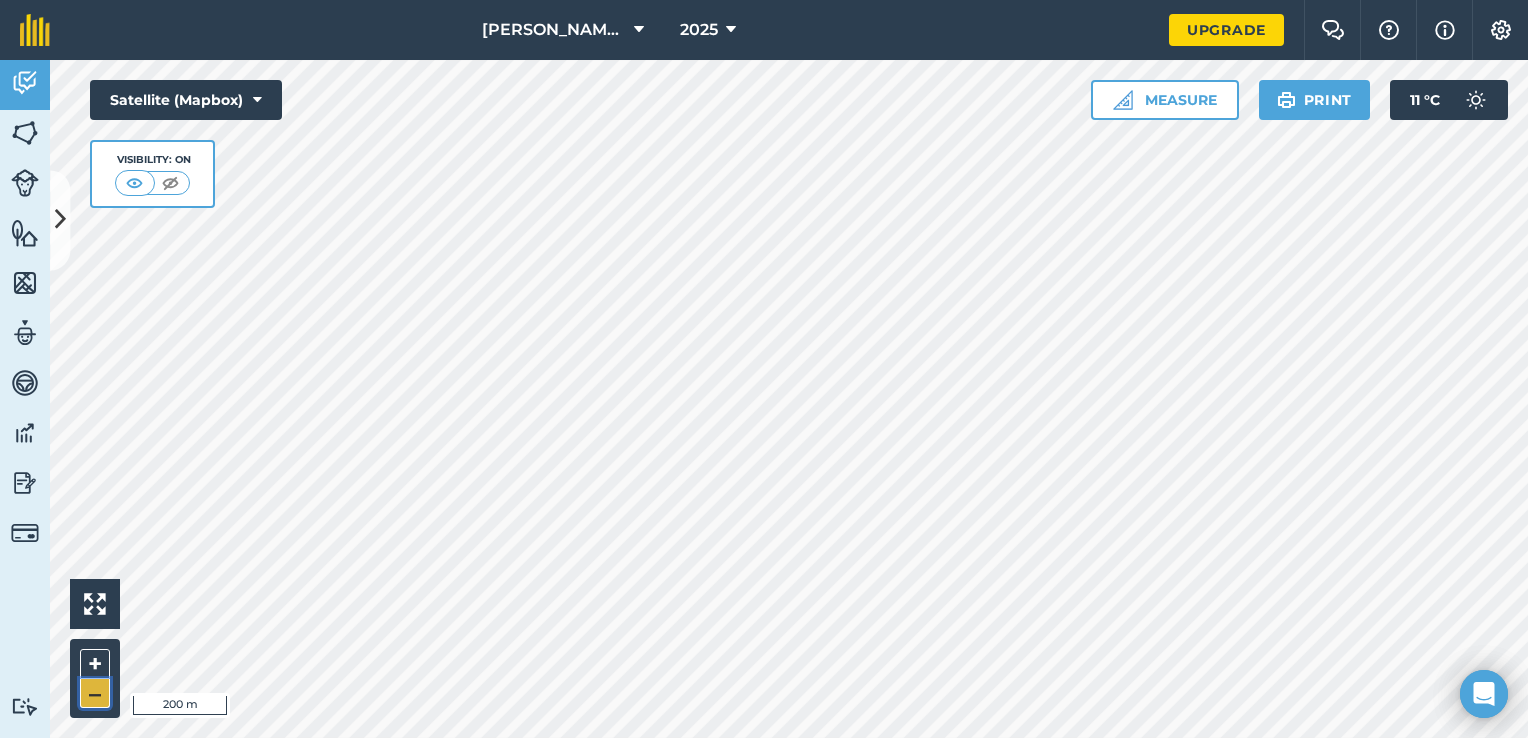 click on "–" at bounding box center (95, 693) 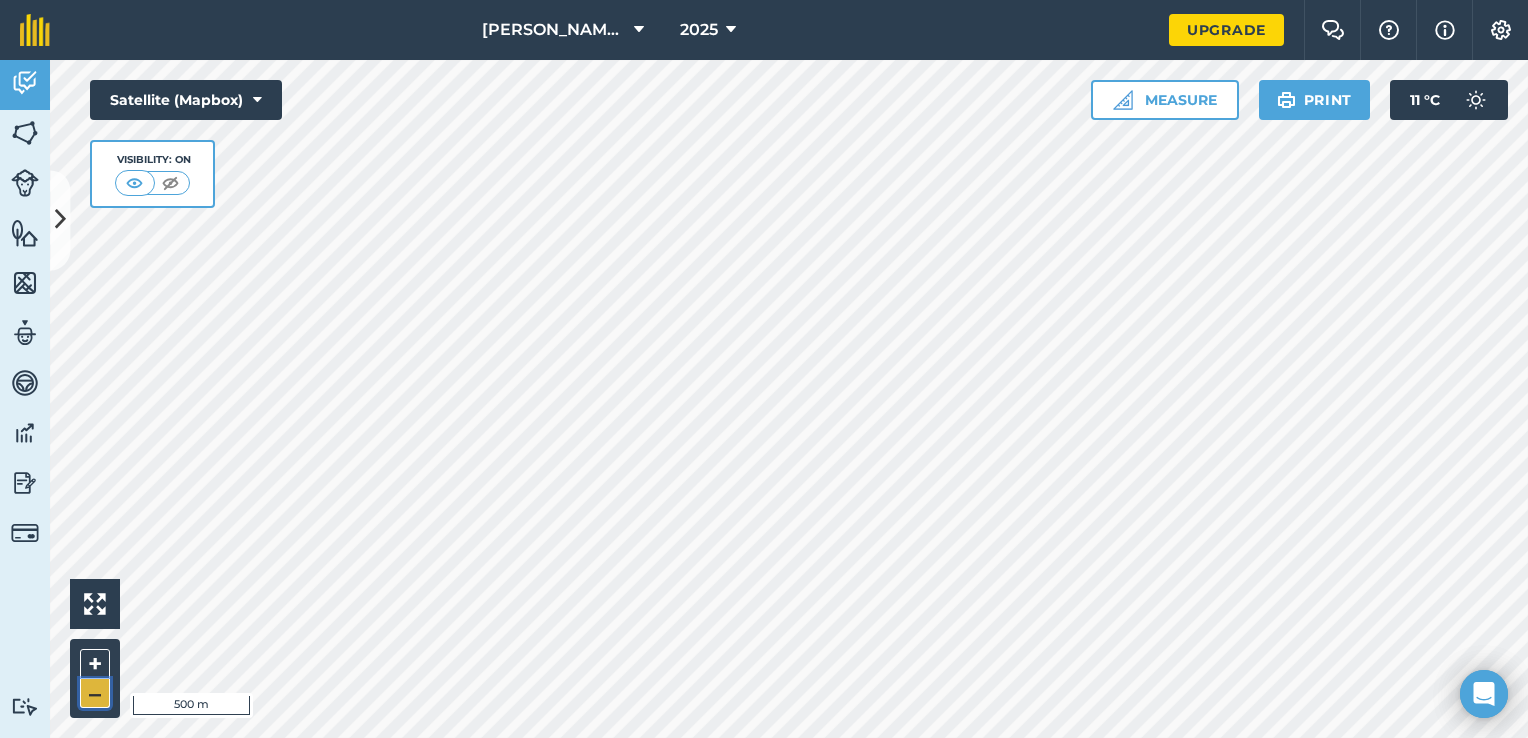 click on "–" at bounding box center [95, 693] 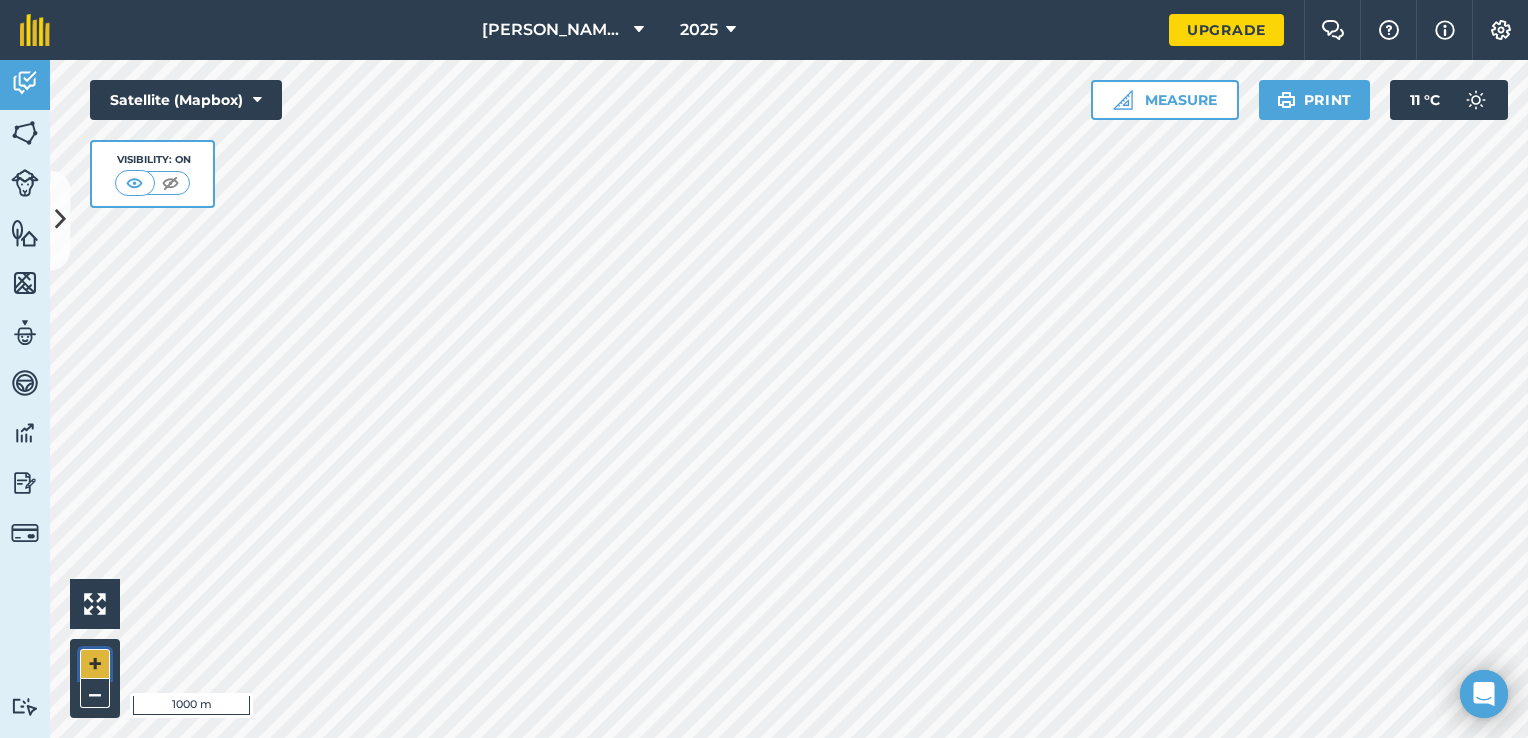 click on "+" at bounding box center [95, 664] 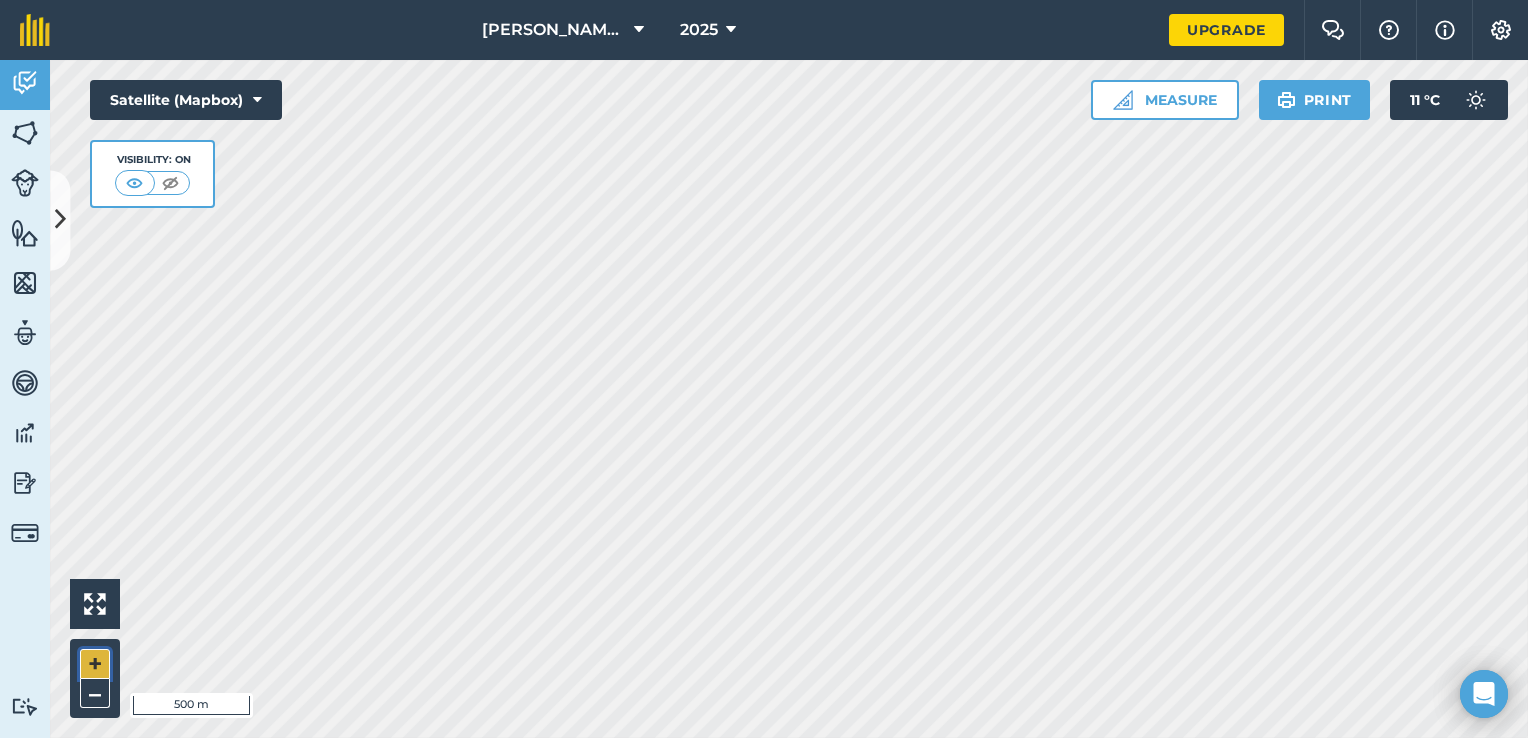 click on "+" at bounding box center (95, 664) 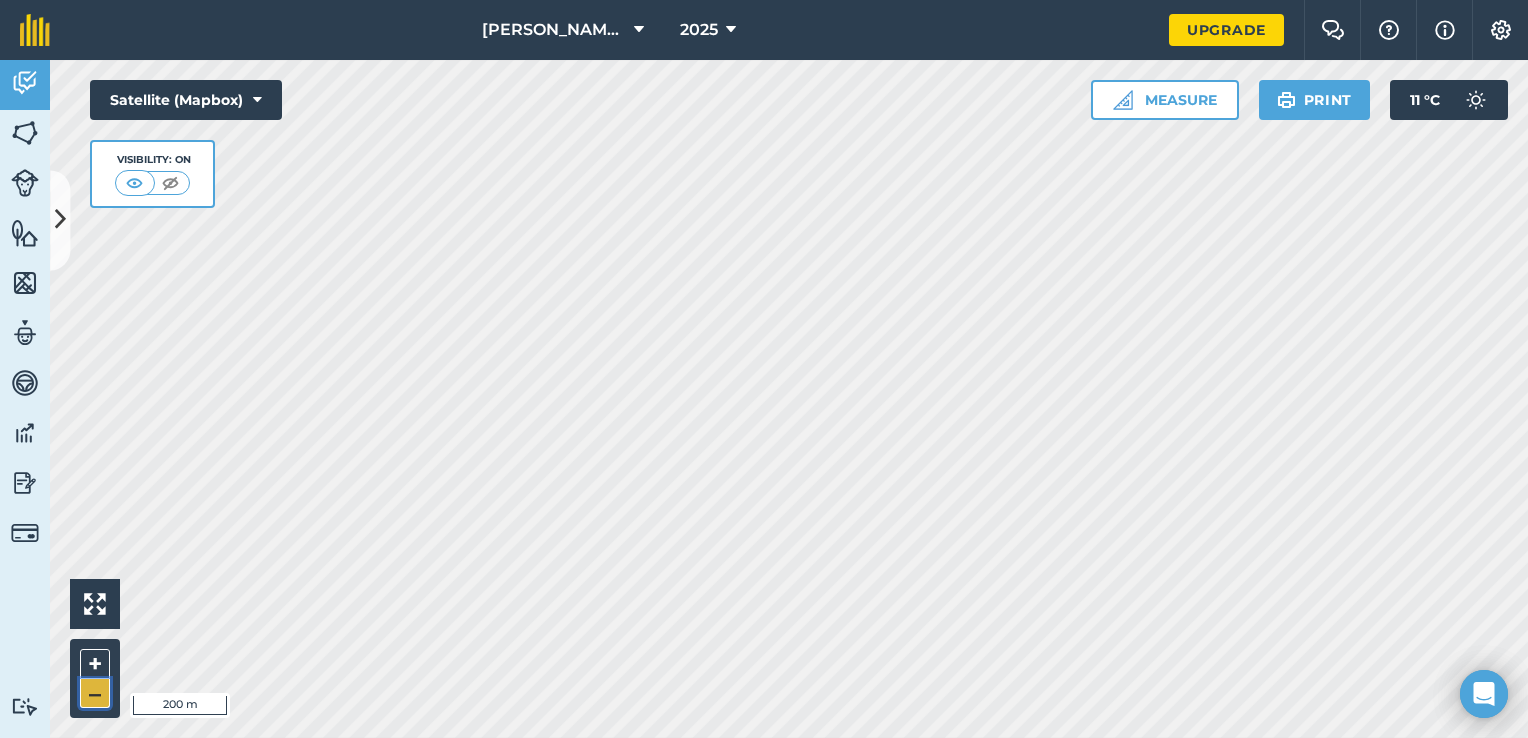 click on "–" at bounding box center [95, 693] 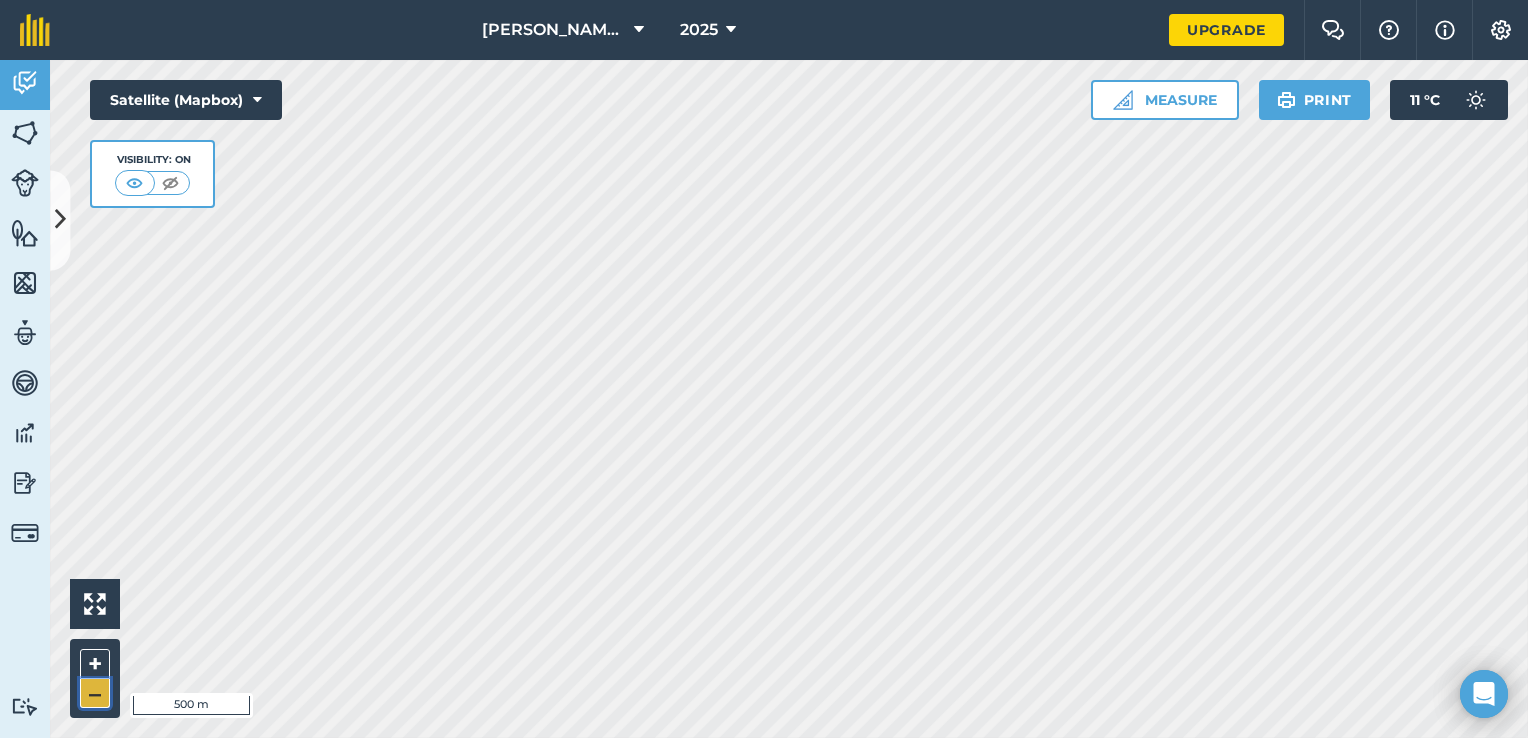 click on "–" at bounding box center [95, 693] 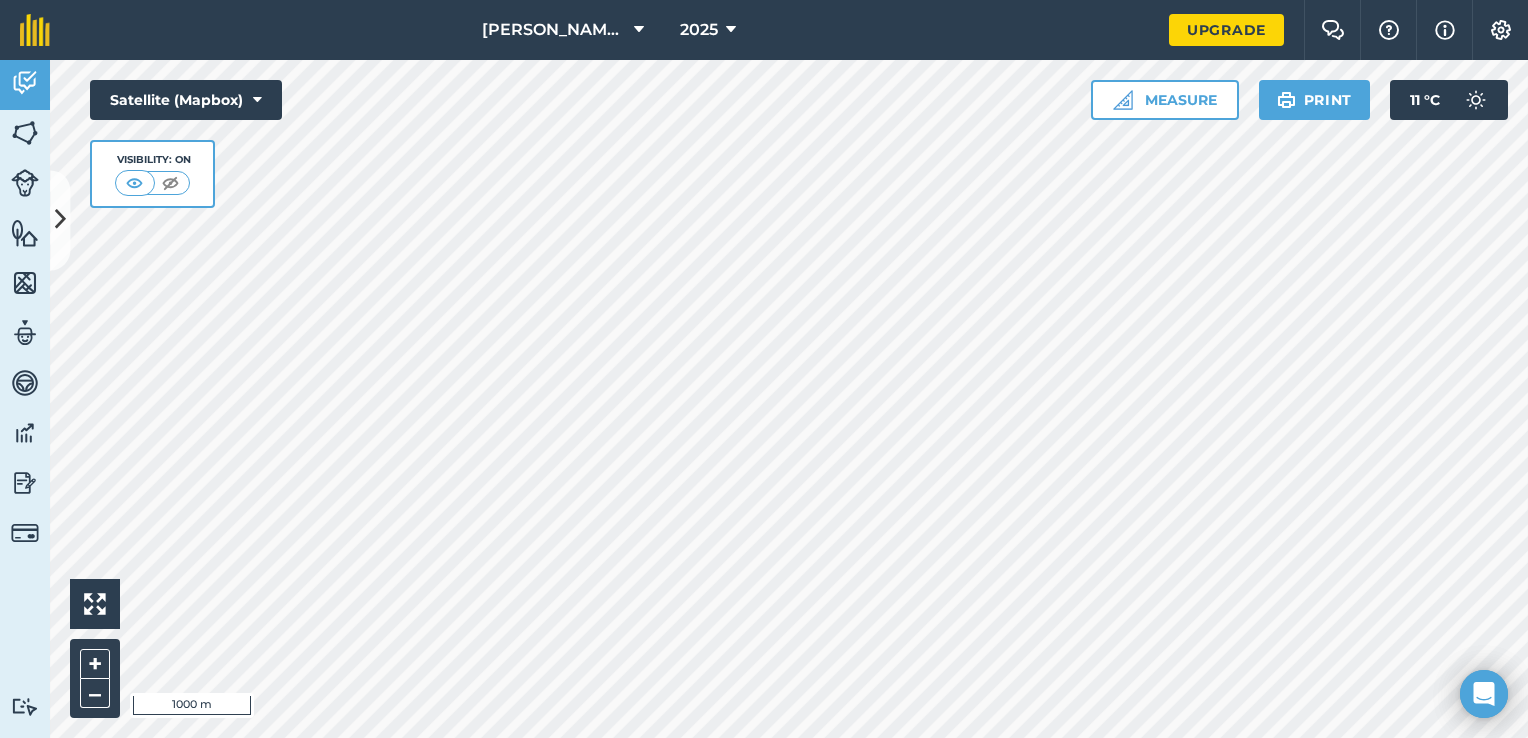 click on "[PERSON_NAME]'s HOMESTEAD 2025 Upgrade Farm Chat Help Info Settings Map printing is not available on our free plan Please upgrade to our Essentials, Plus or Pro plan to access this feature. Activity Fields Livestock Features Maps Team Vehicles Data Reporting Billing Tutorials Tutorials Activity   Note   Field Job Filters Record what happens on your farm This shows the latest updates on your farm. Click  +FIELD JOB  or  +NOTE  to create a  Field Job  or  Note . Hello i 1000 m + – Satellite (Mapbox) Visibility: On Measure Print 11   ° C" at bounding box center (764, 369) 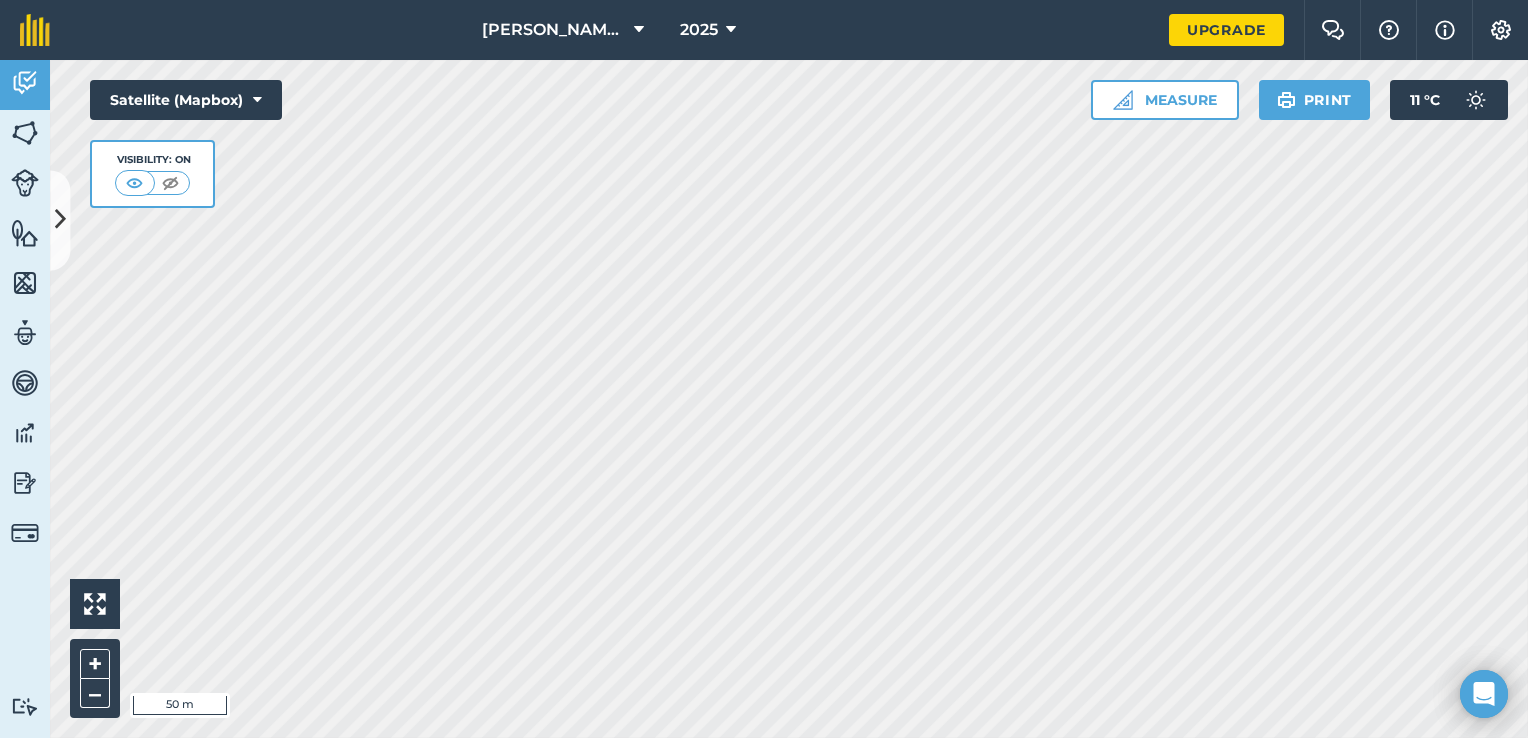 click on "[PERSON_NAME]'s HOMESTEAD 2025 Upgrade Farm Chat Help Info Settings Map printing is not available on our free plan Please upgrade to our Essentials, Plus or Pro plan to access this feature. Activity Fields Livestock Features Maps Team Vehicles Data Reporting Billing Tutorials Tutorials Activity   Note   Field Job Filters Record what happens on your farm This shows the latest updates on your farm. Click  +FIELD JOB  or  +NOTE  to create a  Field Job  or  Note . Hello i 50 m + – Satellite (Mapbox) Visibility: On Measure Print 11   ° C" at bounding box center [764, 369] 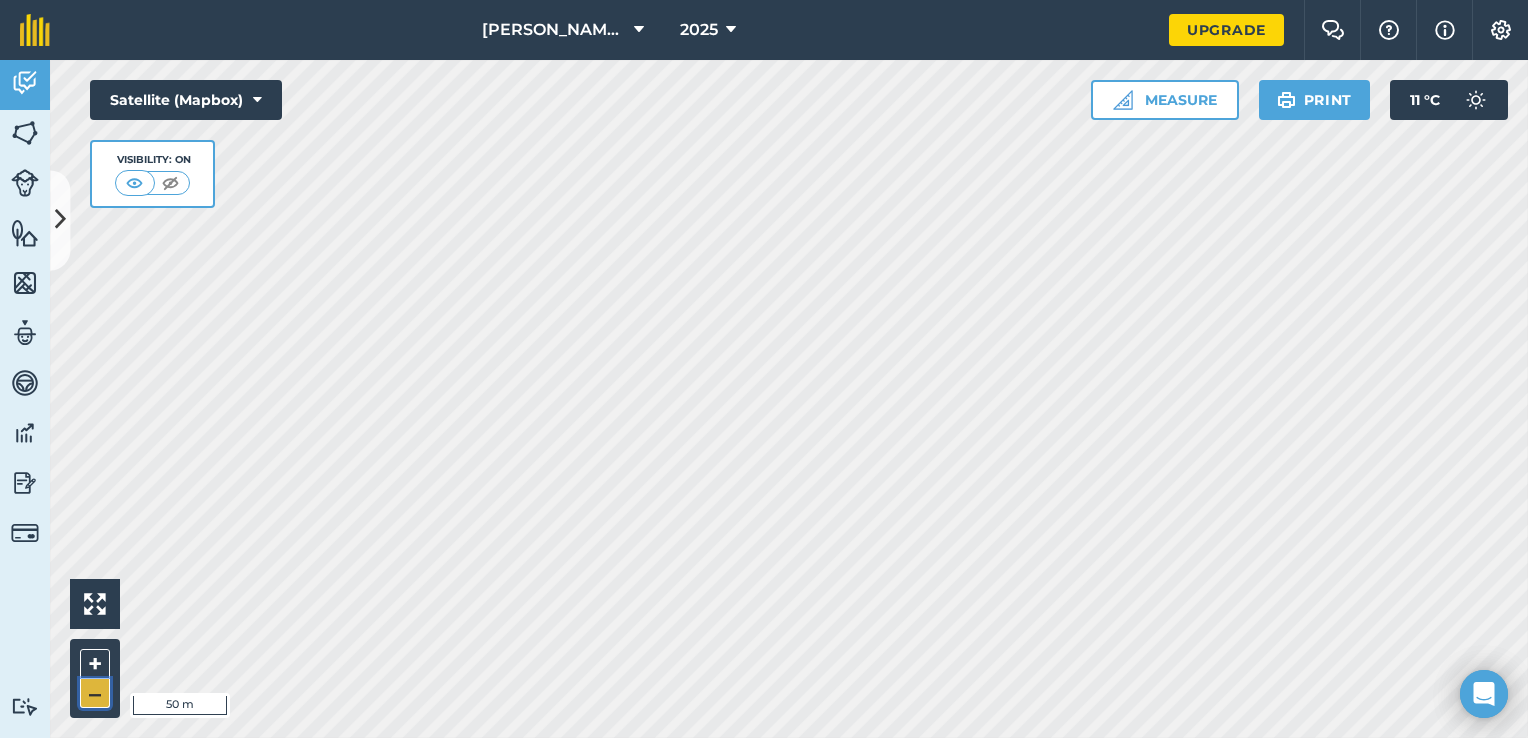 click on "–" at bounding box center (95, 693) 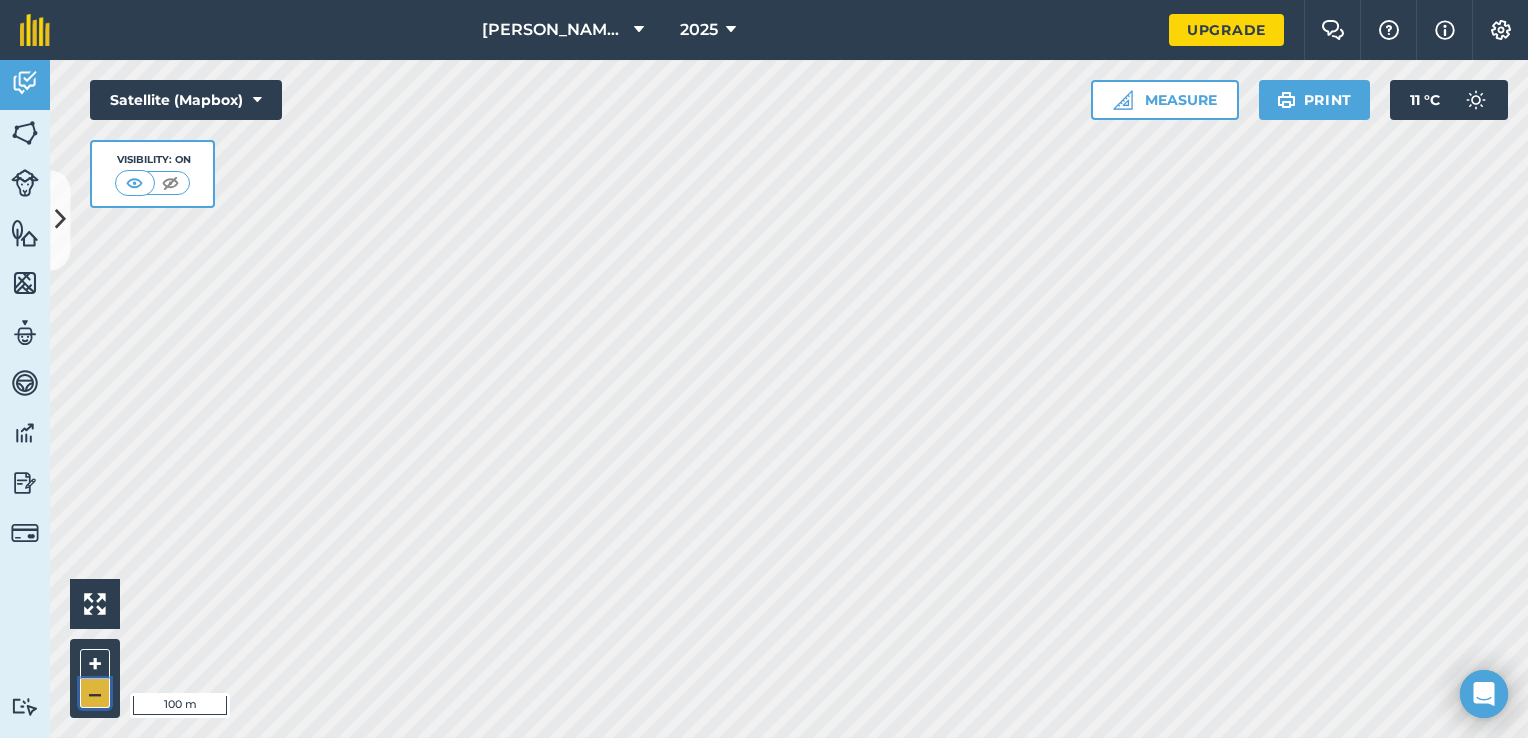 click on "–" at bounding box center (95, 693) 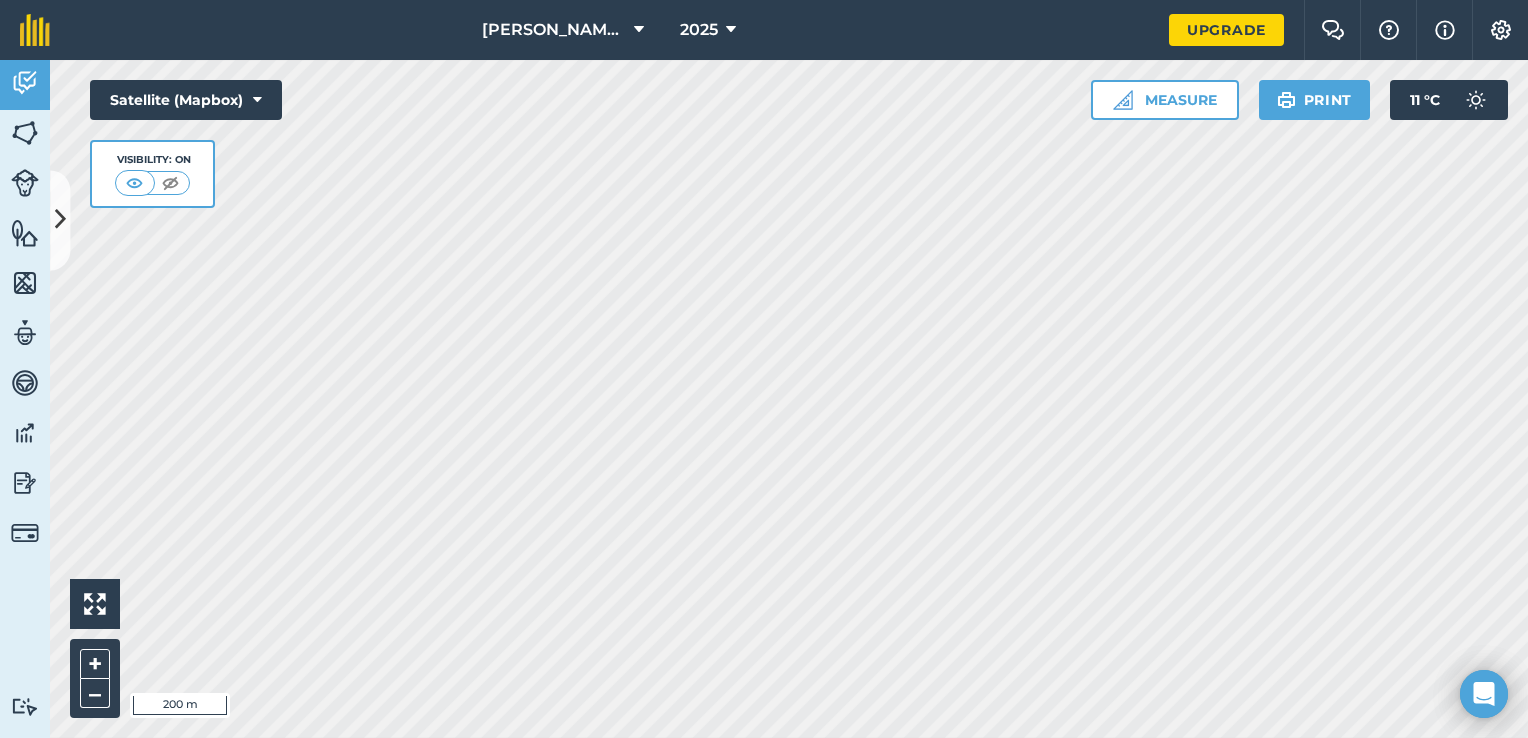 click on "[PERSON_NAME]'s HOMESTEAD 2025 Upgrade Farm Chat Help Info Settings Map printing is not available on our free plan Please upgrade to our Essentials, Plus or Pro plan to access this feature. Activity Fields Livestock Features Maps Team Vehicles Data Reporting Billing Tutorials Tutorials Activity   Note   Field Job Filters Record what happens on your farm This shows the latest updates on your farm. Click  +FIELD JOB  or  +NOTE  to create a  Field Job  or  Note . Hello i 200 m + – Satellite (Mapbox) Visibility: On Measure Print 11   ° C" at bounding box center (764, 369) 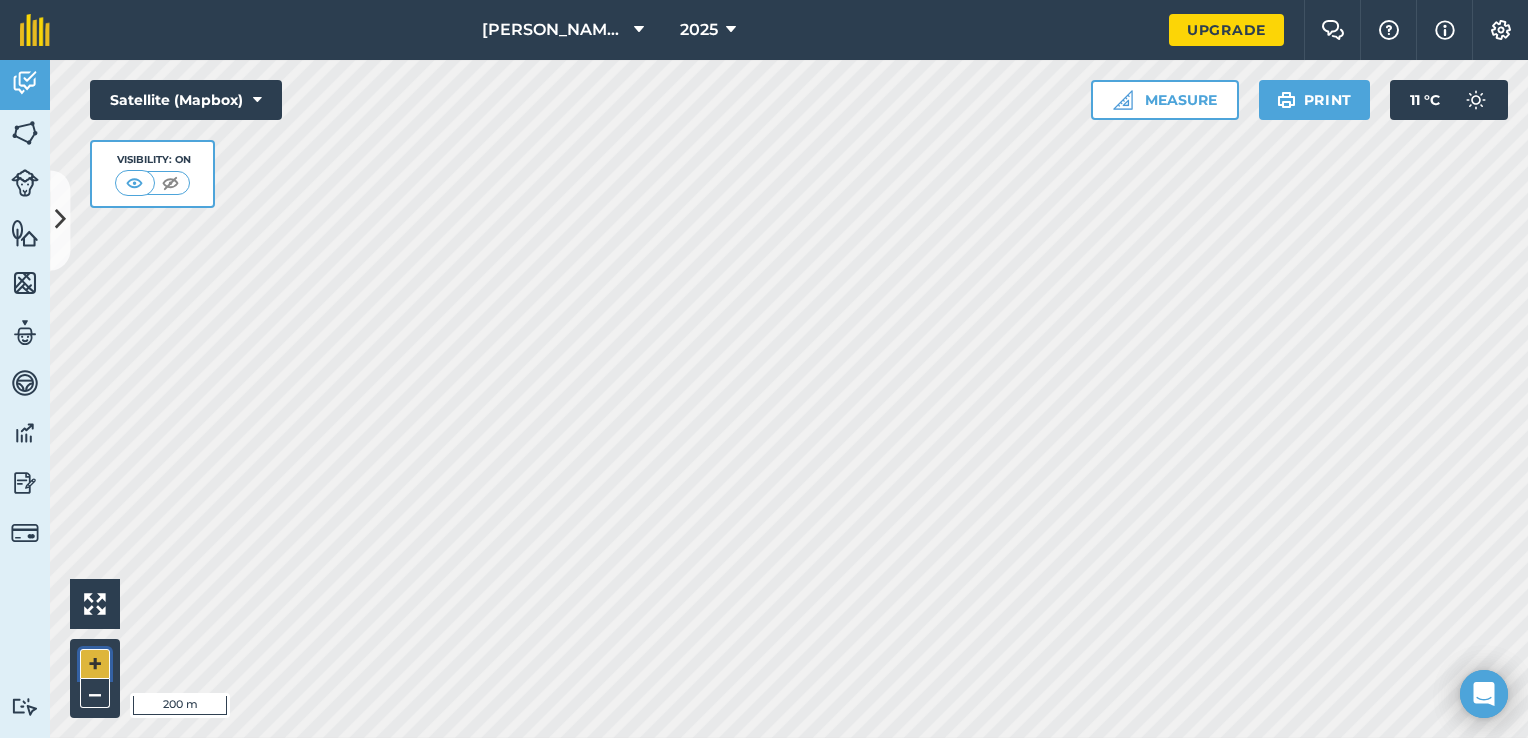 click on "+" at bounding box center [95, 664] 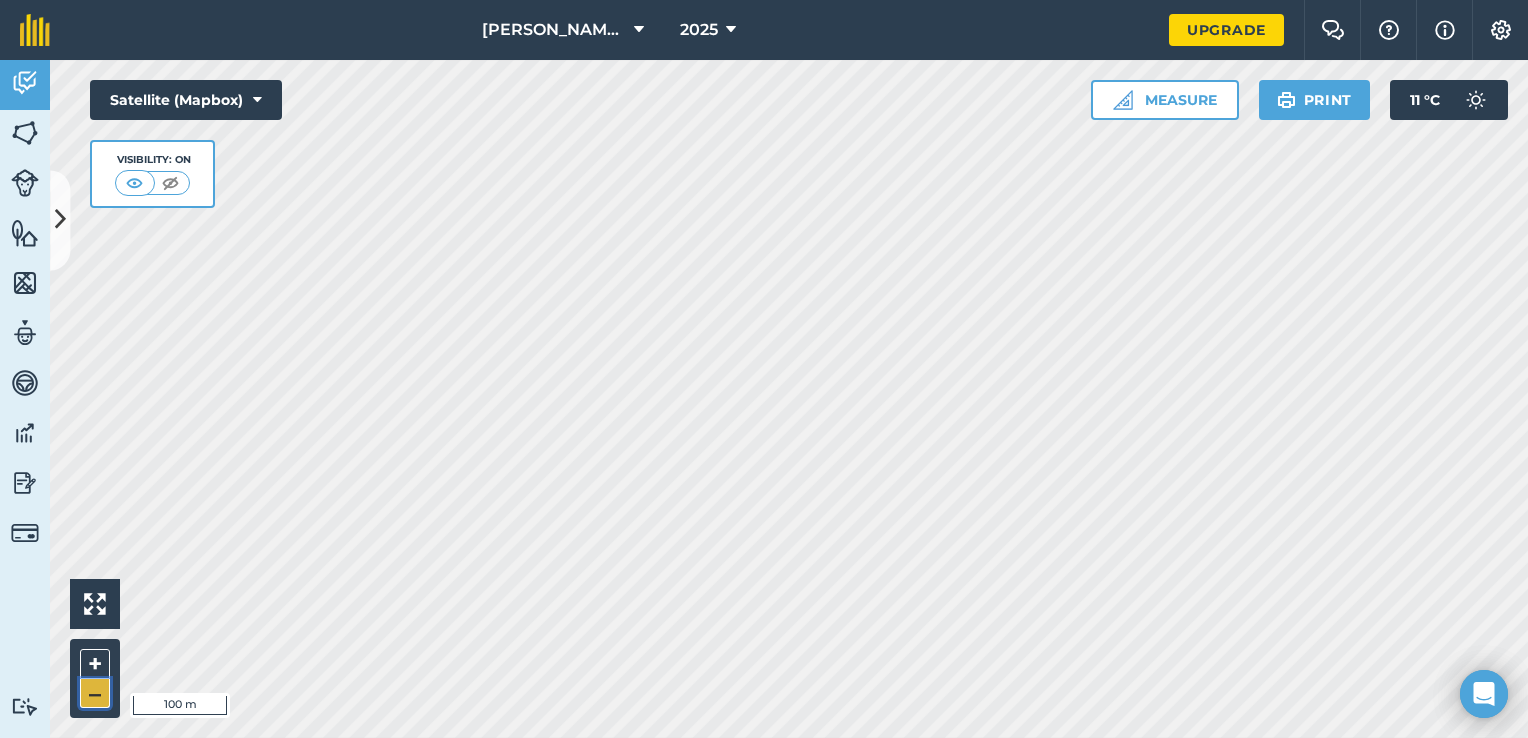 click on "–" at bounding box center (95, 693) 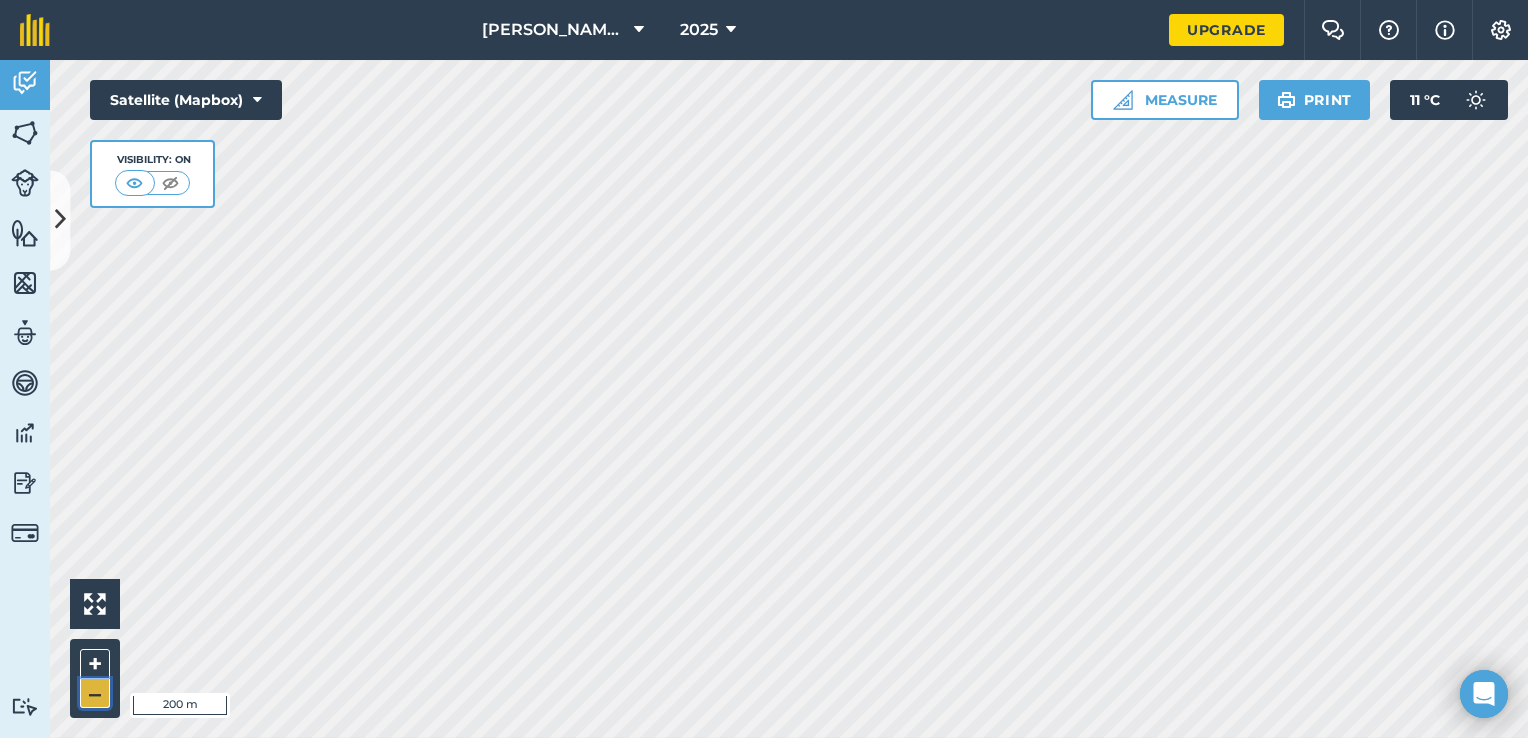 click on "–" at bounding box center [95, 693] 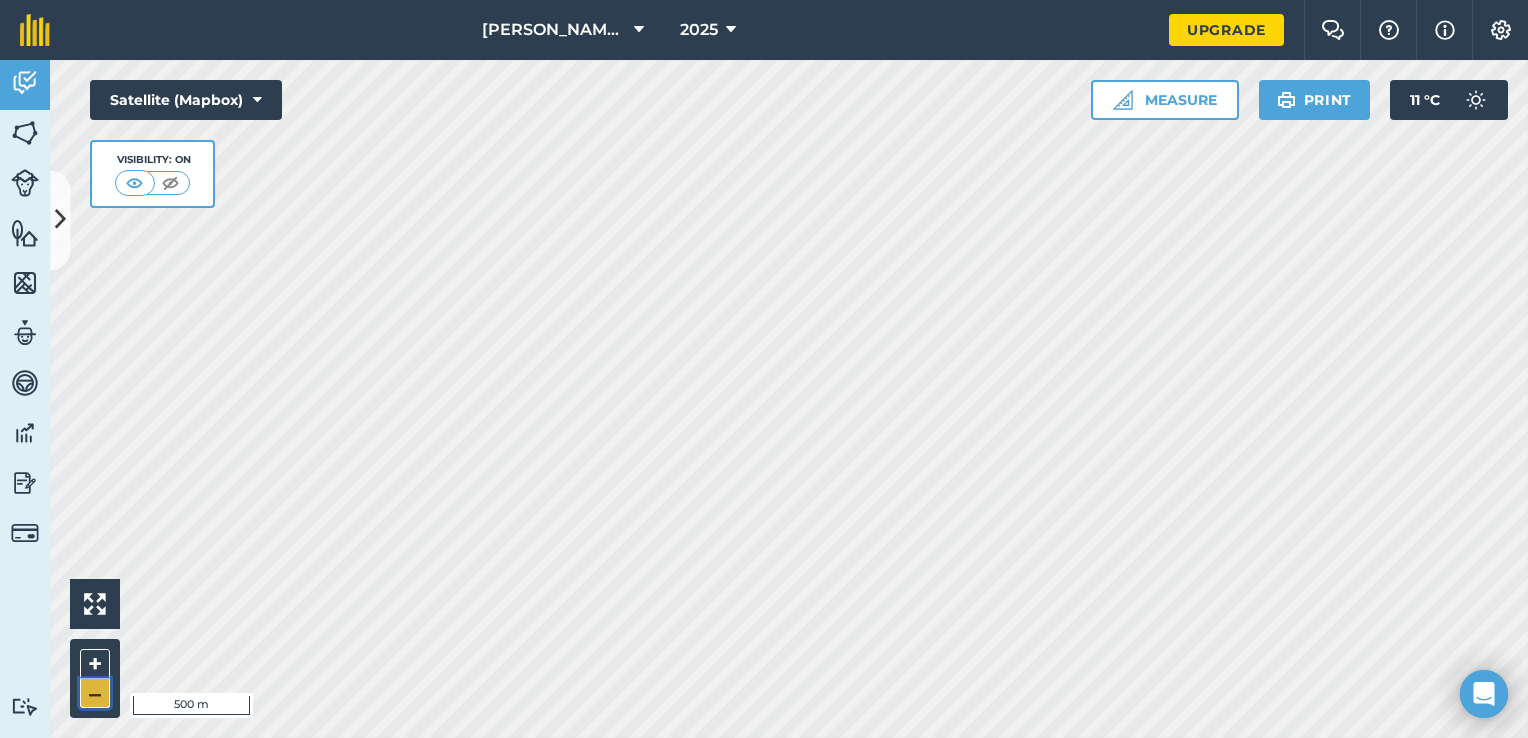 click on "–" at bounding box center [95, 693] 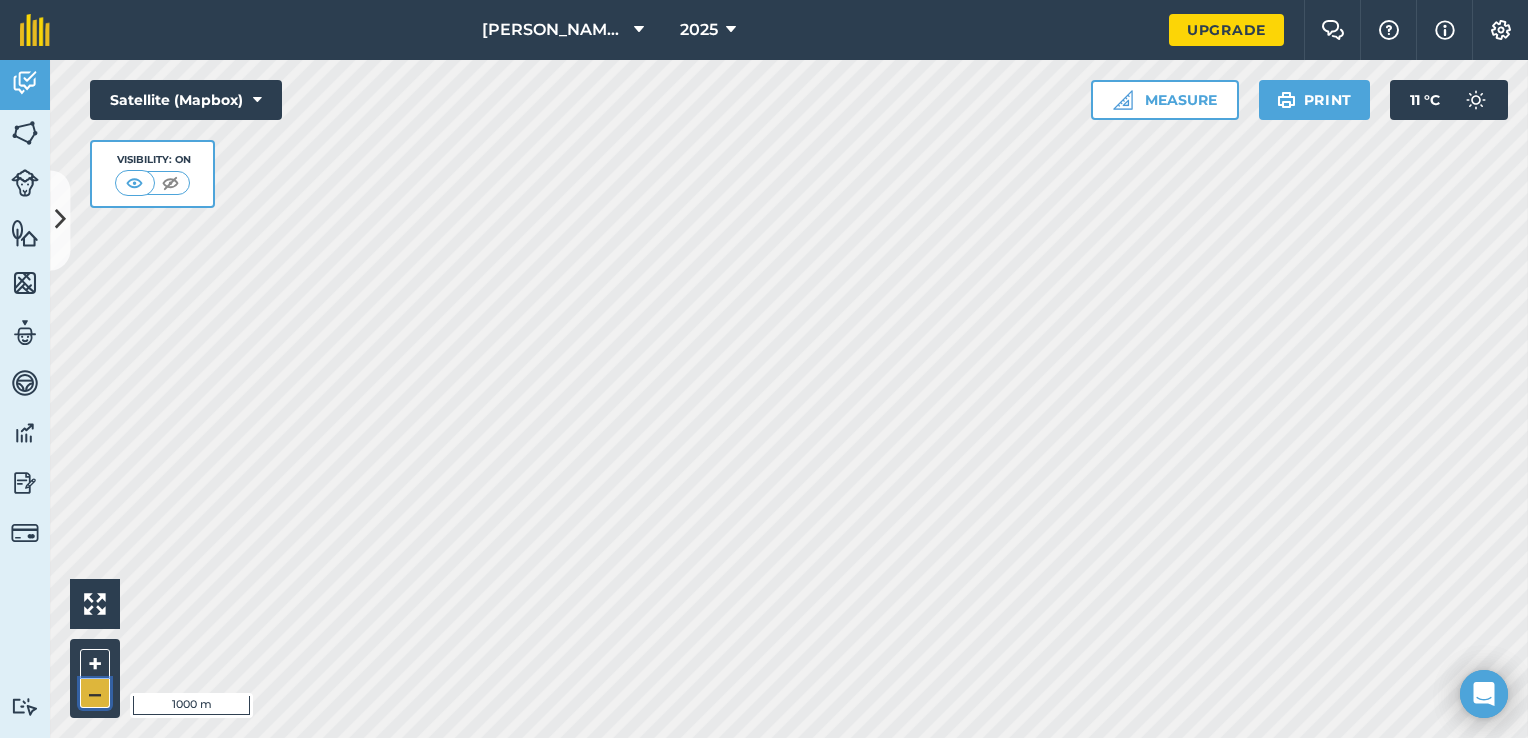 click on "–" at bounding box center (95, 693) 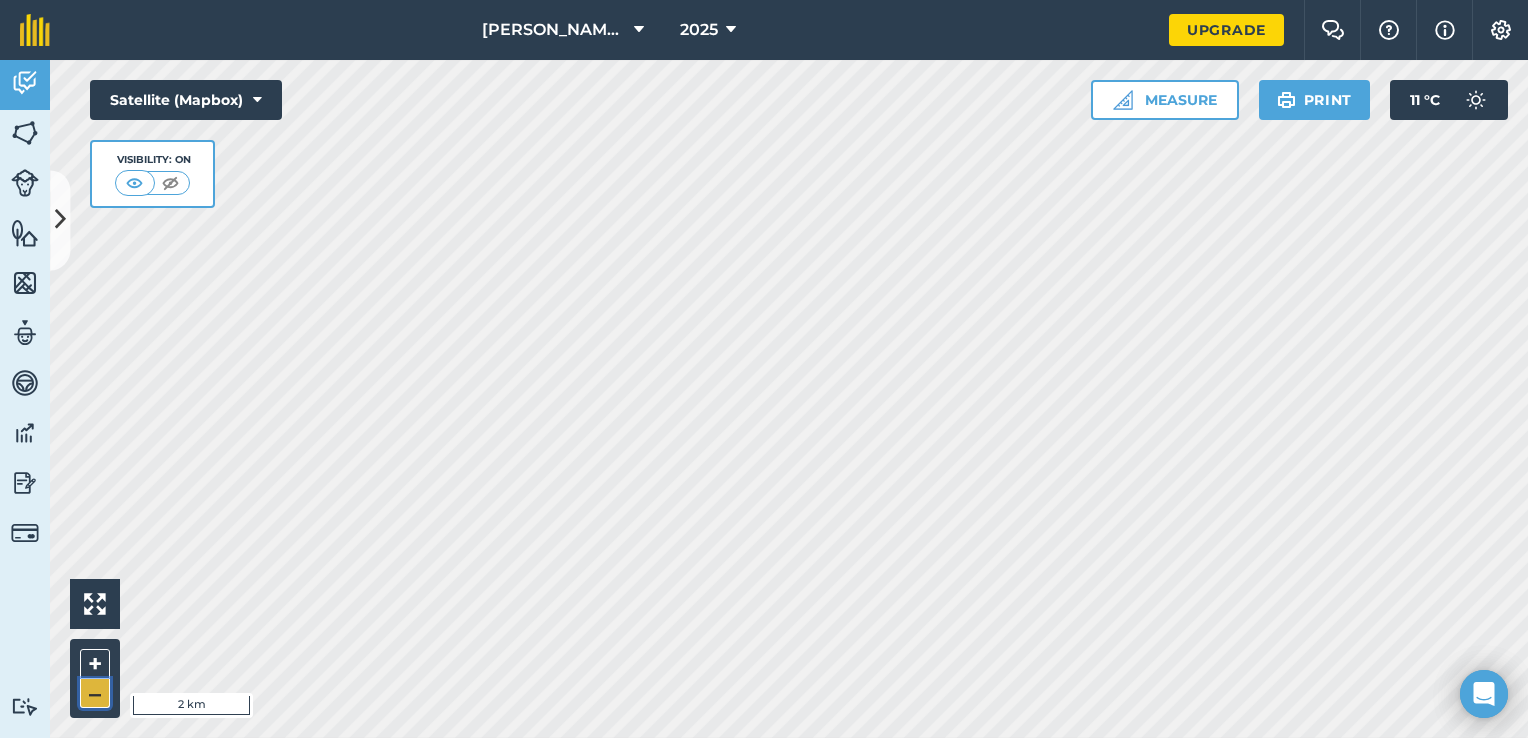click on "–" at bounding box center (95, 693) 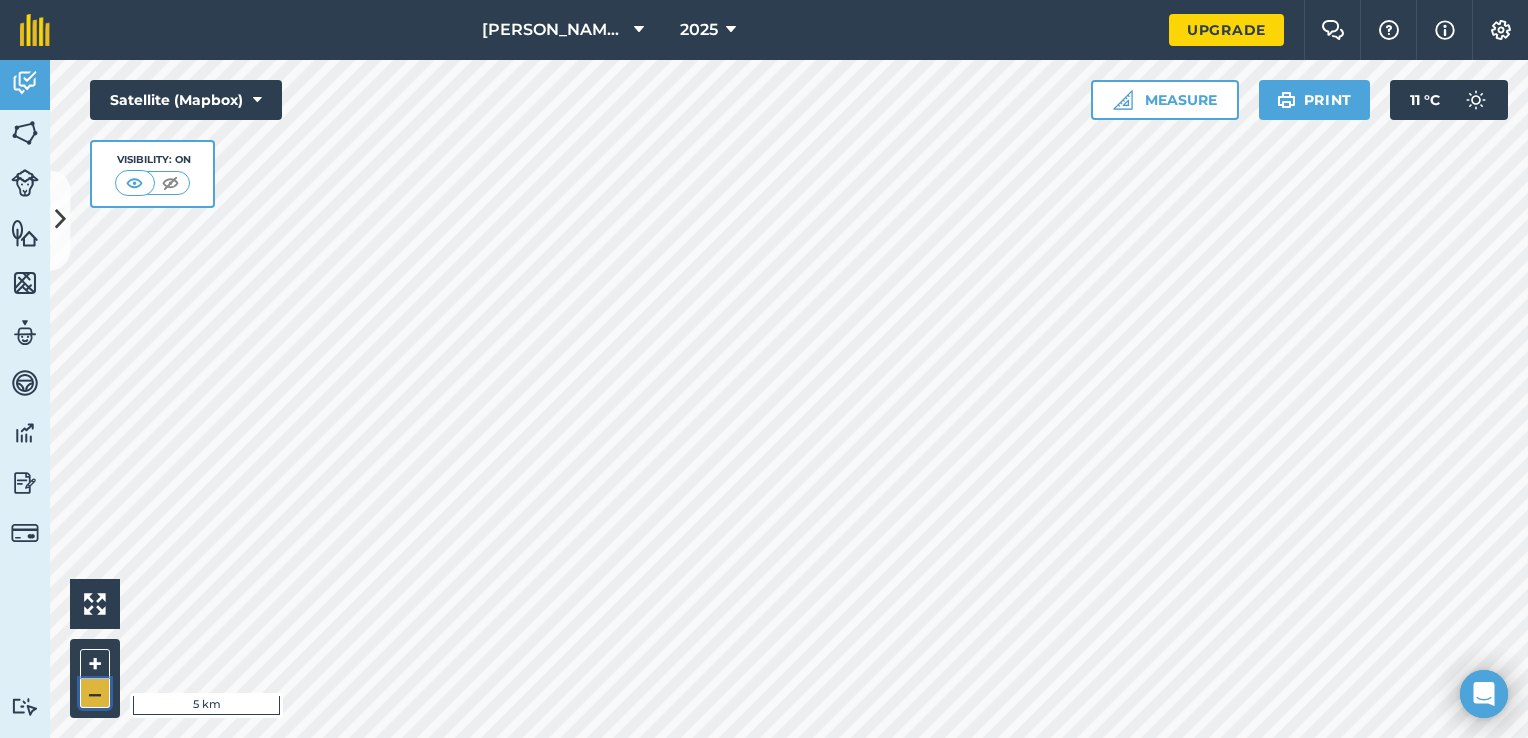 click on "–" at bounding box center (95, 693) 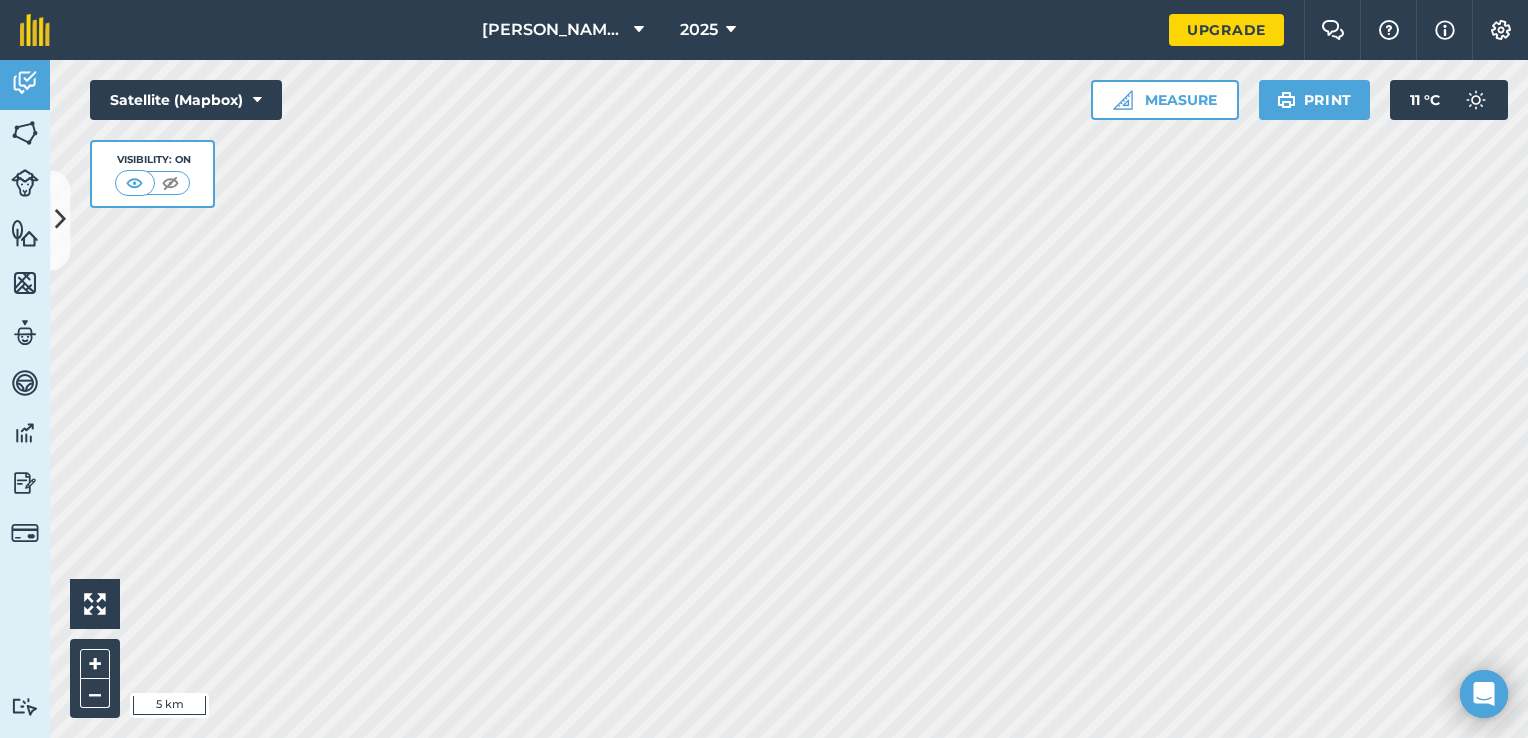 click on "[PERSON_NAME]'s HOMESTEAD 2025 Upgrade Farm Chat Help Info Settings Map printing is not available on our free plan Please upgrade to our Essentials, Plus or Pro plan to access this feature. Activity Fields Livestock Features Maps Team Vehicles Data Reporting Billing Tutorials Tutorials Activity   Note   Field Job Filters Record what happens on your farm This shows the latest updates on your farm. Click  +FIELD JOB  or  +NOTE  to create a  Field Job  or  Note . Hello i 5 km + – Satellite (Mapbox) Visibility: On Measure Print 11   ° C" at bounding box center (764, 369) 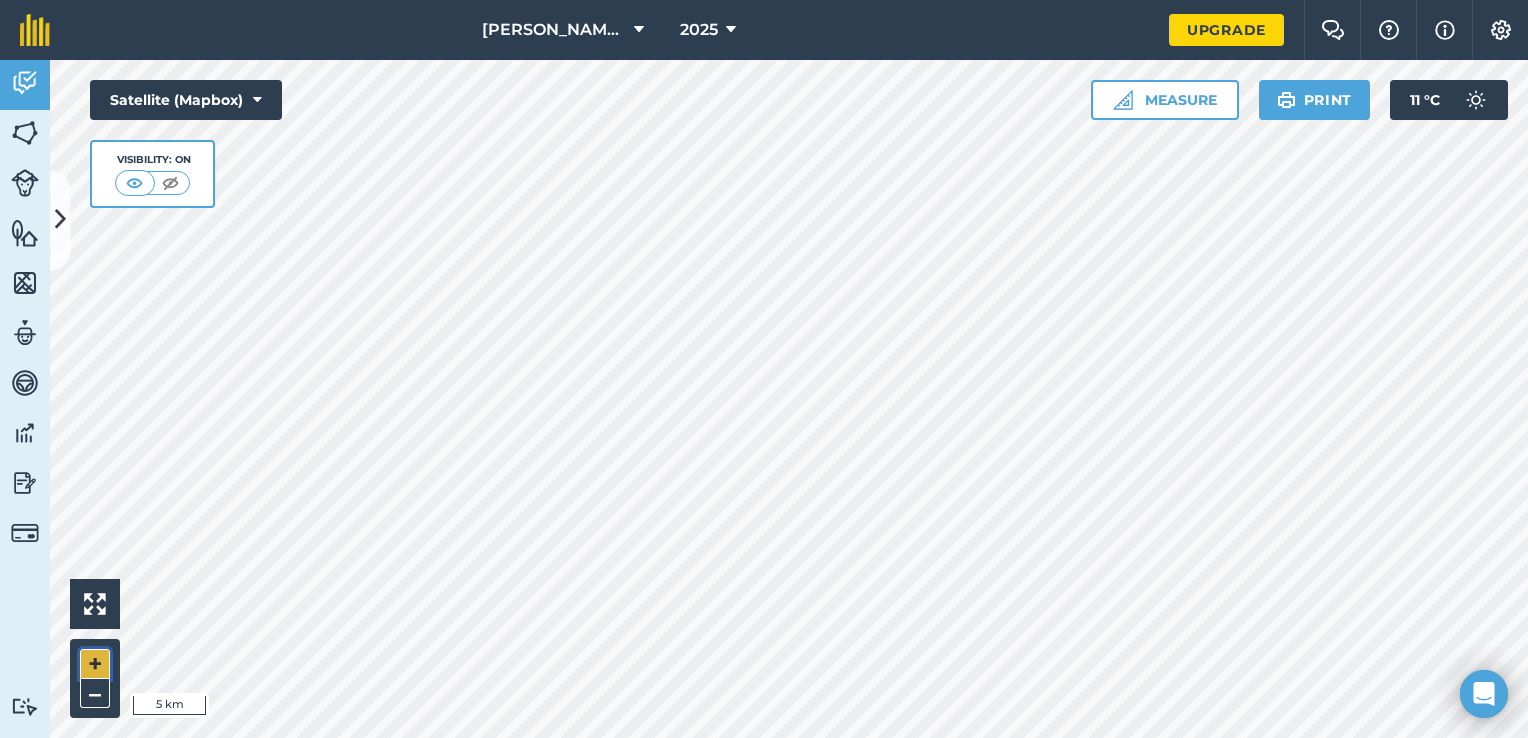 click on "+" at bounding box center [95, 664] 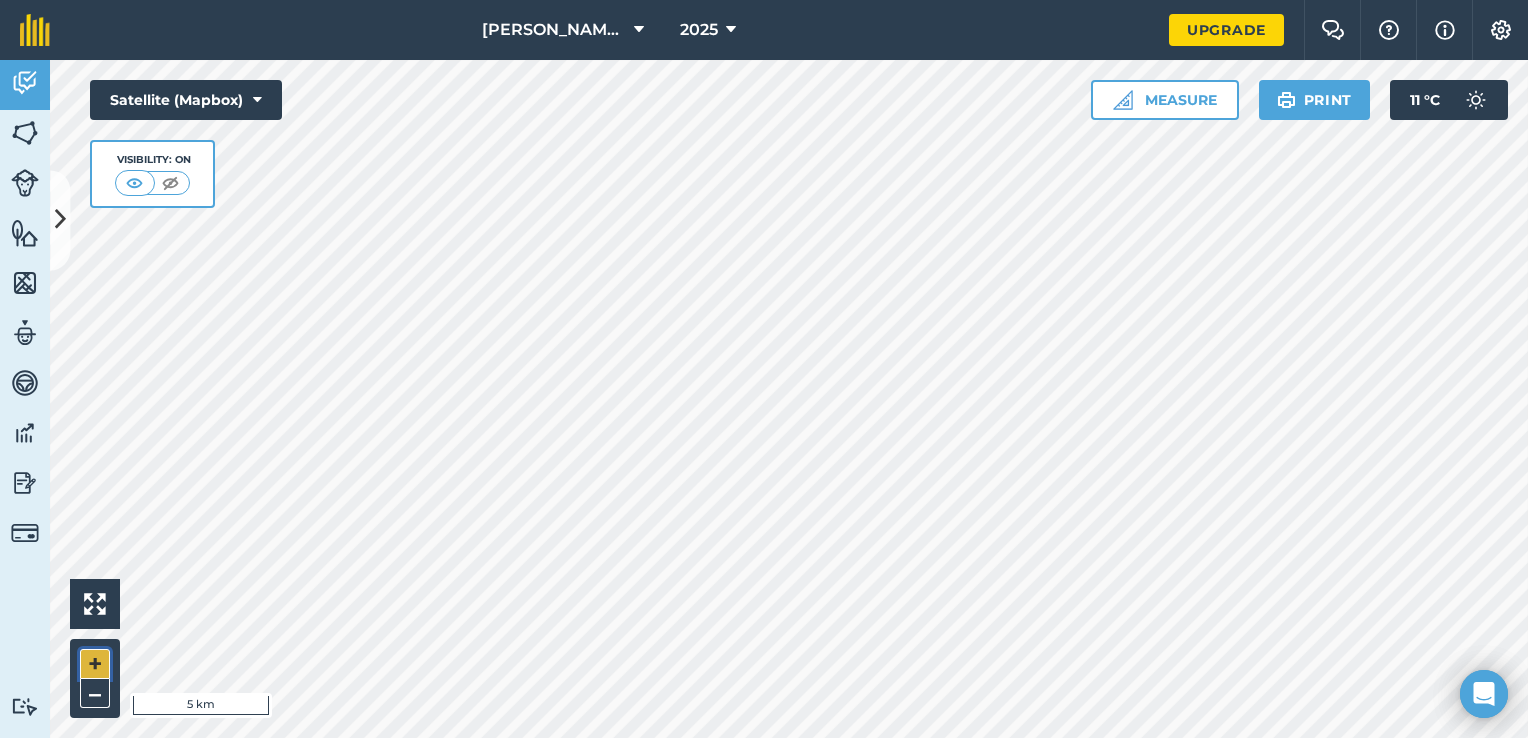 click on "+" at bounding box center [95, 664] 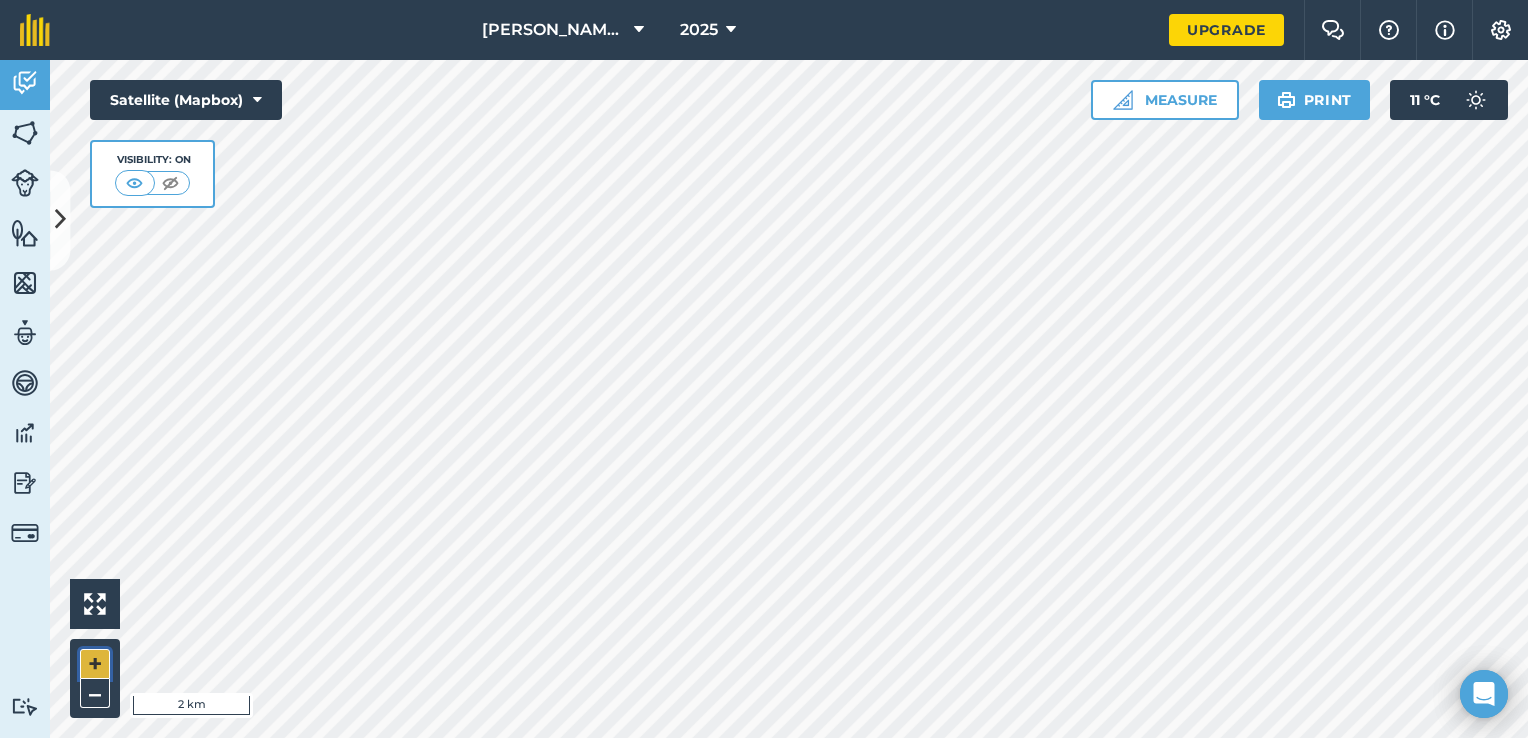 click on "+" at bounding box center [95, 664] 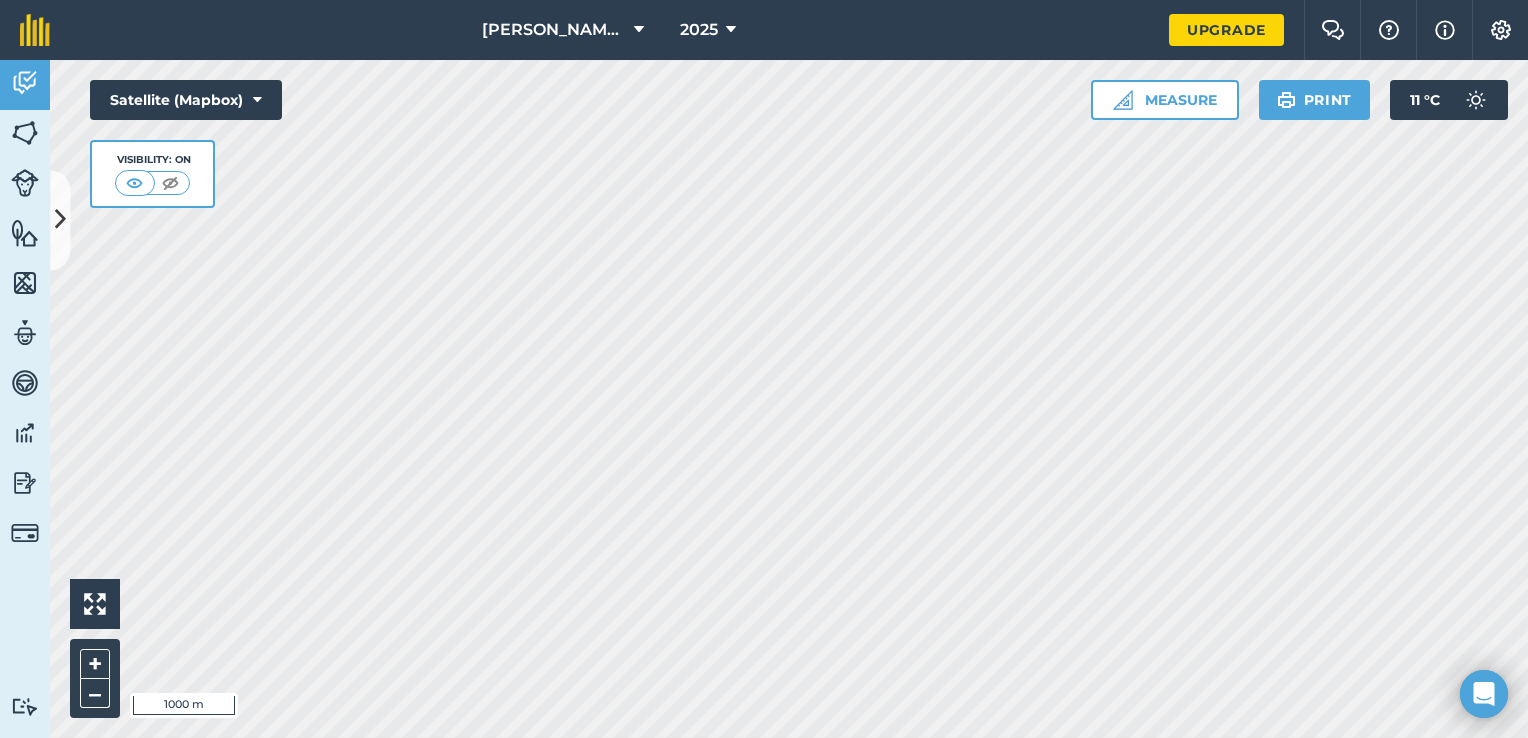 click on "[PERSON_NAME]'s HOMESTEAD 2025 Upgrade Farm Chat Help Info Settings Map printing is not available on our free plan Please upgrade to our Essentials, Plus or Pro plan to access this feature. Activity Fields Livestock Features Maps Team Vehicles Data Reporting Billing Tutorials Tutorials Activity   Note   Field Job Filters Record what happens on your farm This shows the latest updates on your farm. Click  +FIELD JOB  or  +NOTE  to create a  Field Job  or  Note . Hello i 1000 m + – Satellite (Mapbox) Visibility: On Measure Print 11   ° C" at bounding box center (764, 369) 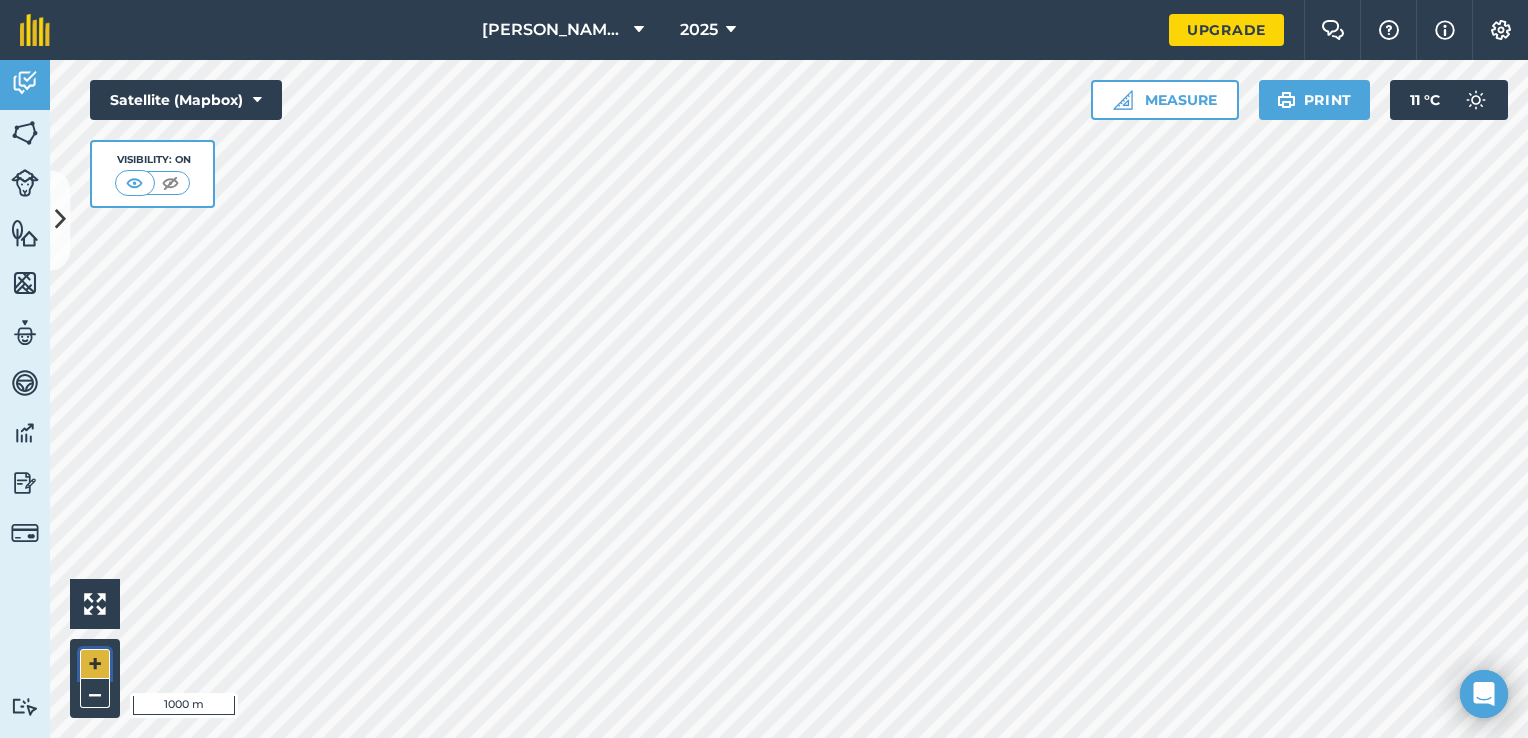 click on "+" at bounding box center (95, 664) 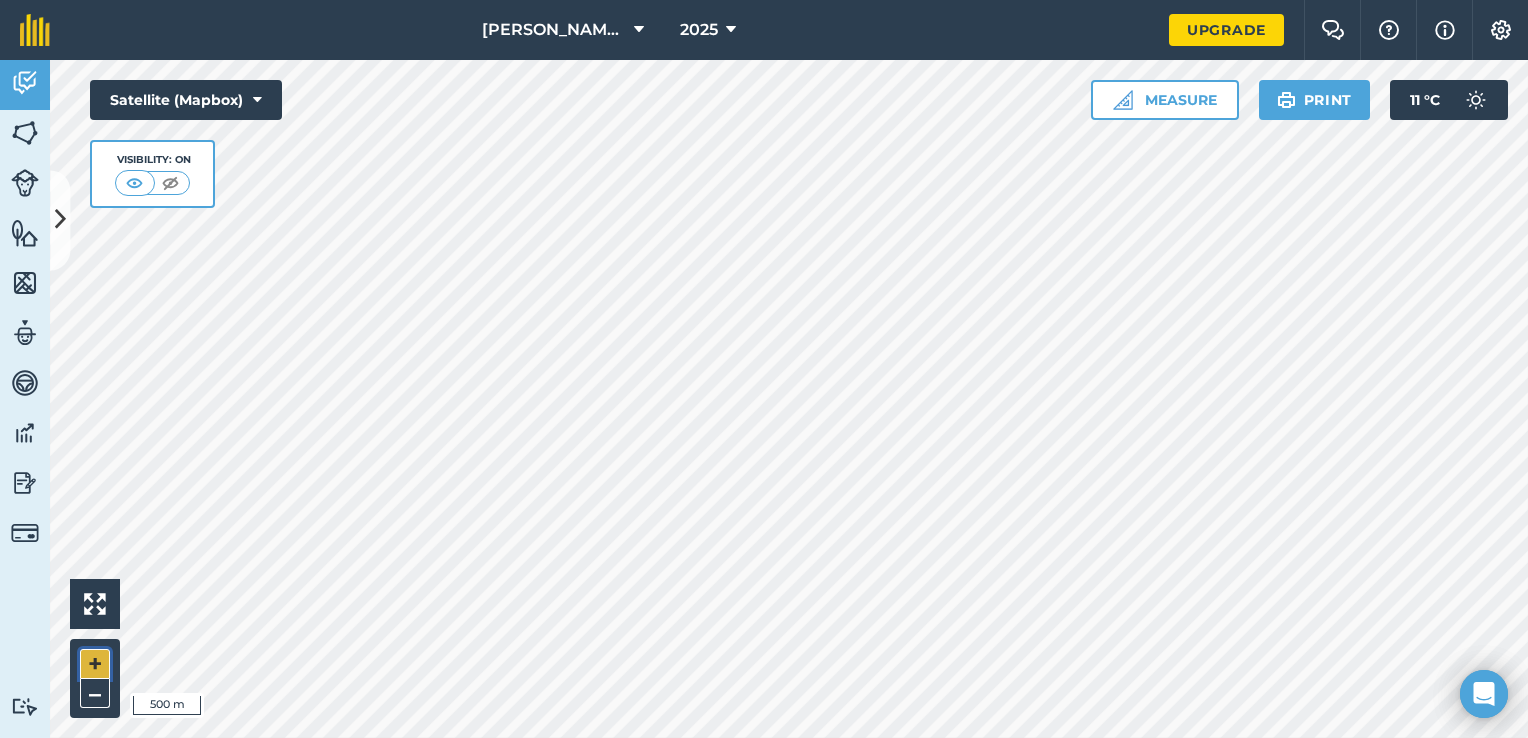 click on "+" at bounding box center (95, 664) 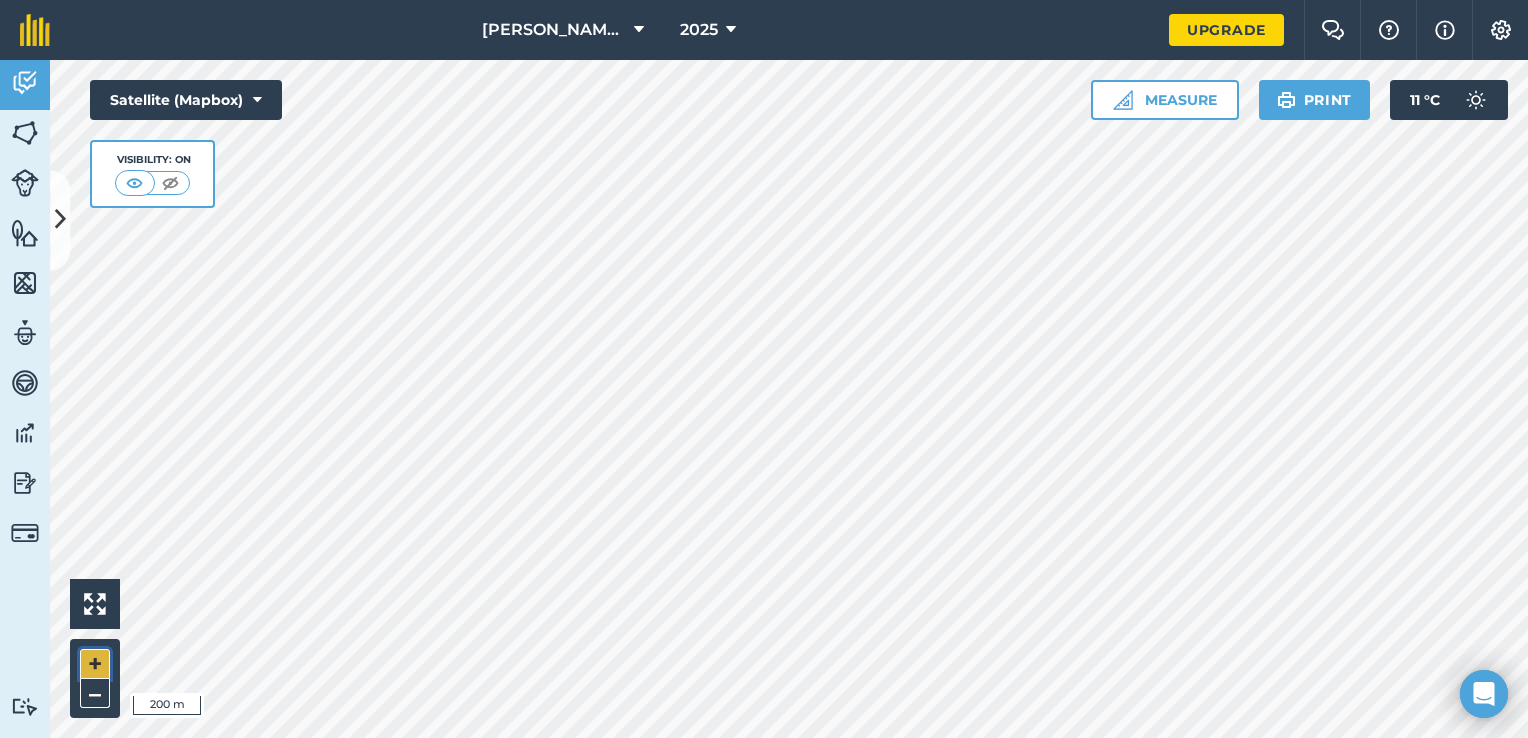 click on "+" at bounding box center (95, 664) 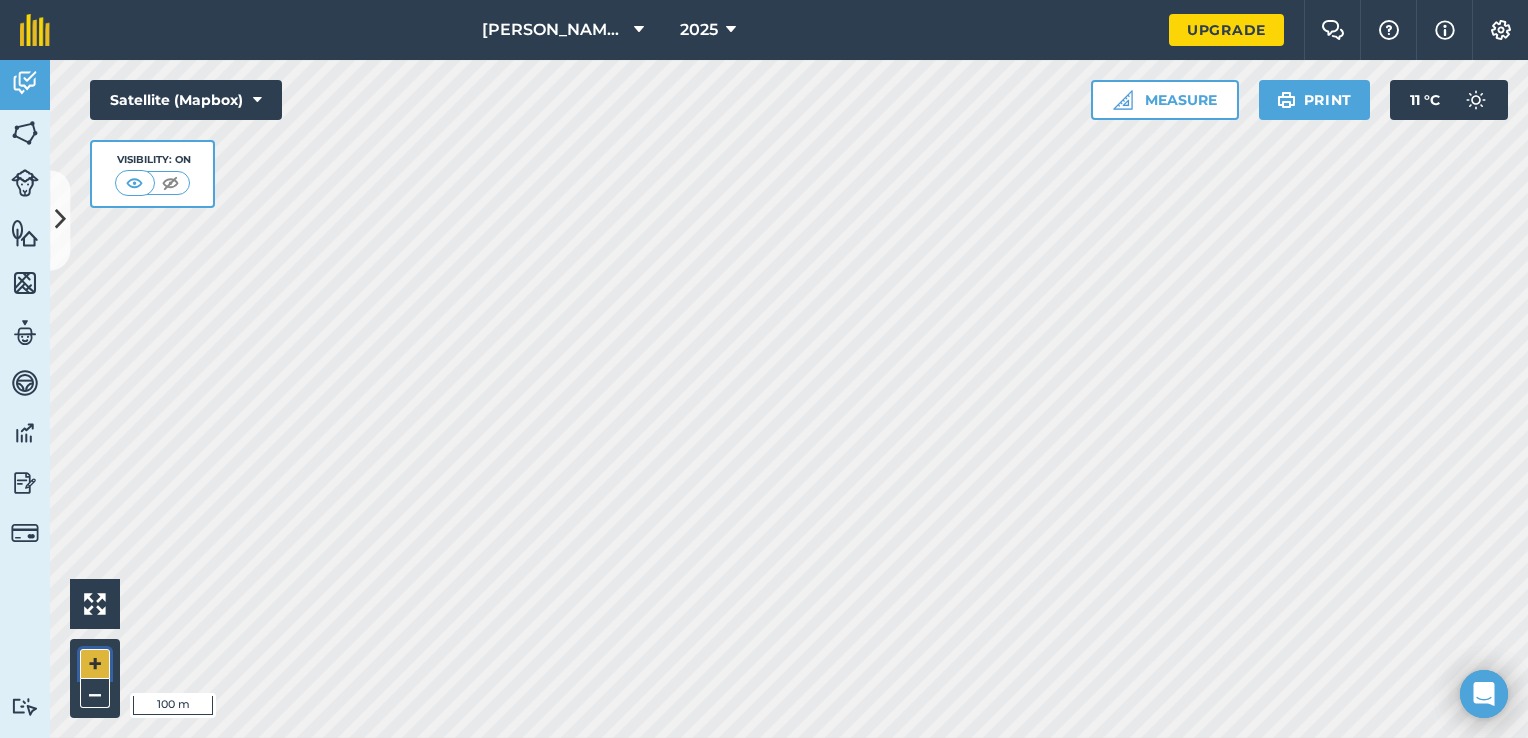 click on "+" at bounding box center [95, 664] 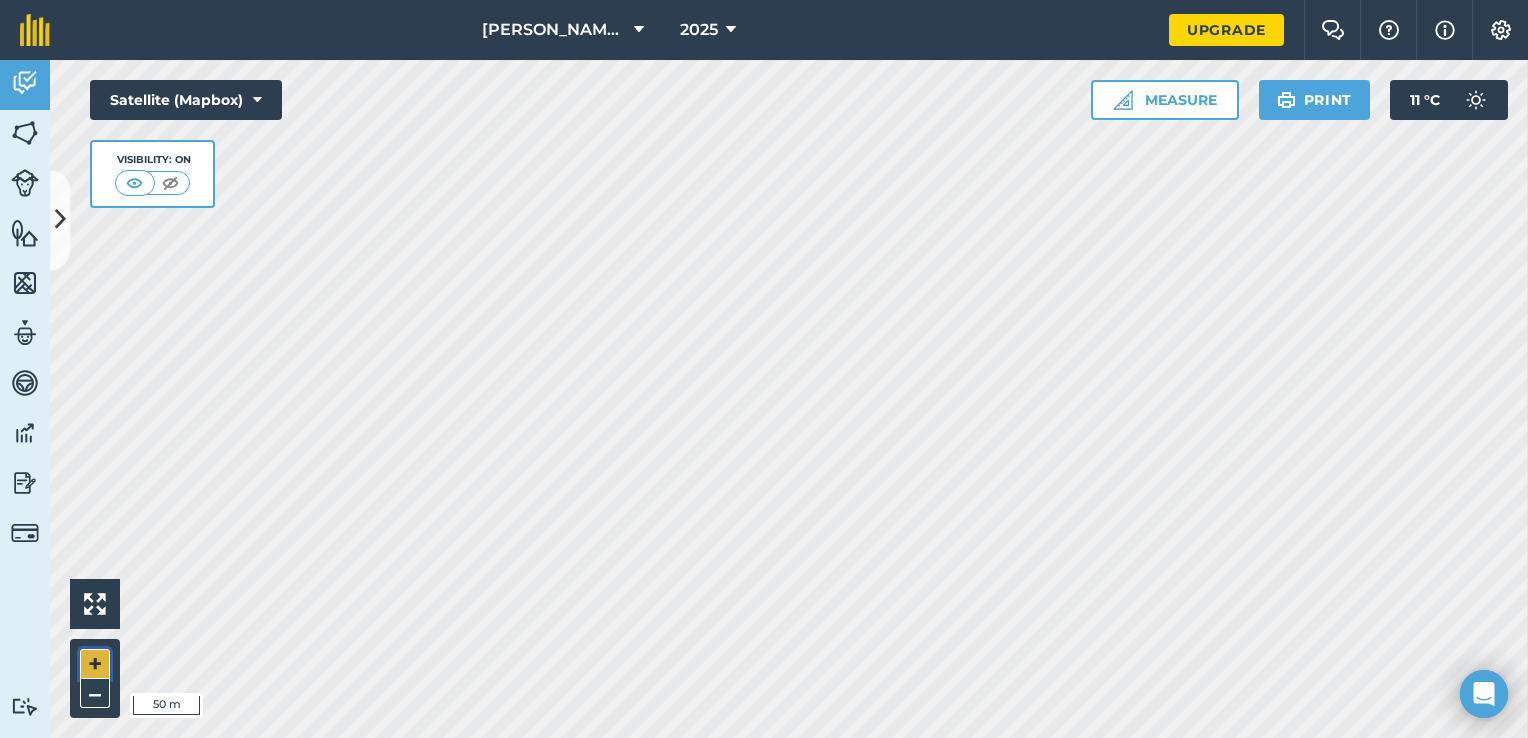 click on "+" at bounding box center (95, 664) 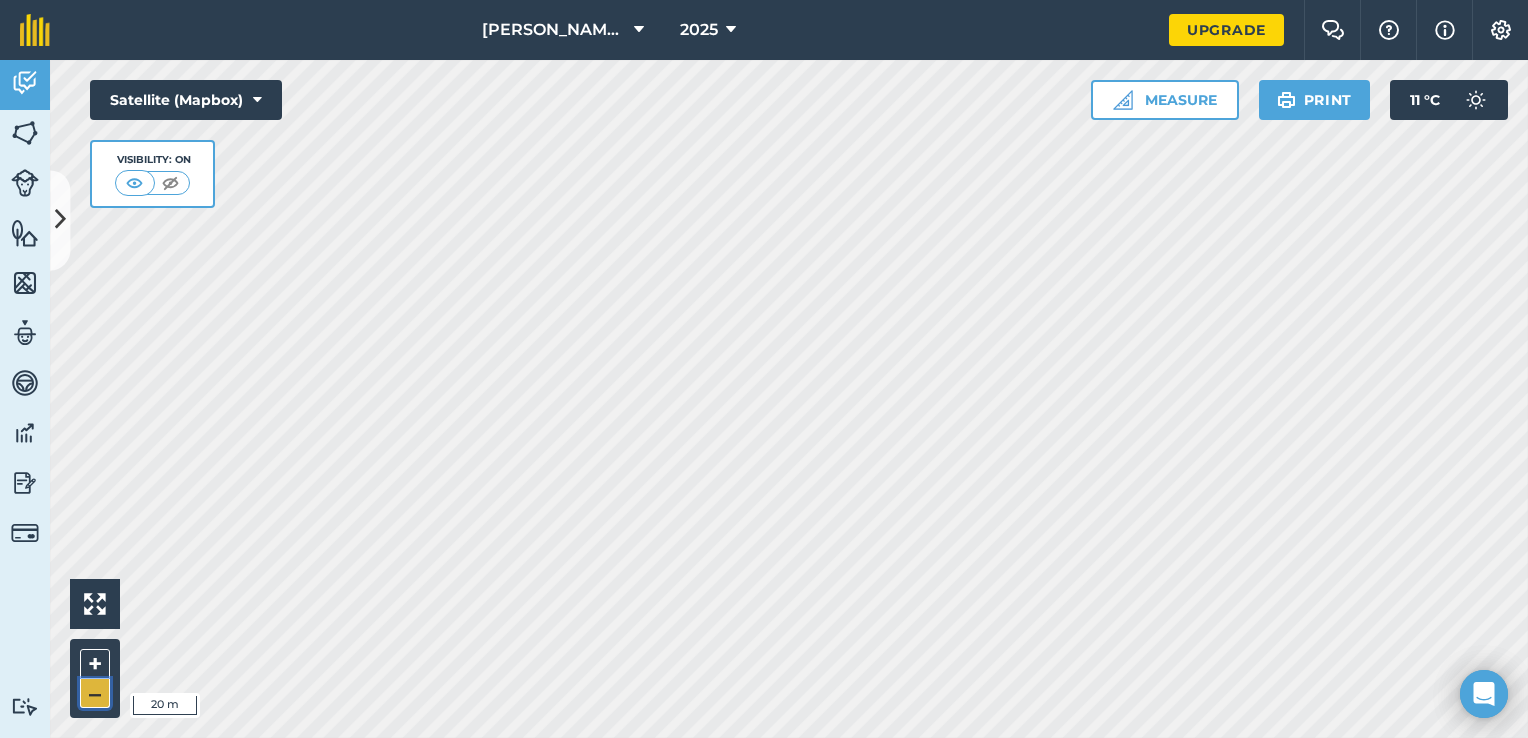 click on "–" at bounding box center (95, 693) 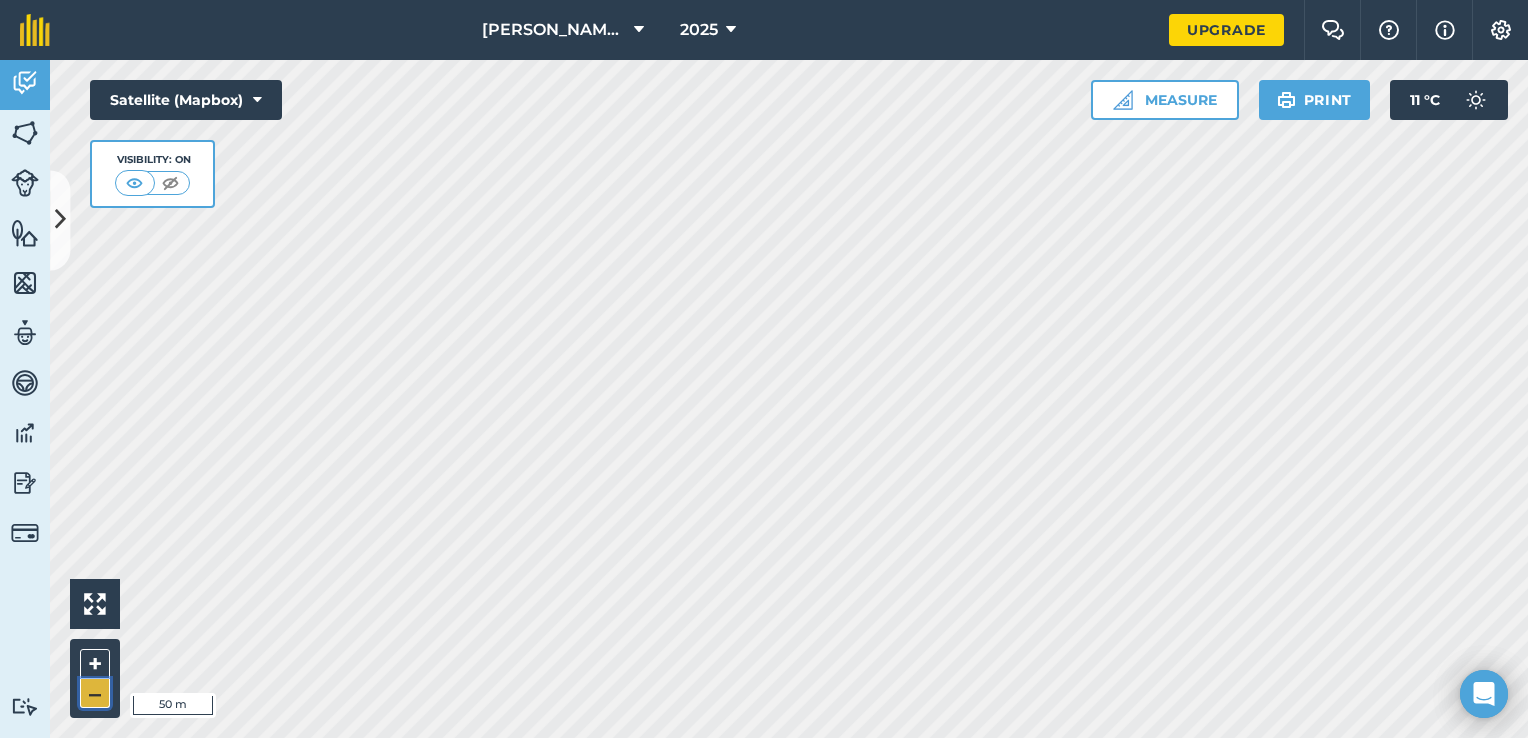 click on "–" at bounding box center [95, 693] 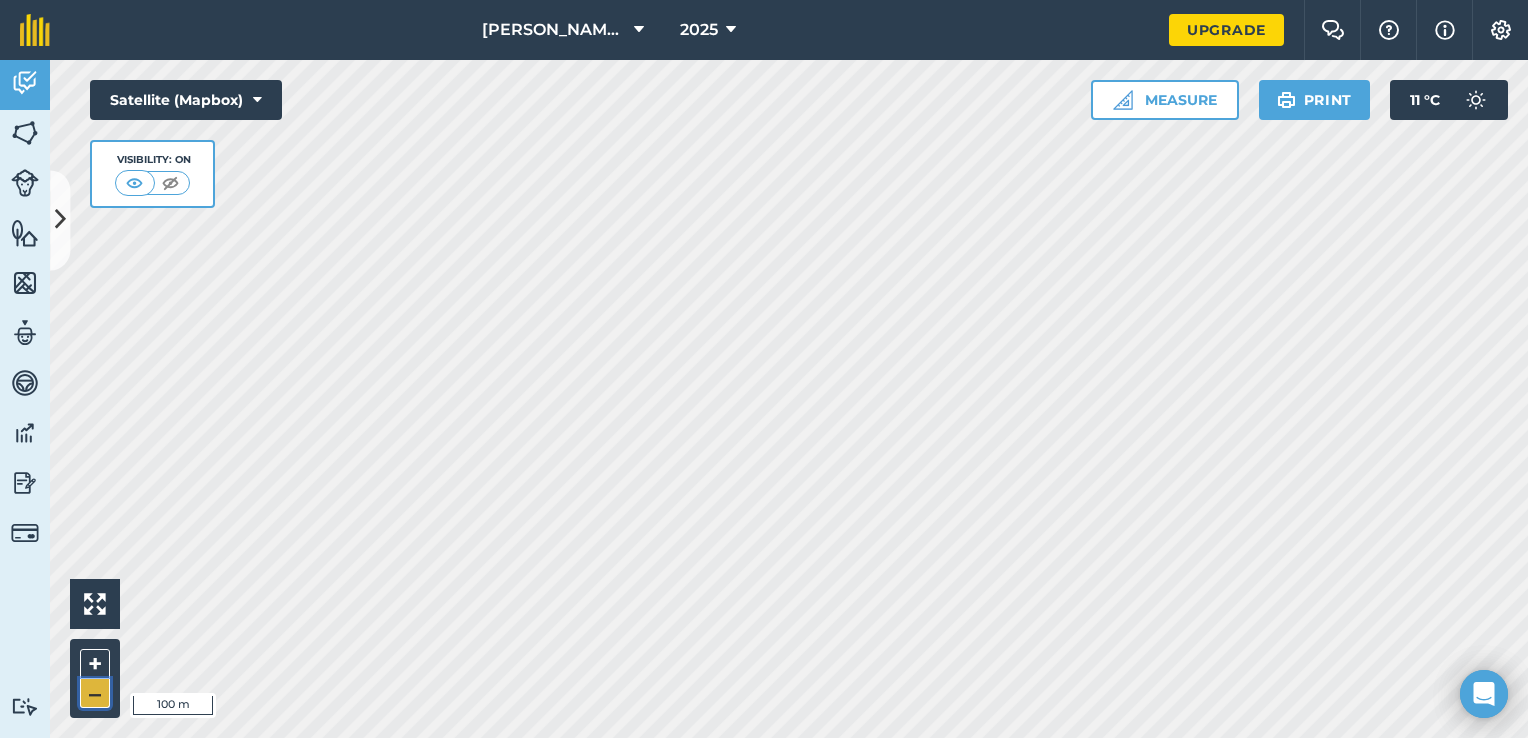 click on "–" at bounding box center (95, 693) 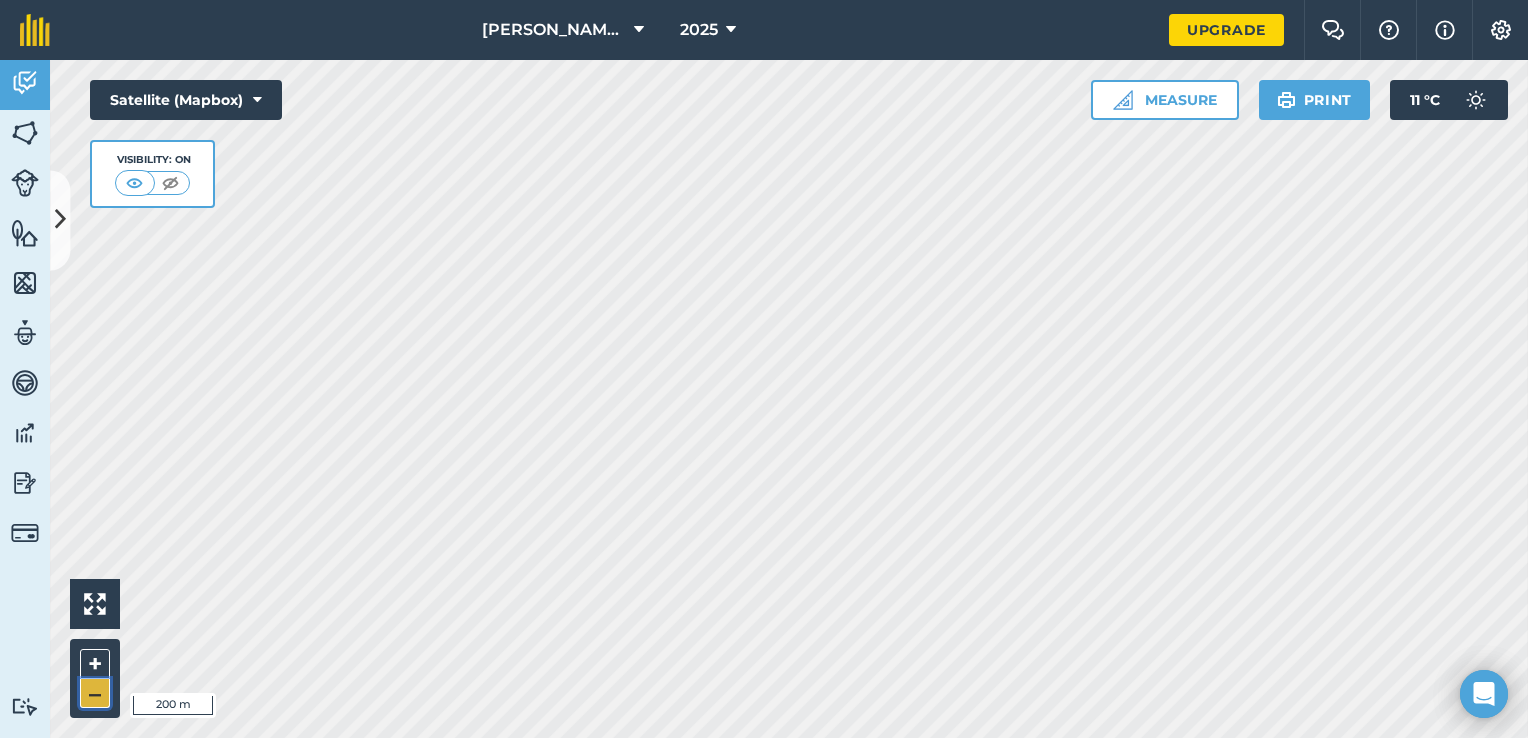 click on "–" at bounding box center [95, 693] 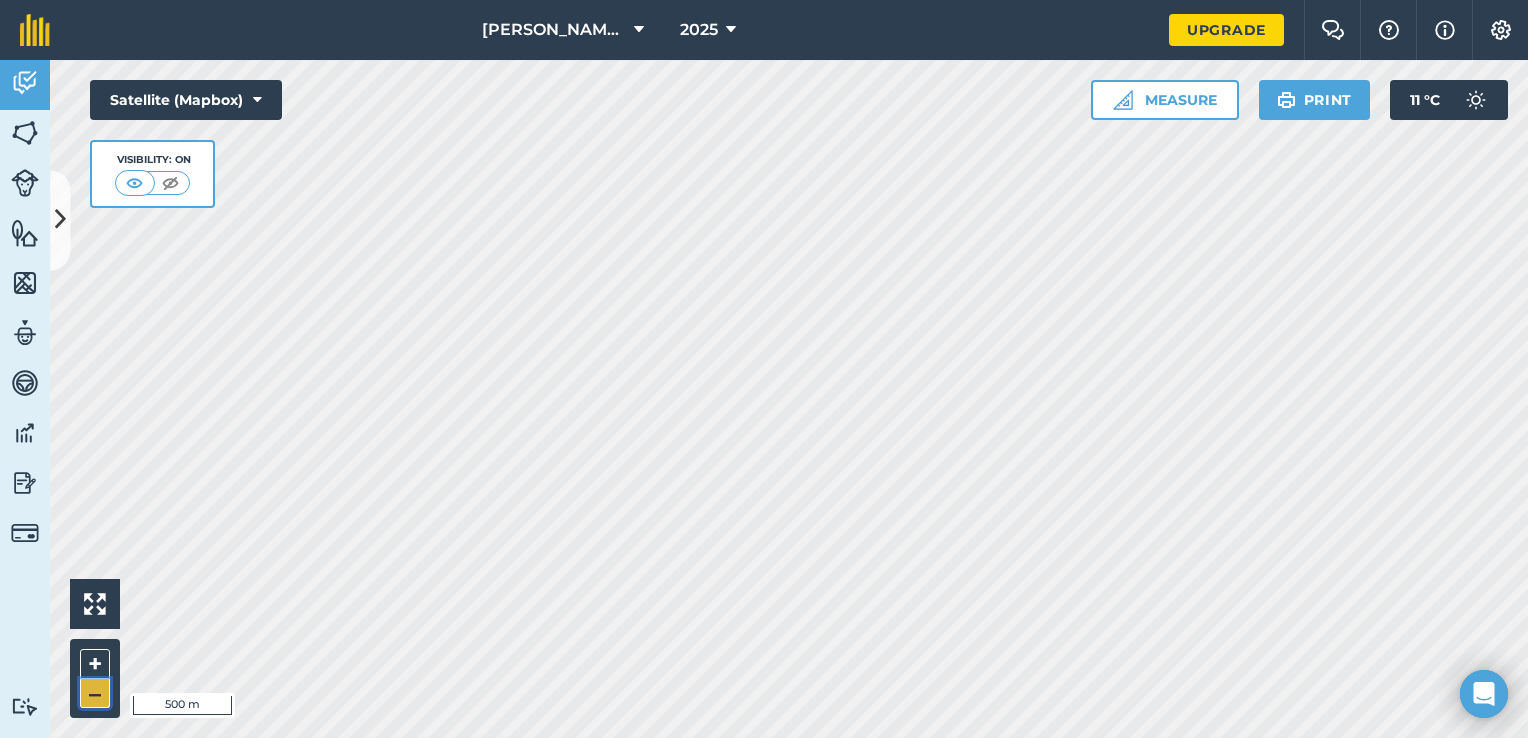 click on "–" at bounding box center (95, 693) 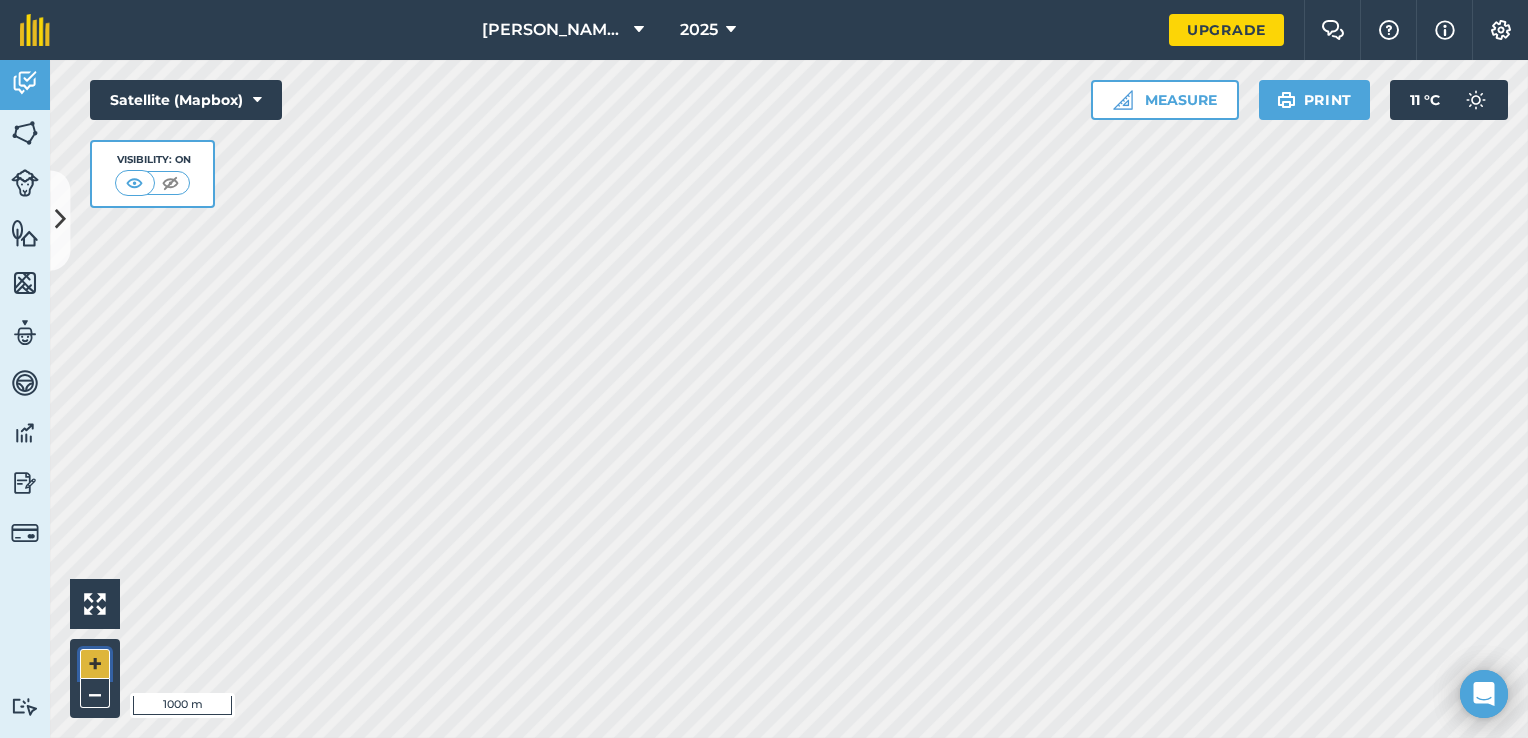 click on "+" at bounding box center [95, 664] 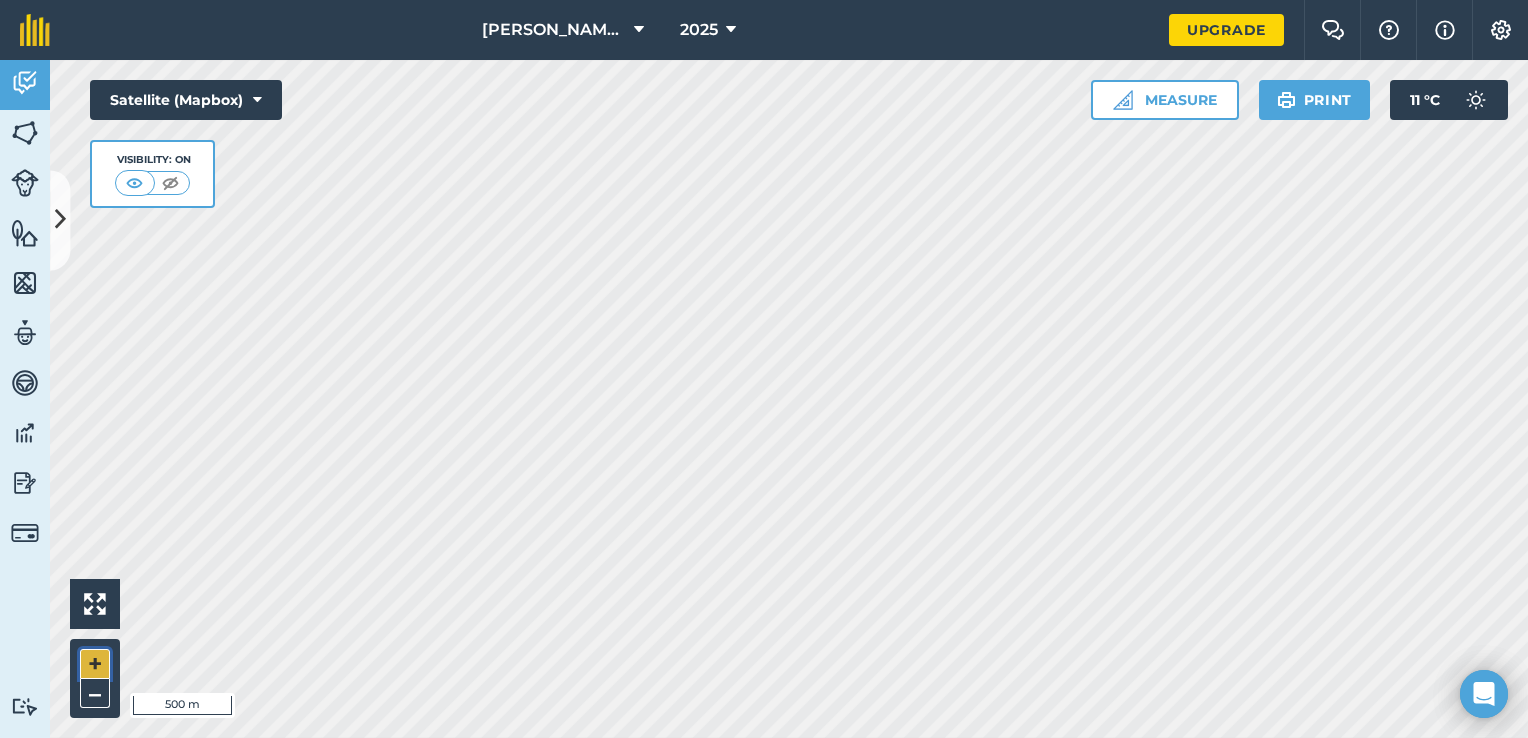 click on "+" at bounding box center (95, 664) 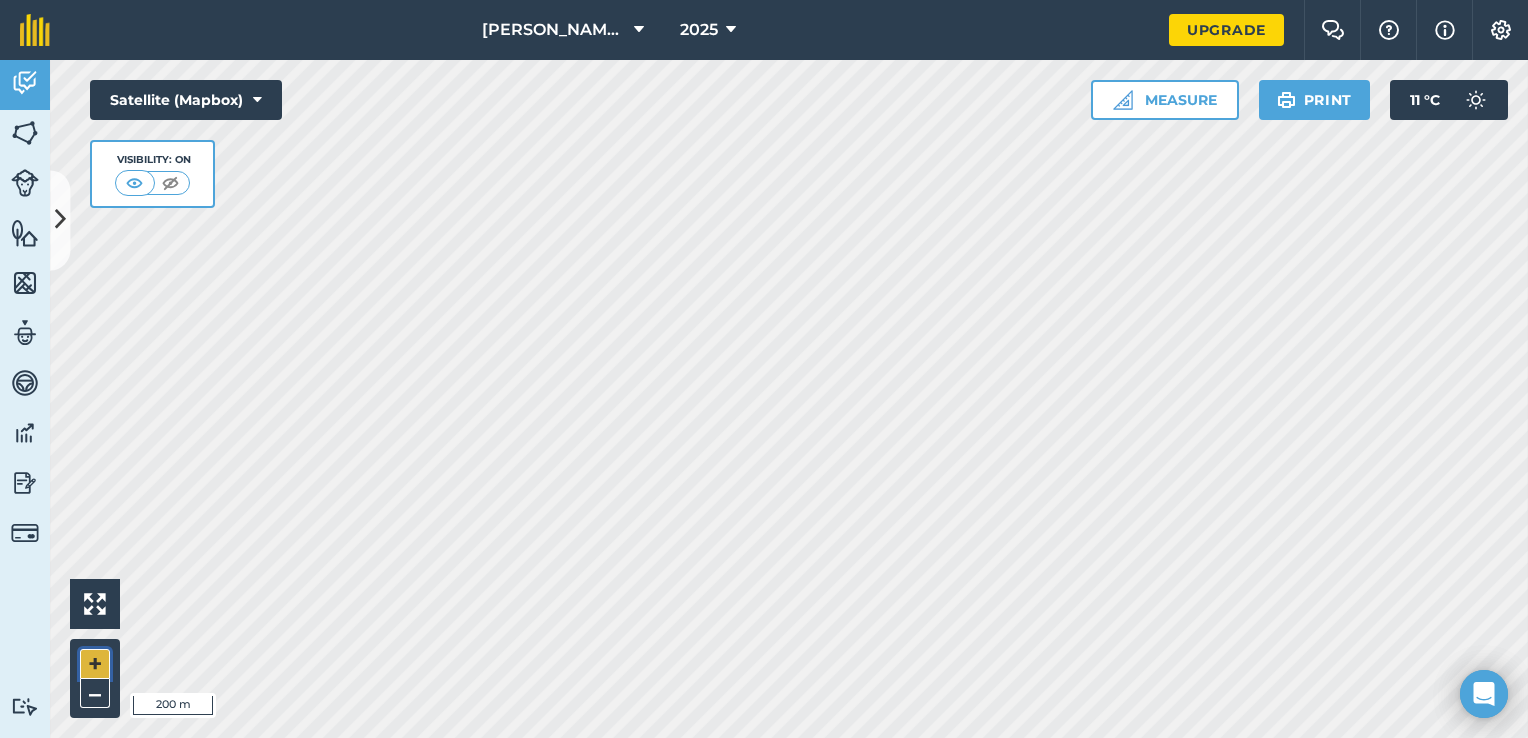 click on "+" at bounding box center (95, 664) 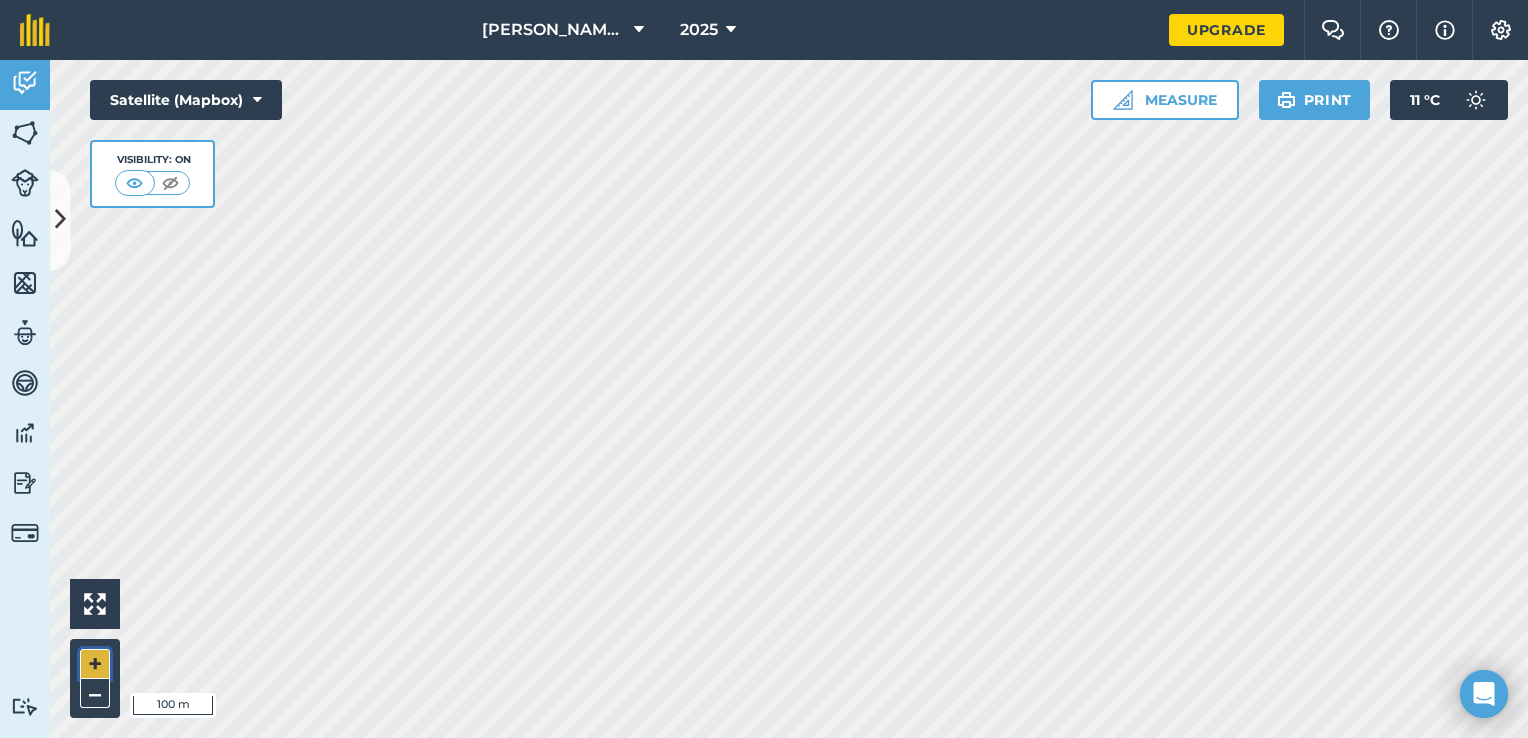 click on "+" at bounding box center (95, 664) 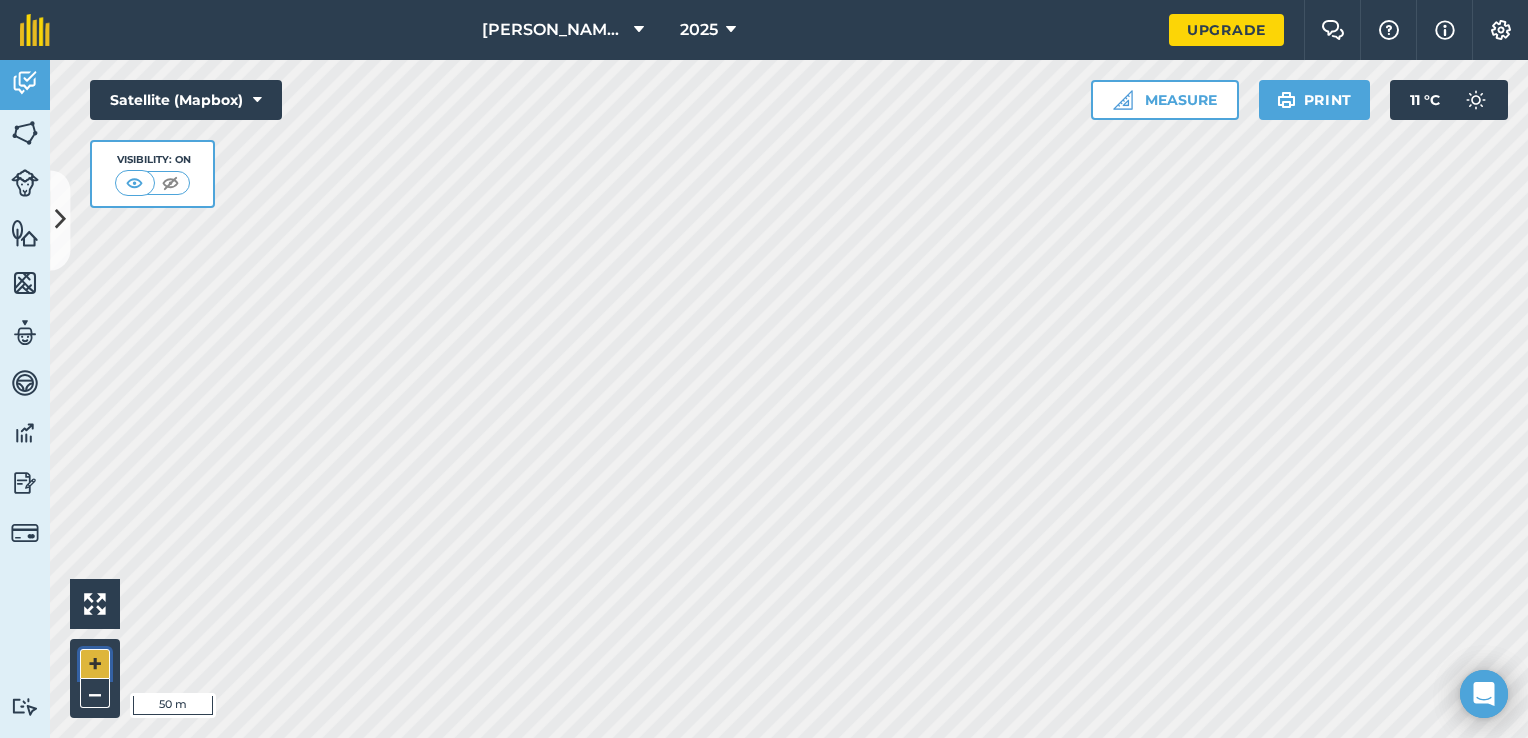click on "+" at bounding box center (95, 664) 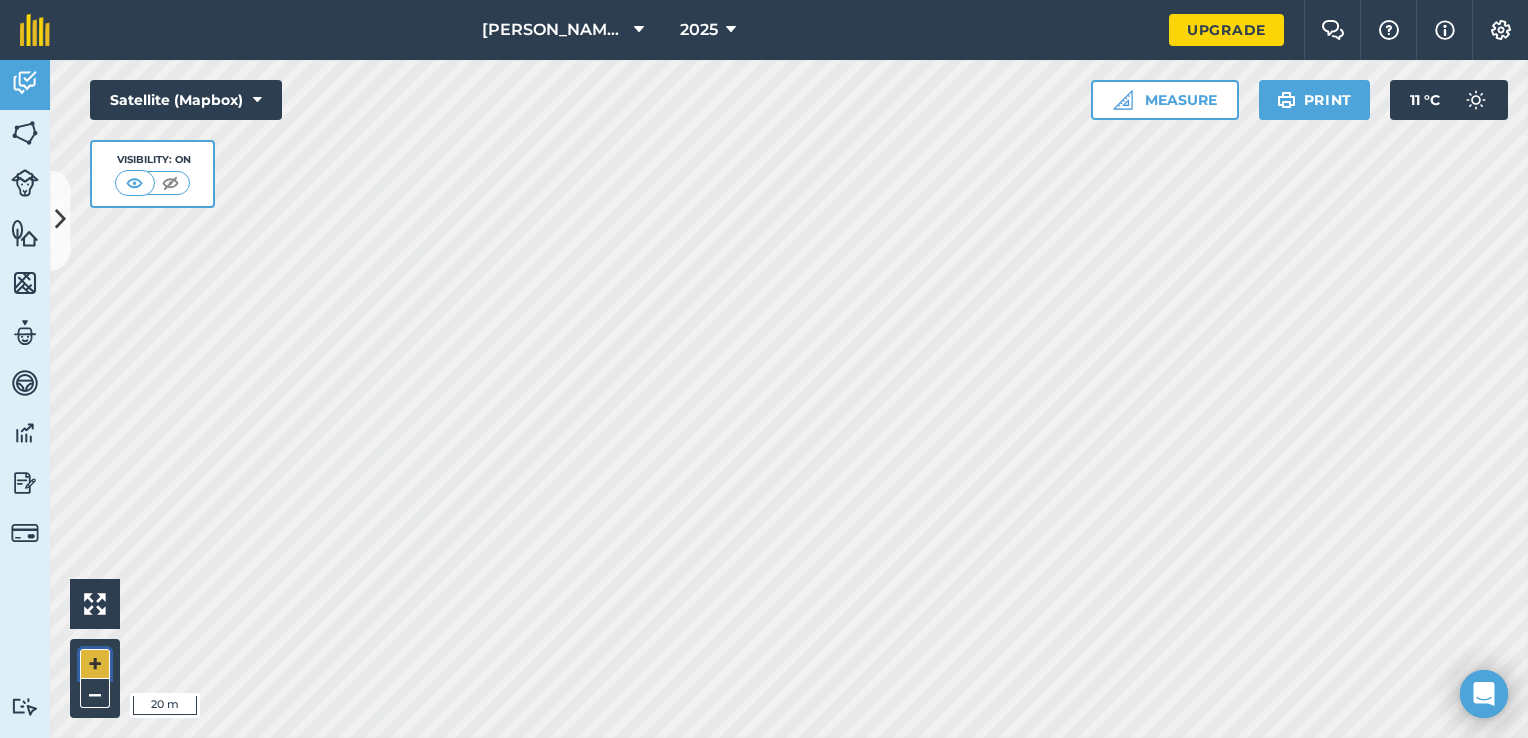click on "+" at bounding box center (95, 664) 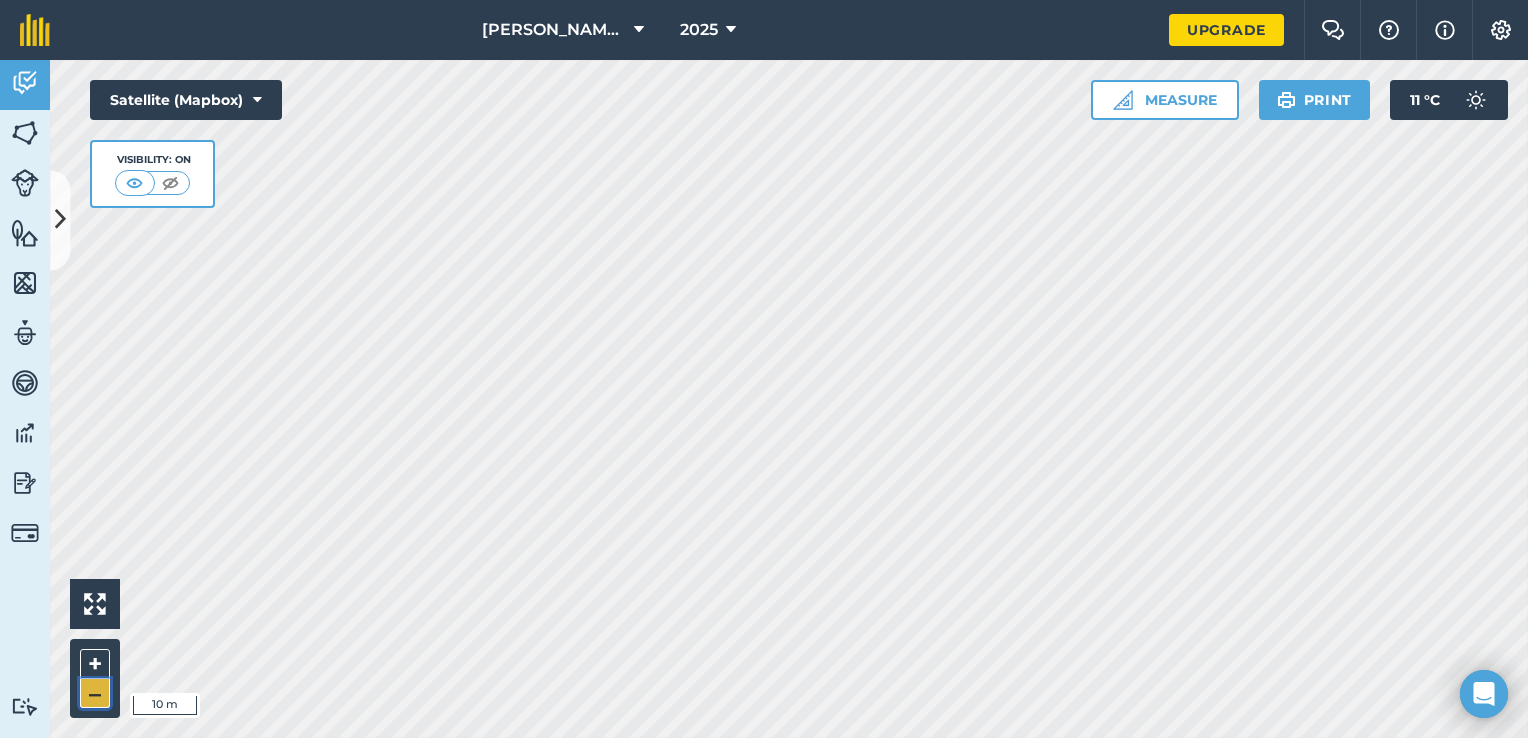 click on "–" at bounding box center [95, 693] 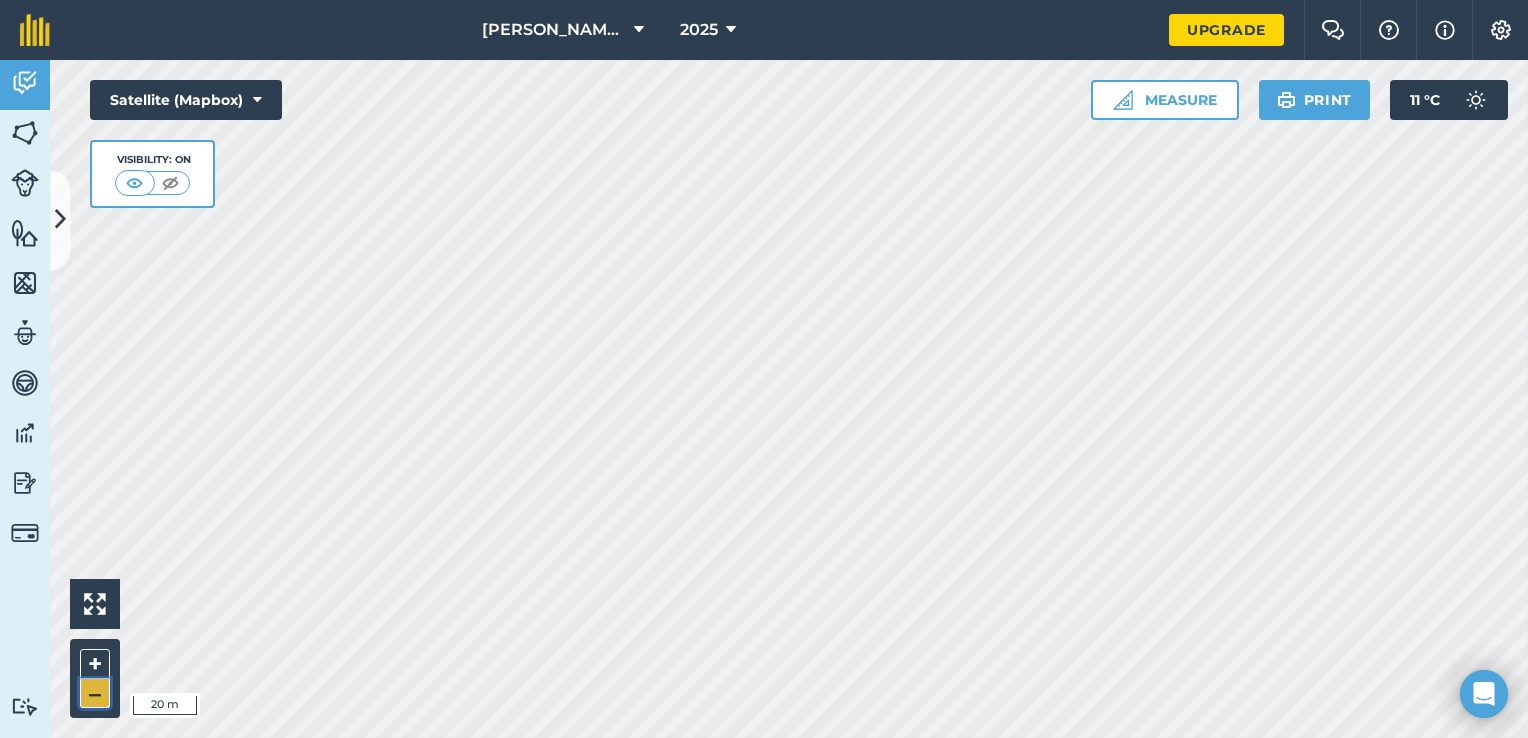 click on "–" at bounding box center (95, 693) 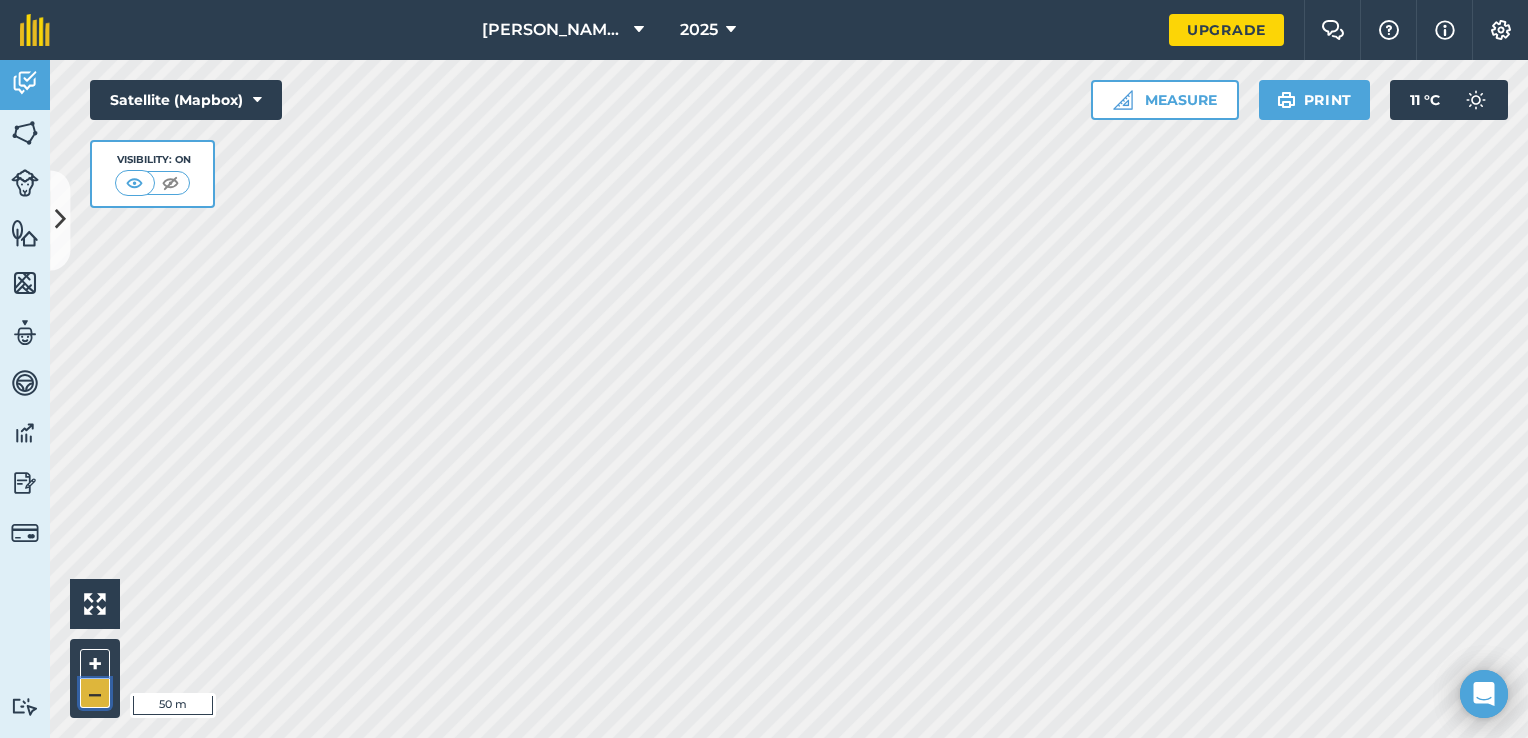 click on "–" at bounding box center (95, 693) 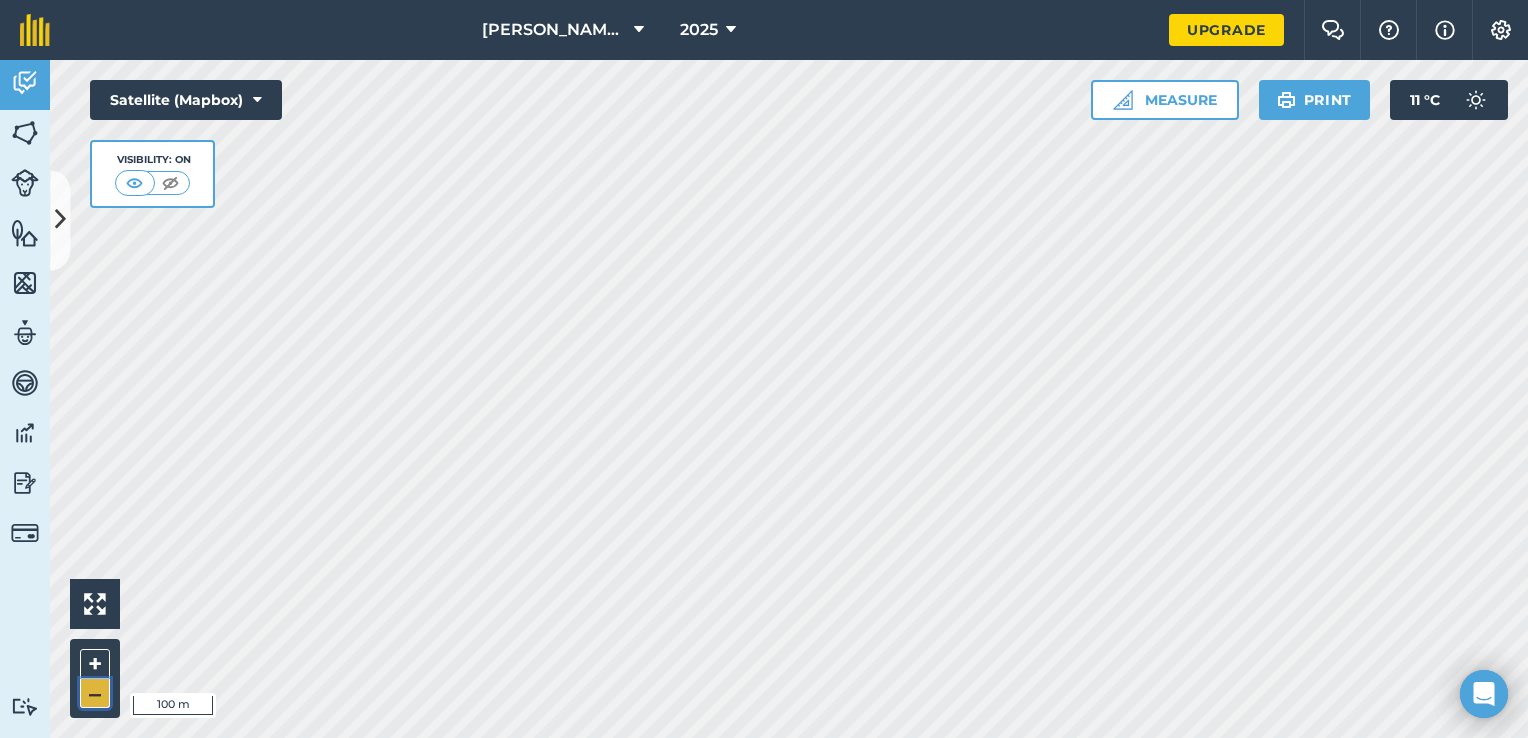 click on "–" at bounding box center (95, 693) 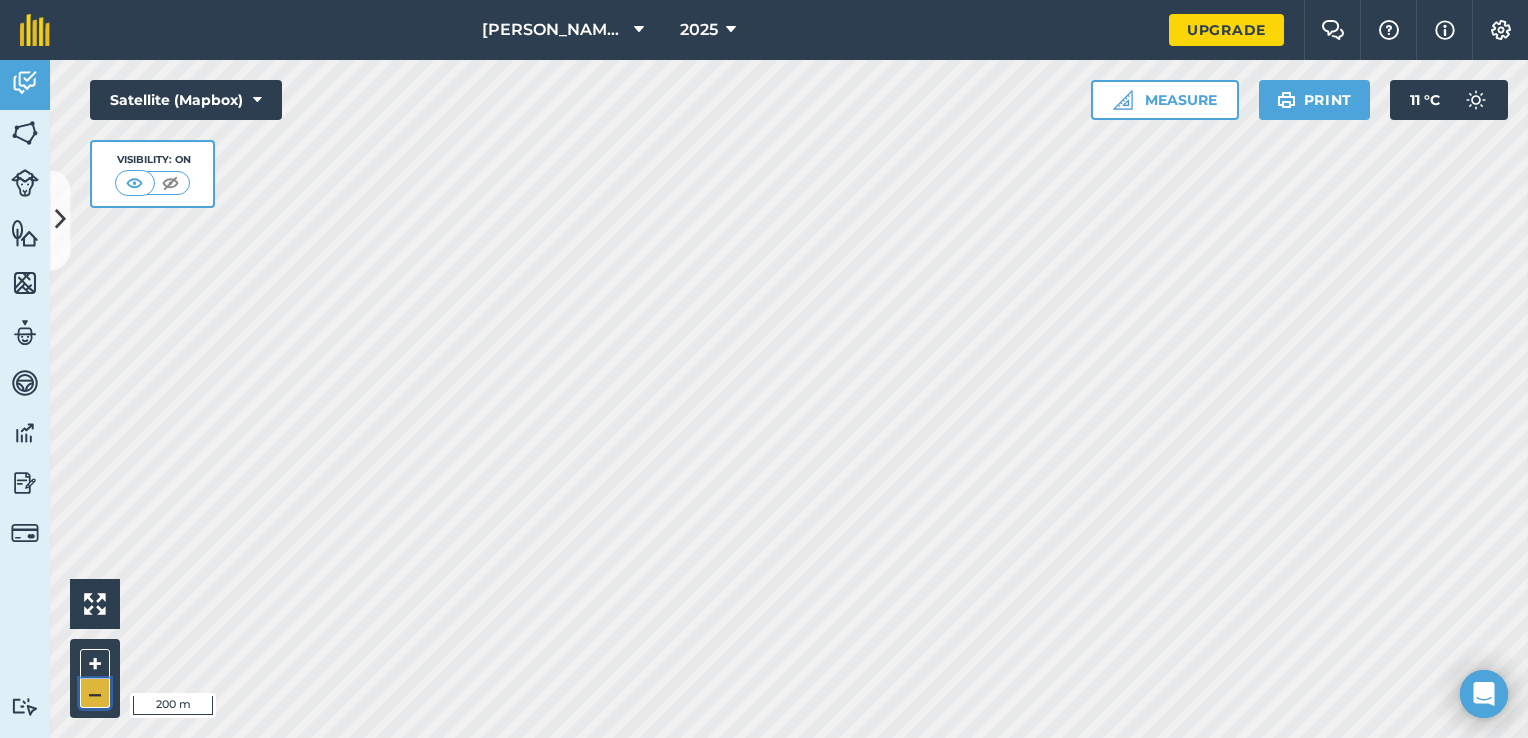 click on "–" at bounding box center [95, 693] 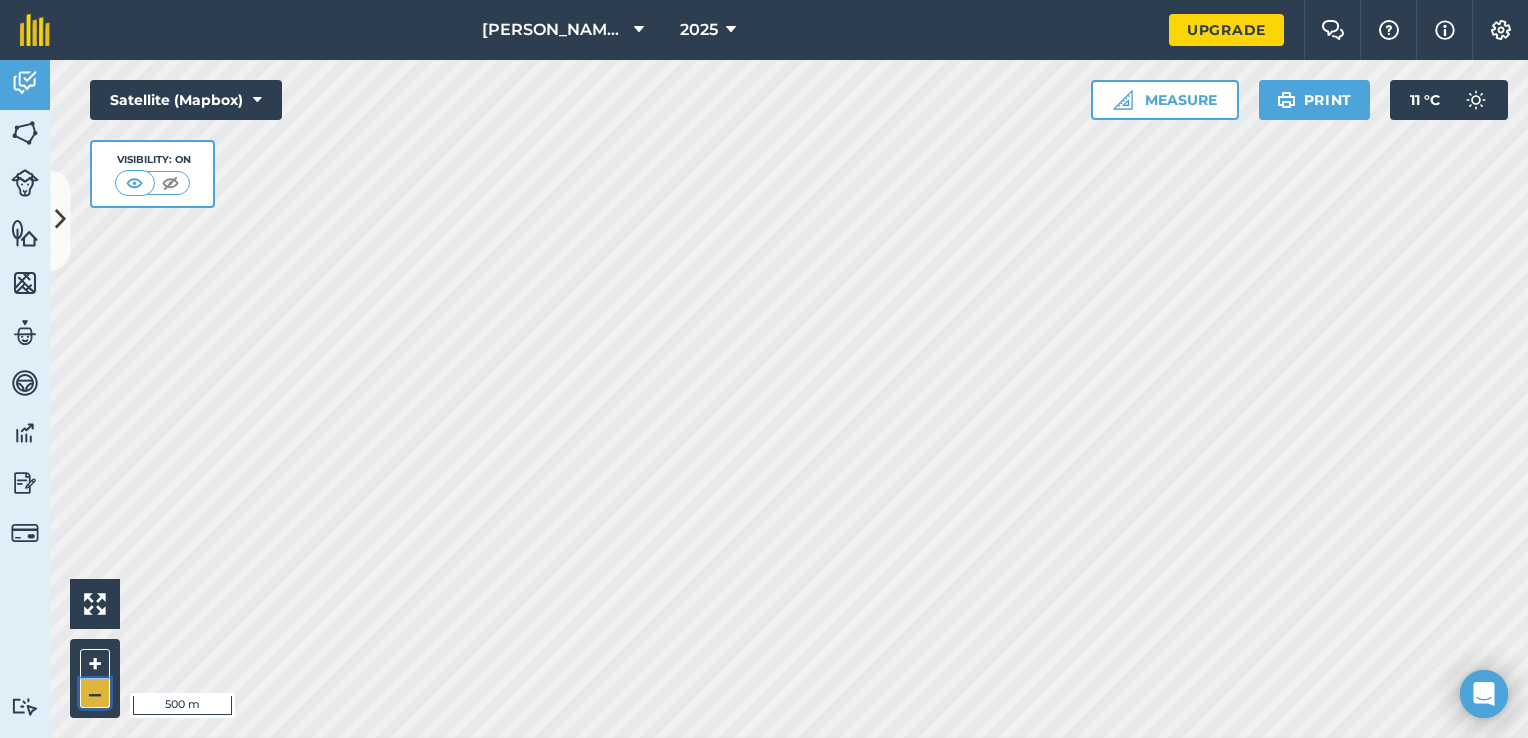 click on "–" at bounding box center [95, 693] 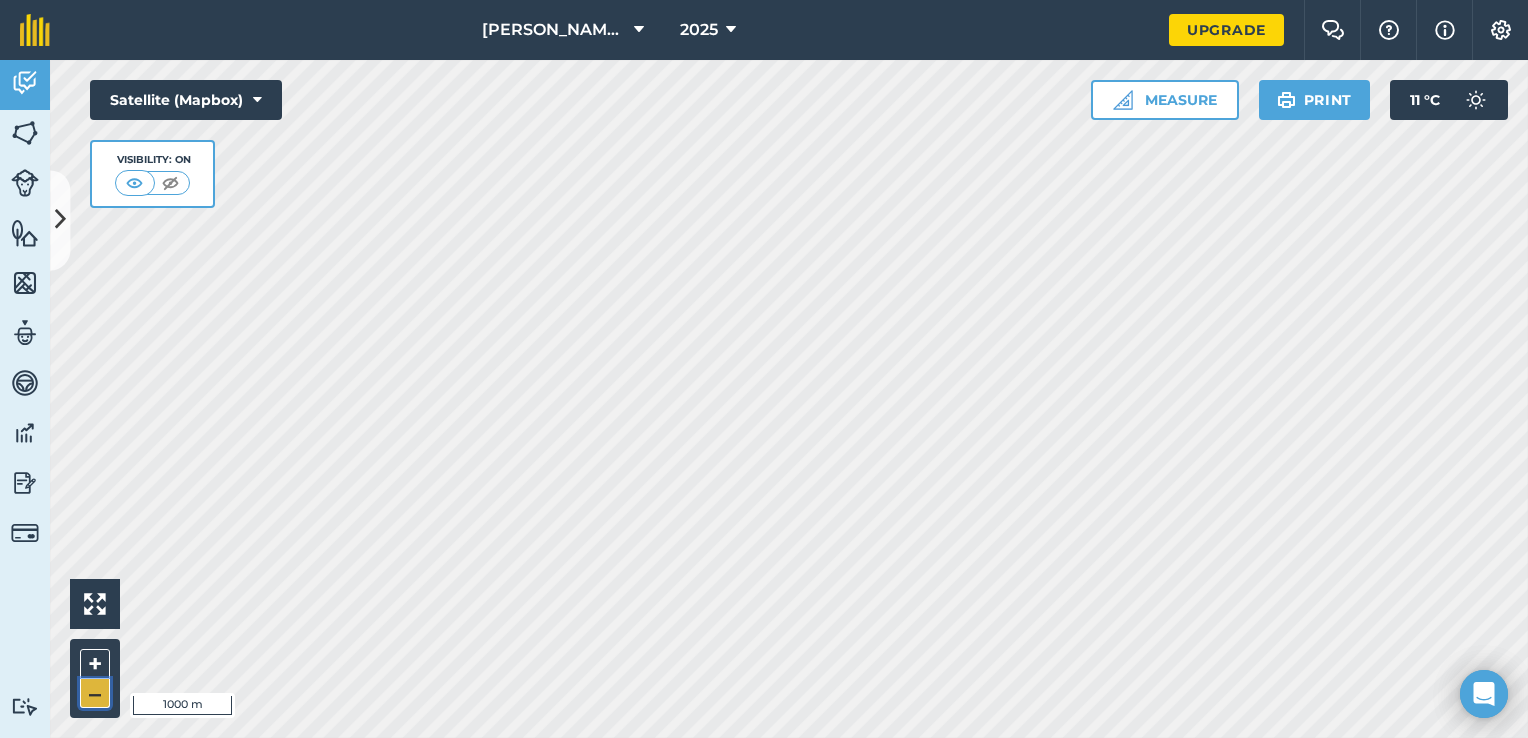 click on "–" at bounding box center (95, 693) 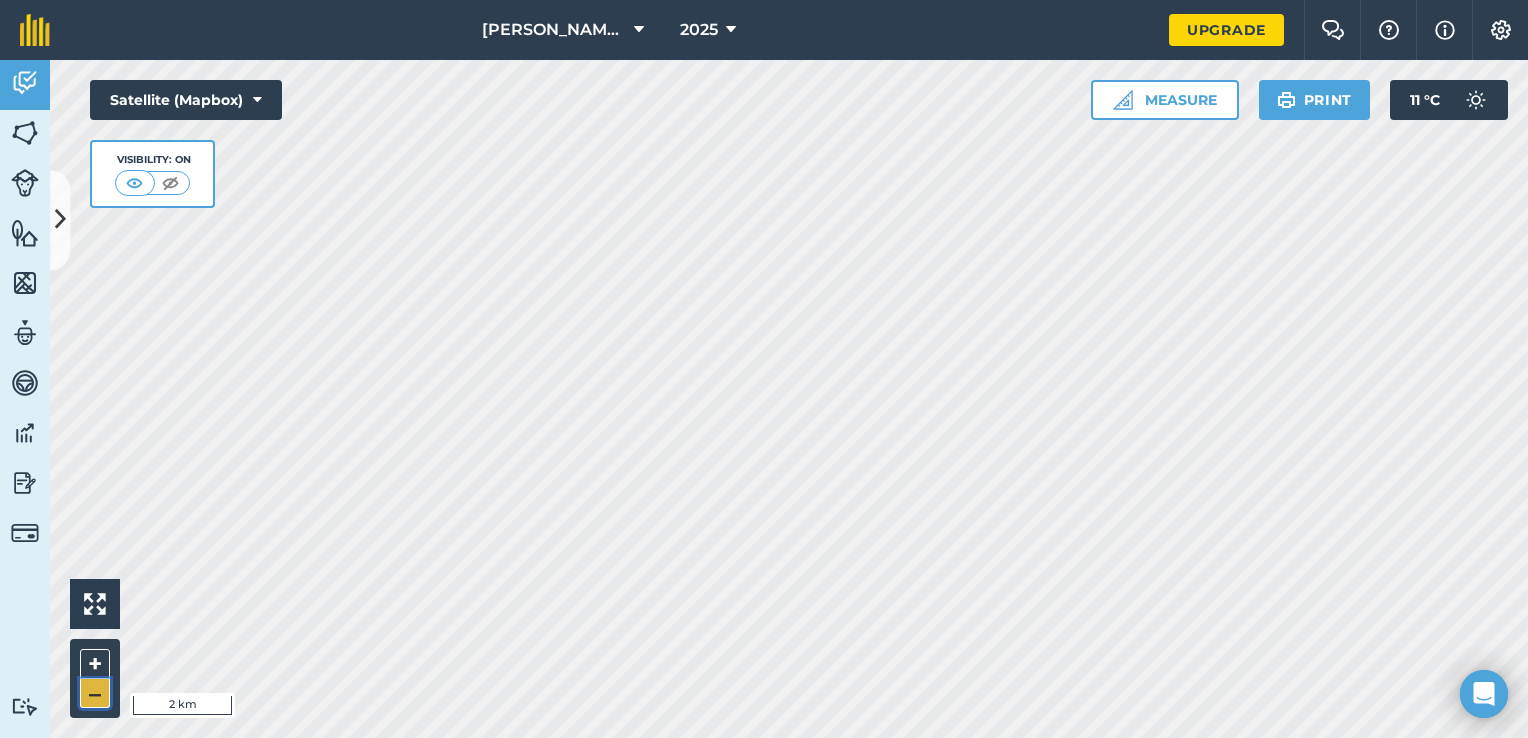 click on "–" at bounding box center (95, 693) 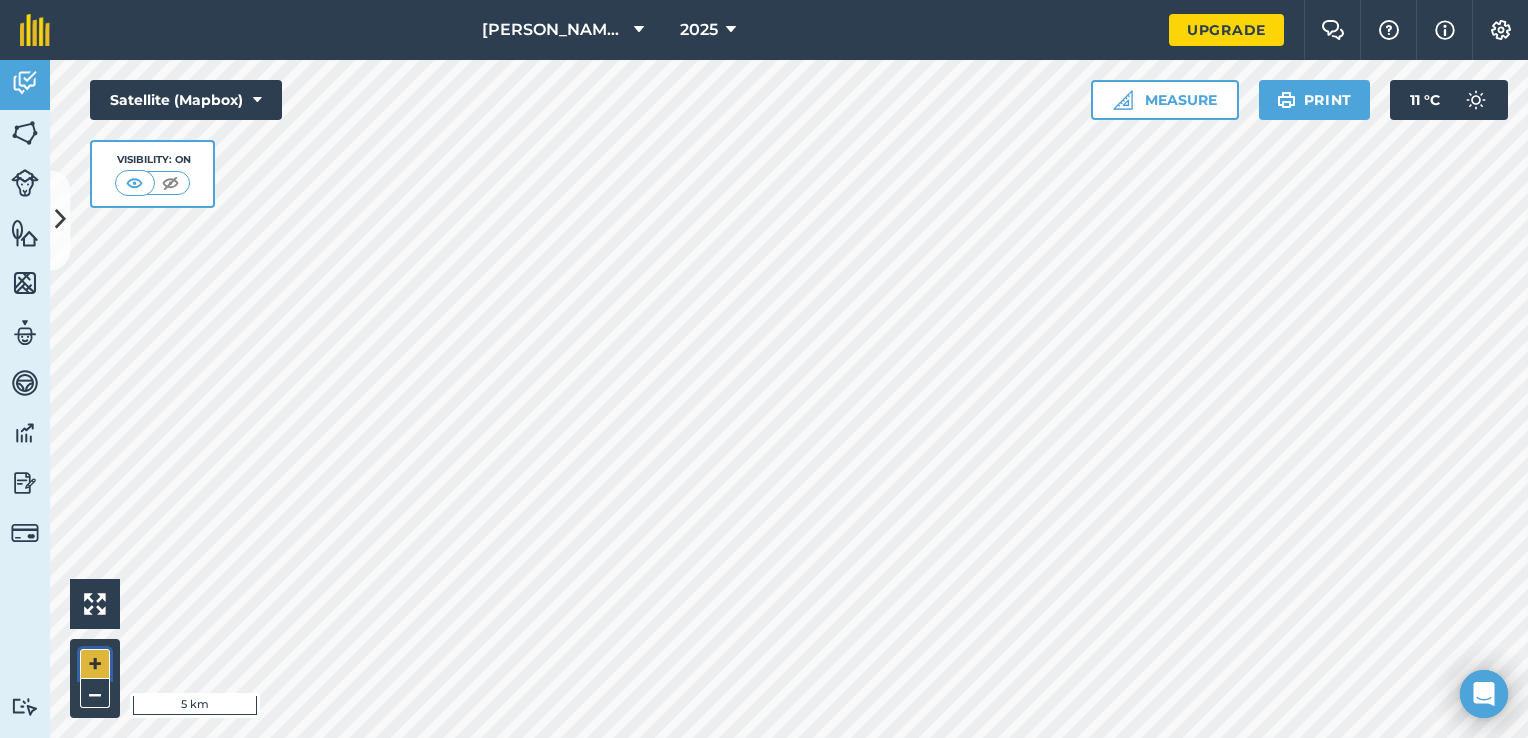 click on "+" at bounding box center (95, 664) 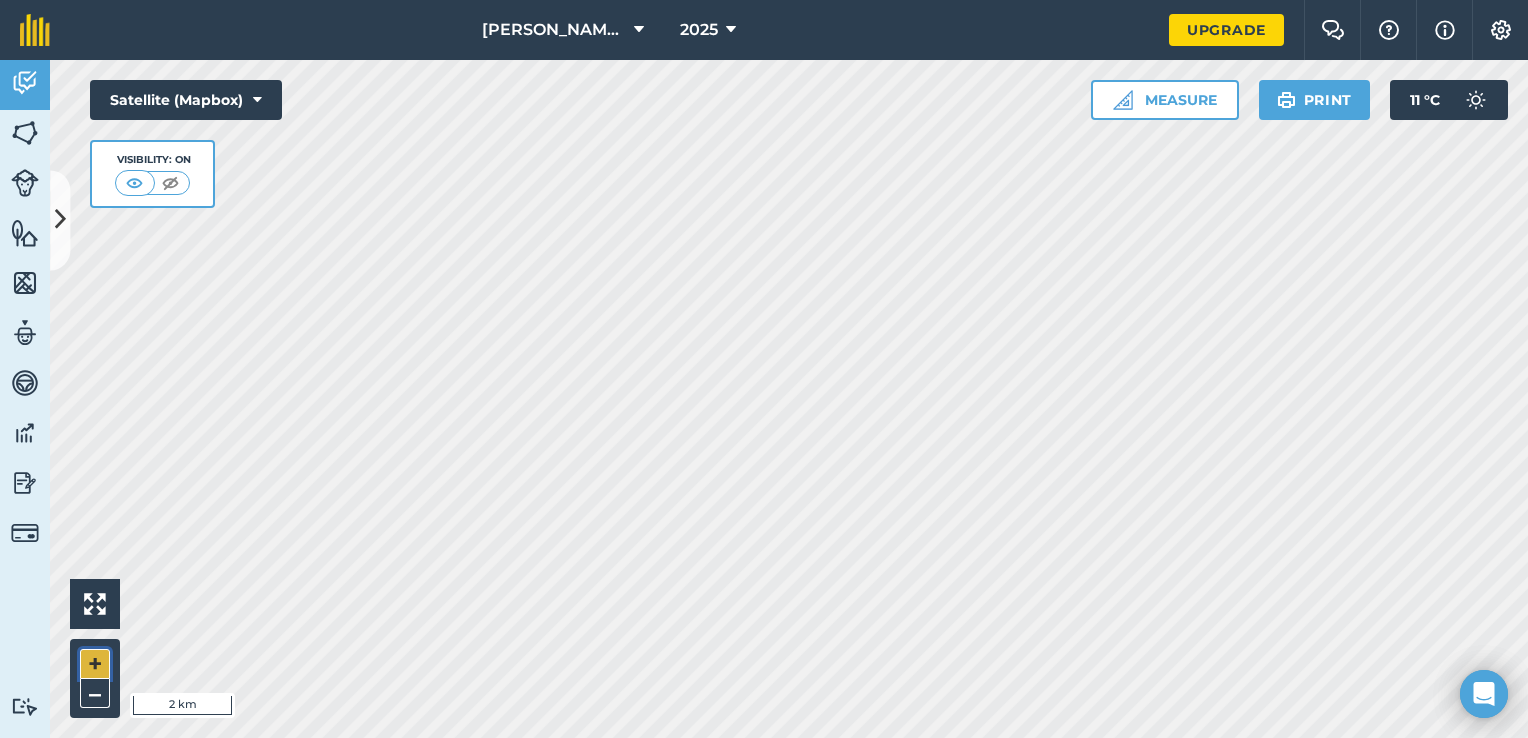 click on "+" at bounding box center (95, 664) 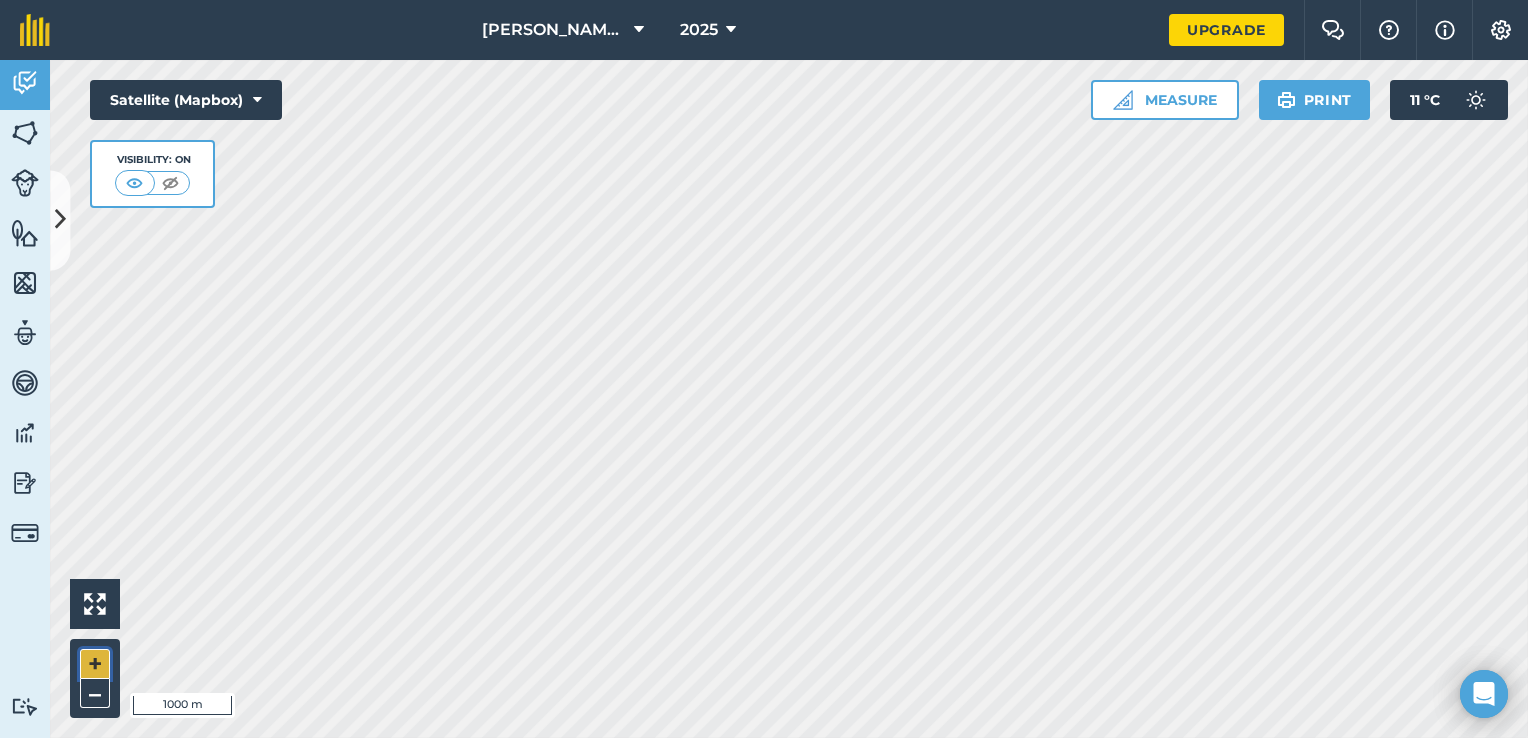 click on "+" at bounding box center [95, 664] 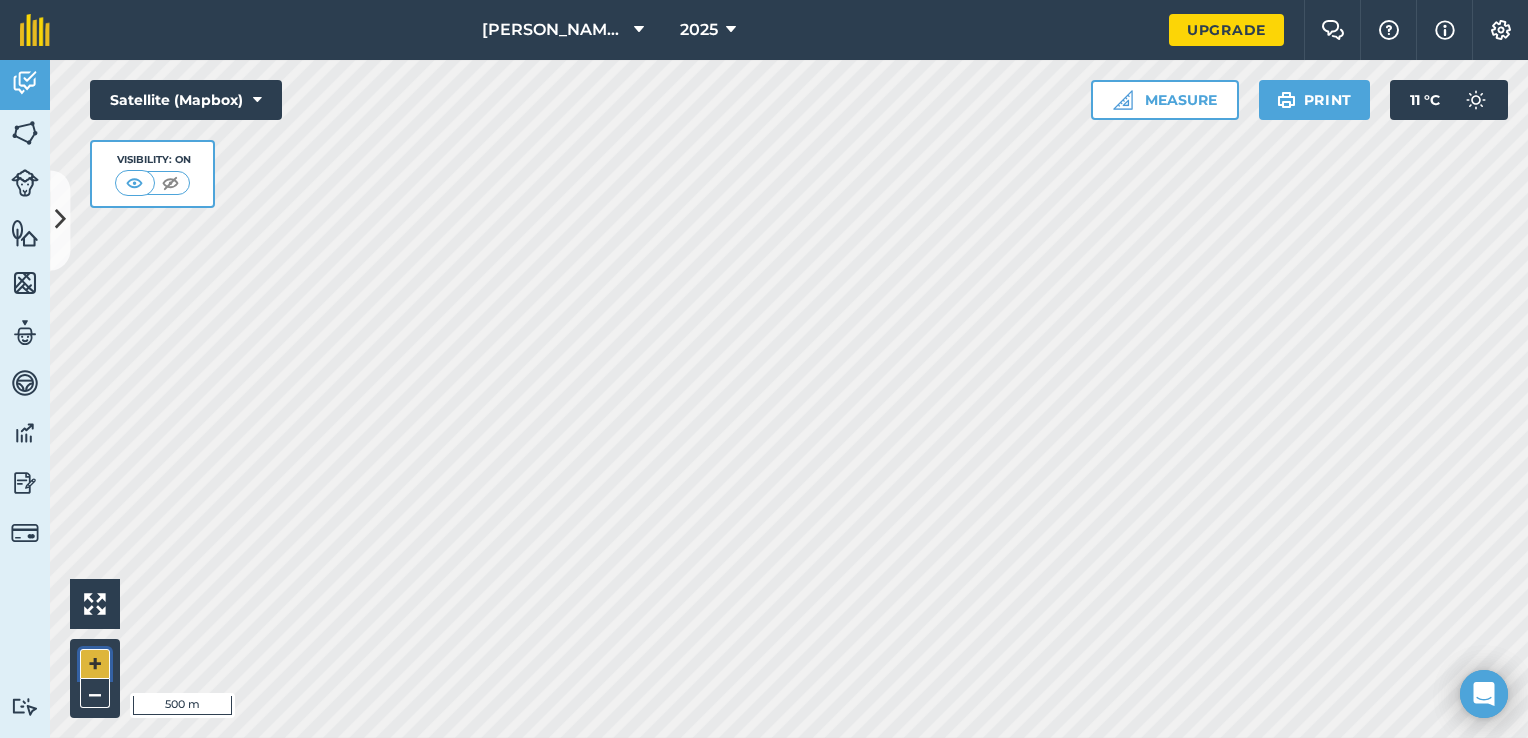 click on "+" at bounding box center (95, 664) 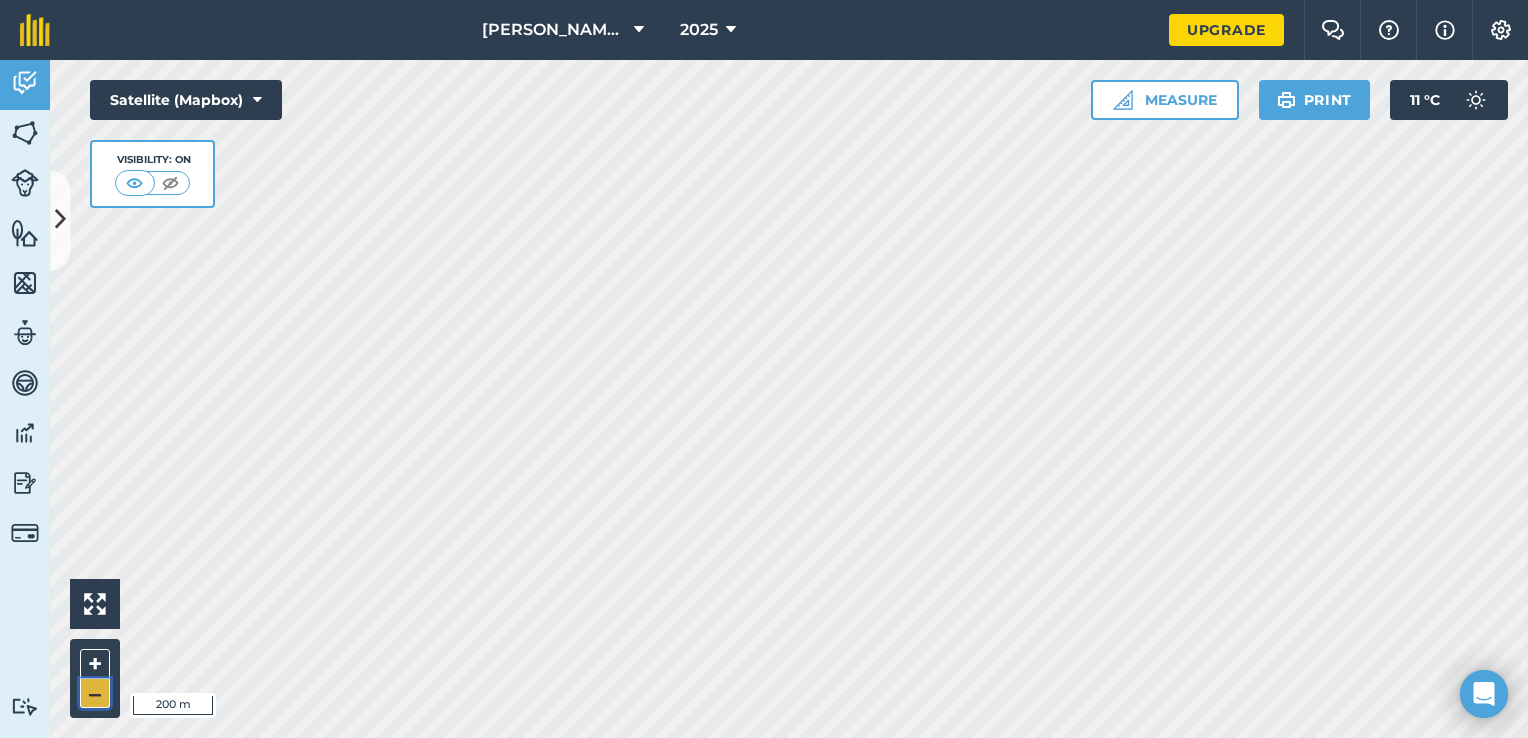 click on "–" at bounding box center (95, 693) 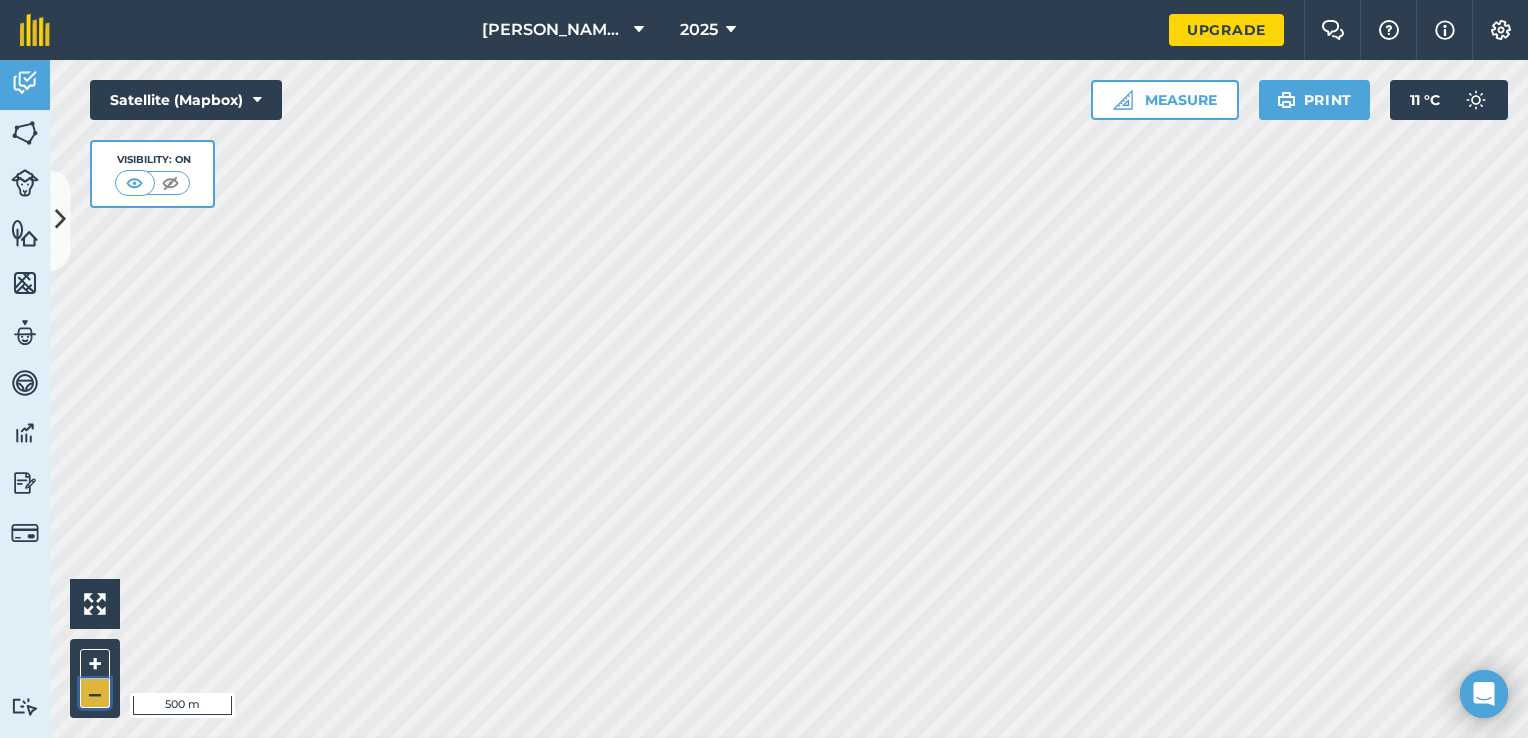 click on "–" at bounding box center [95, 693] 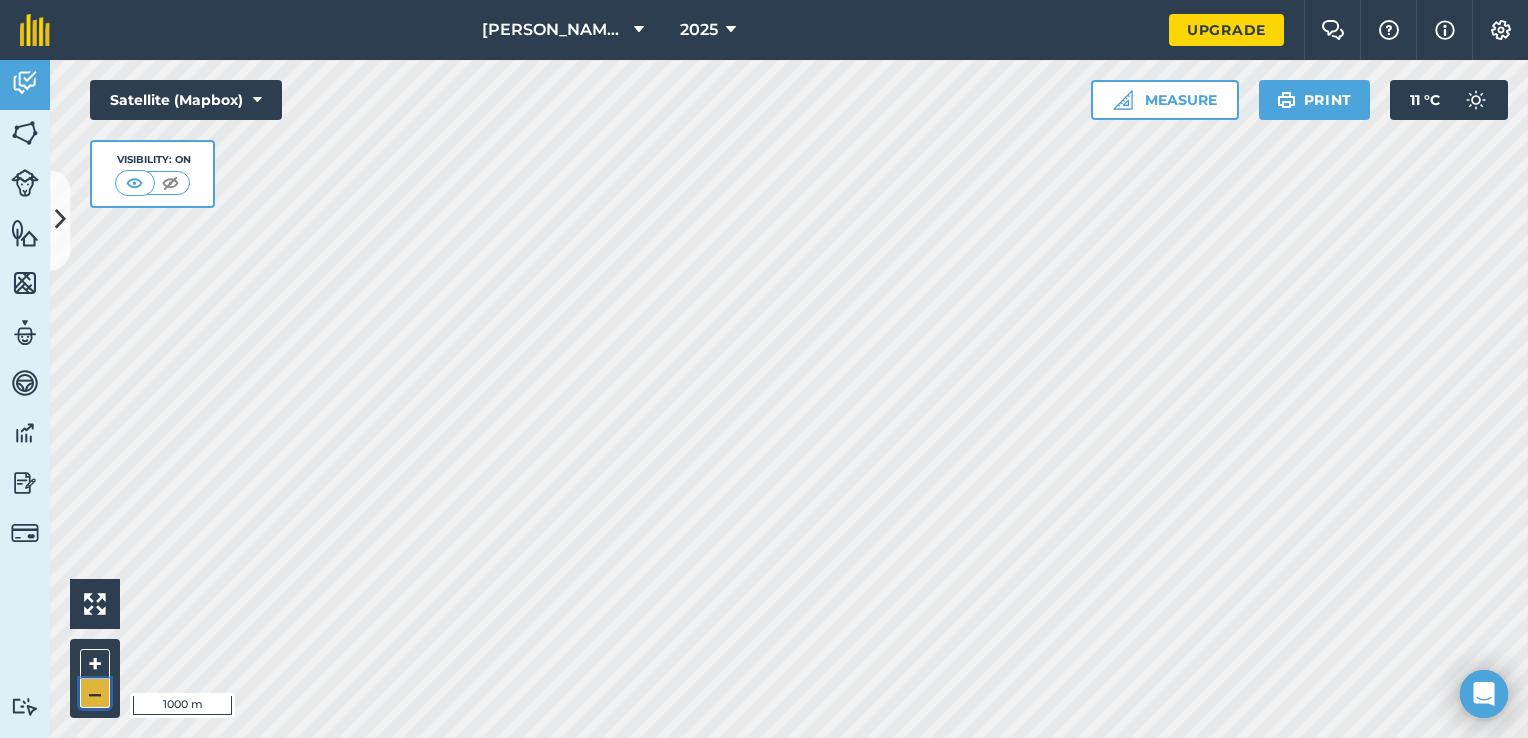 click on "–" at bounding box center [95, 693] 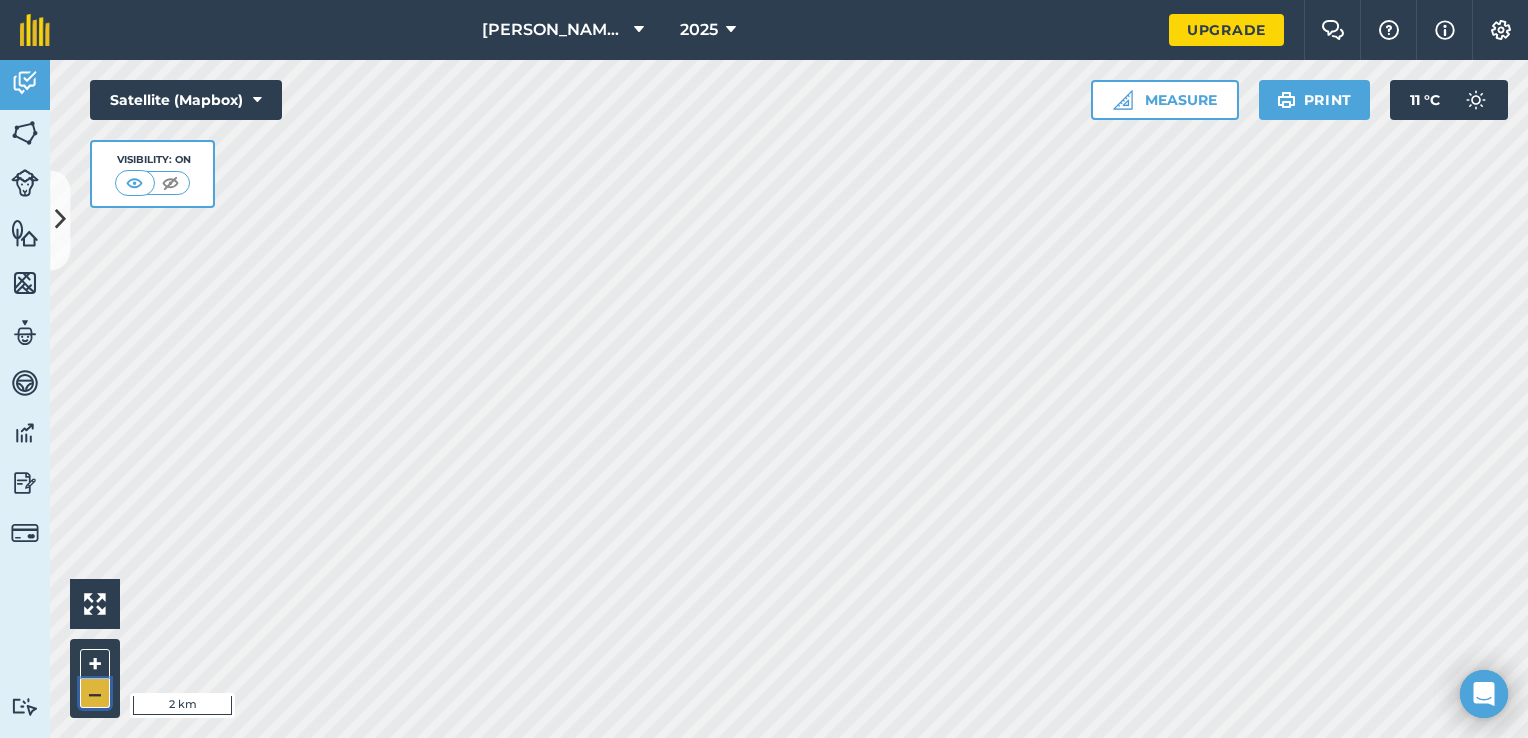 click on "–" at bounding box center (95, 693) 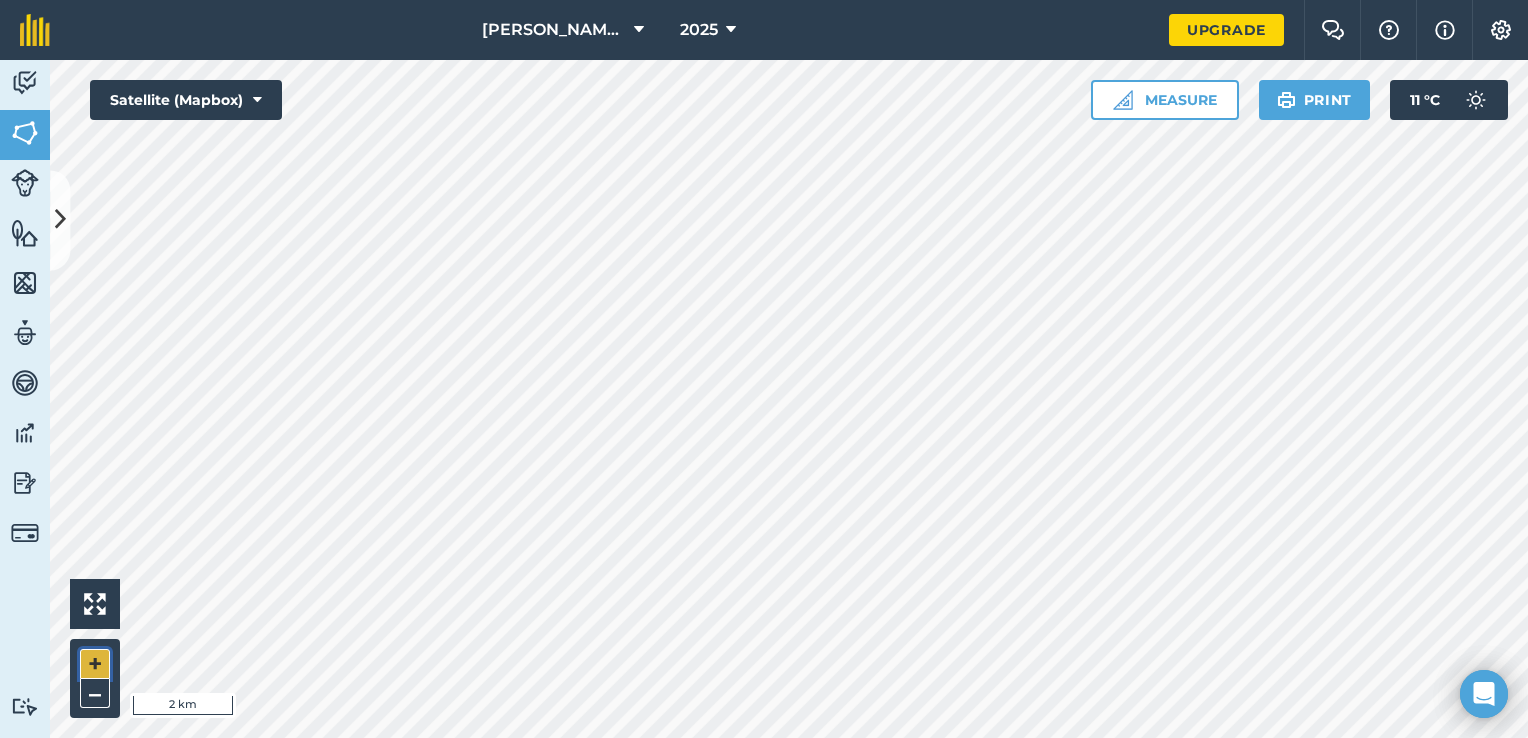 click on "+" at bounding box center [95, 664] 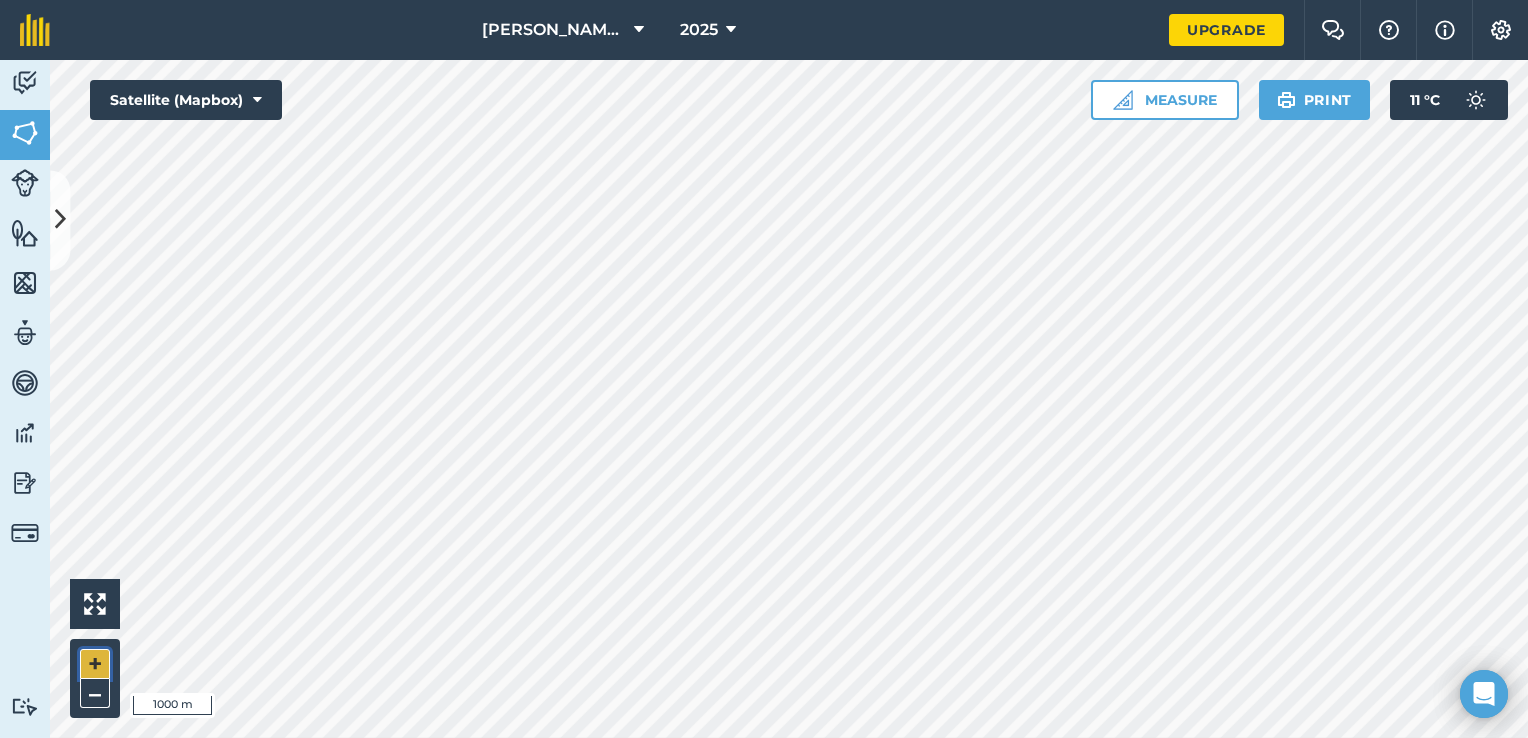 click on "+" at bounding box center [95, 664] 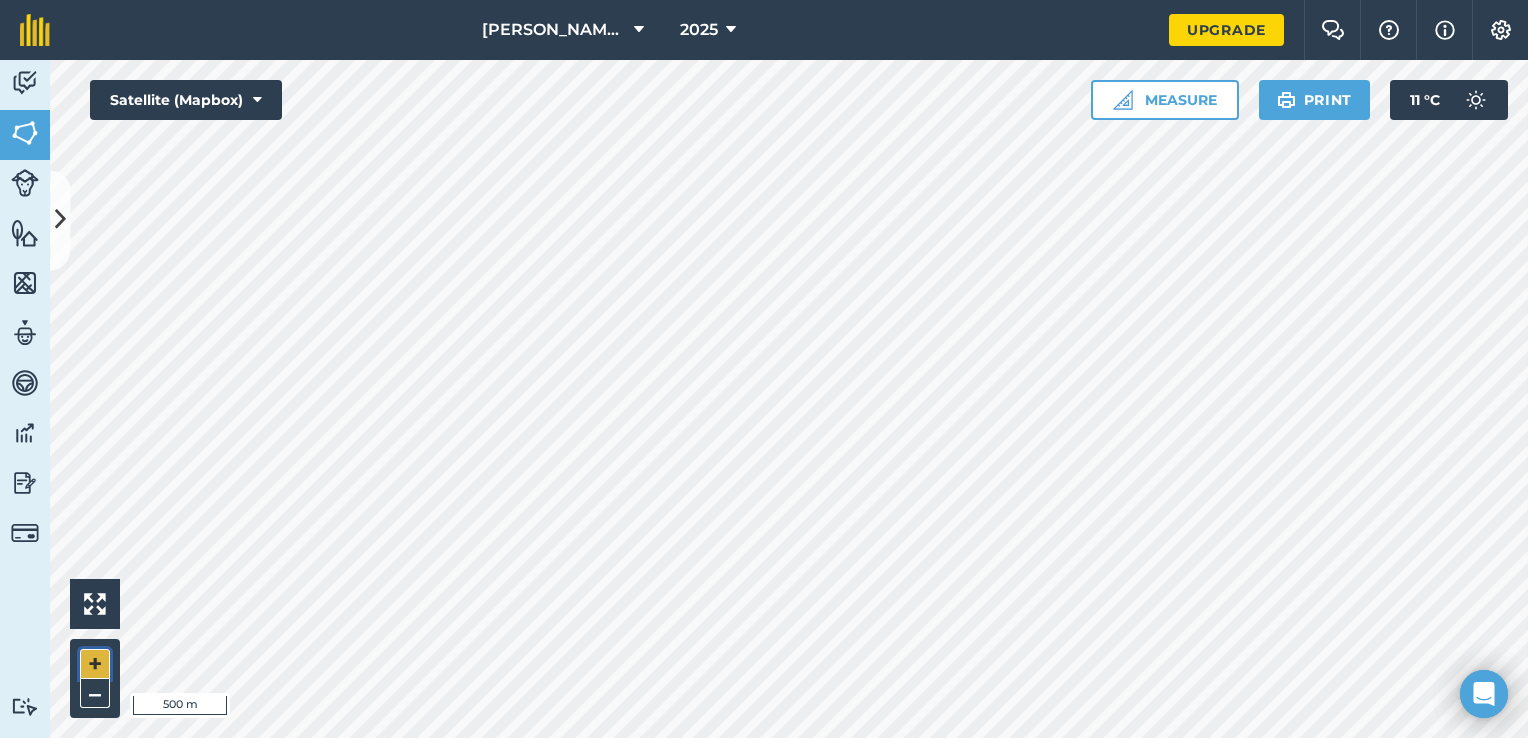 click on "+" at bounding box center (95, 664) 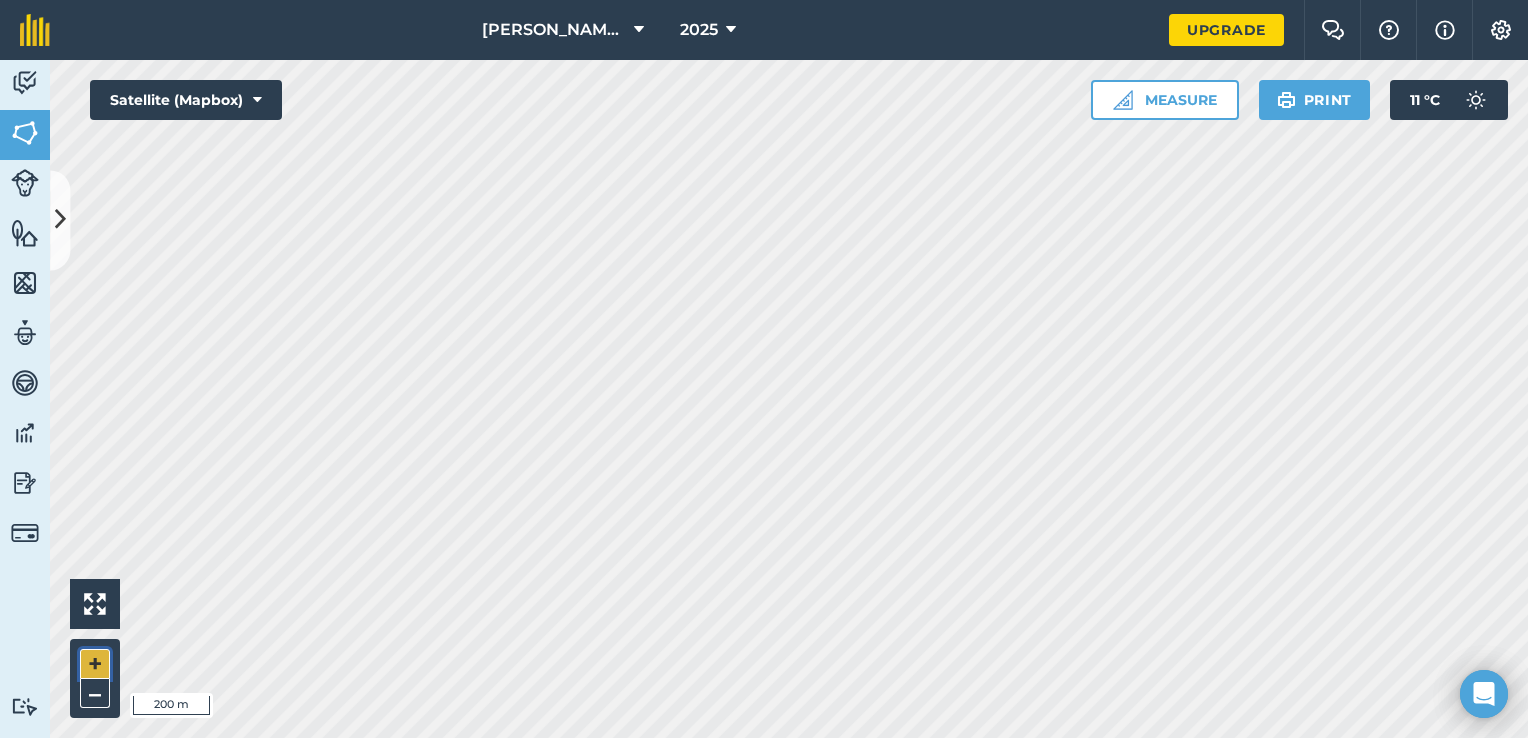 click on "+" at bounding box center [95, 664] 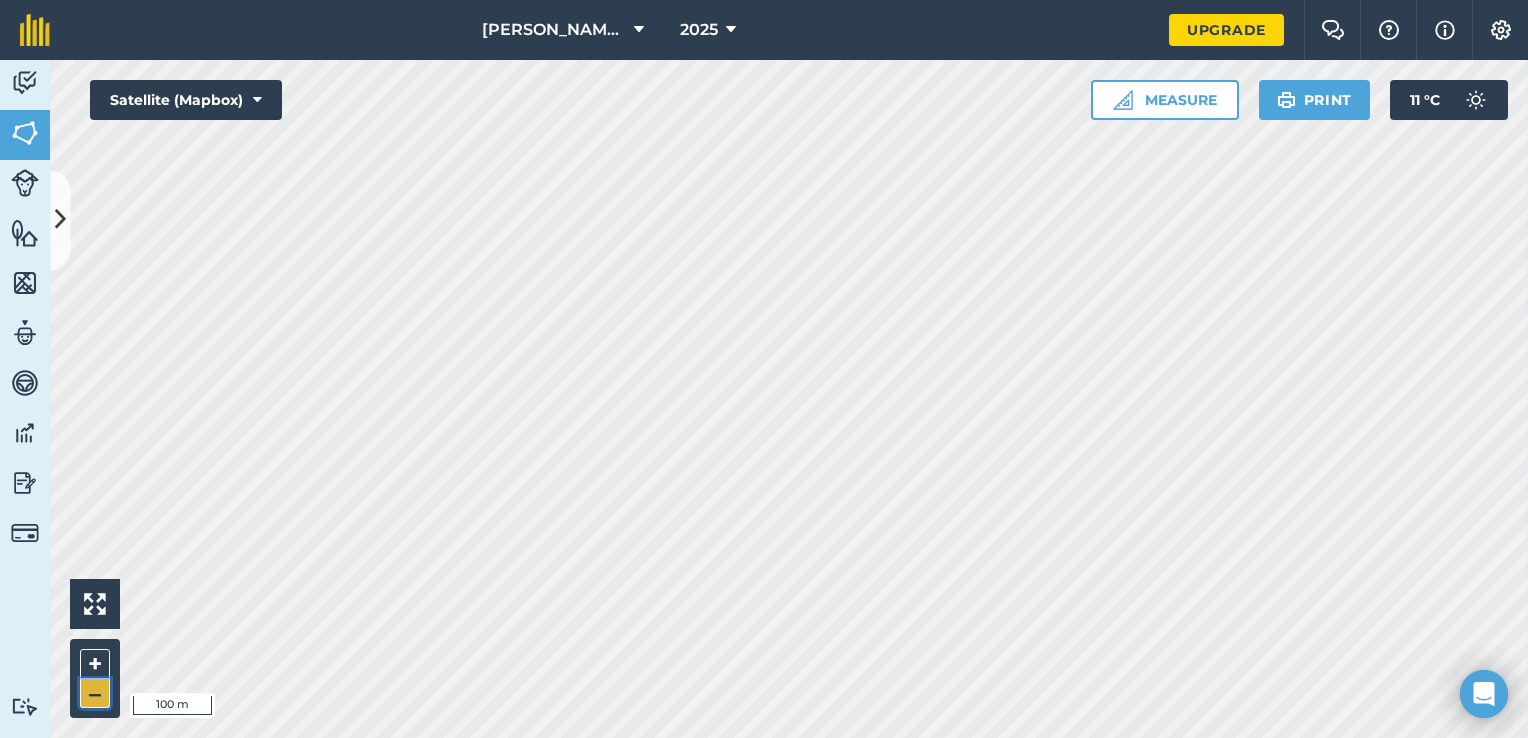 click on "–" at bounding box center (95, 693) 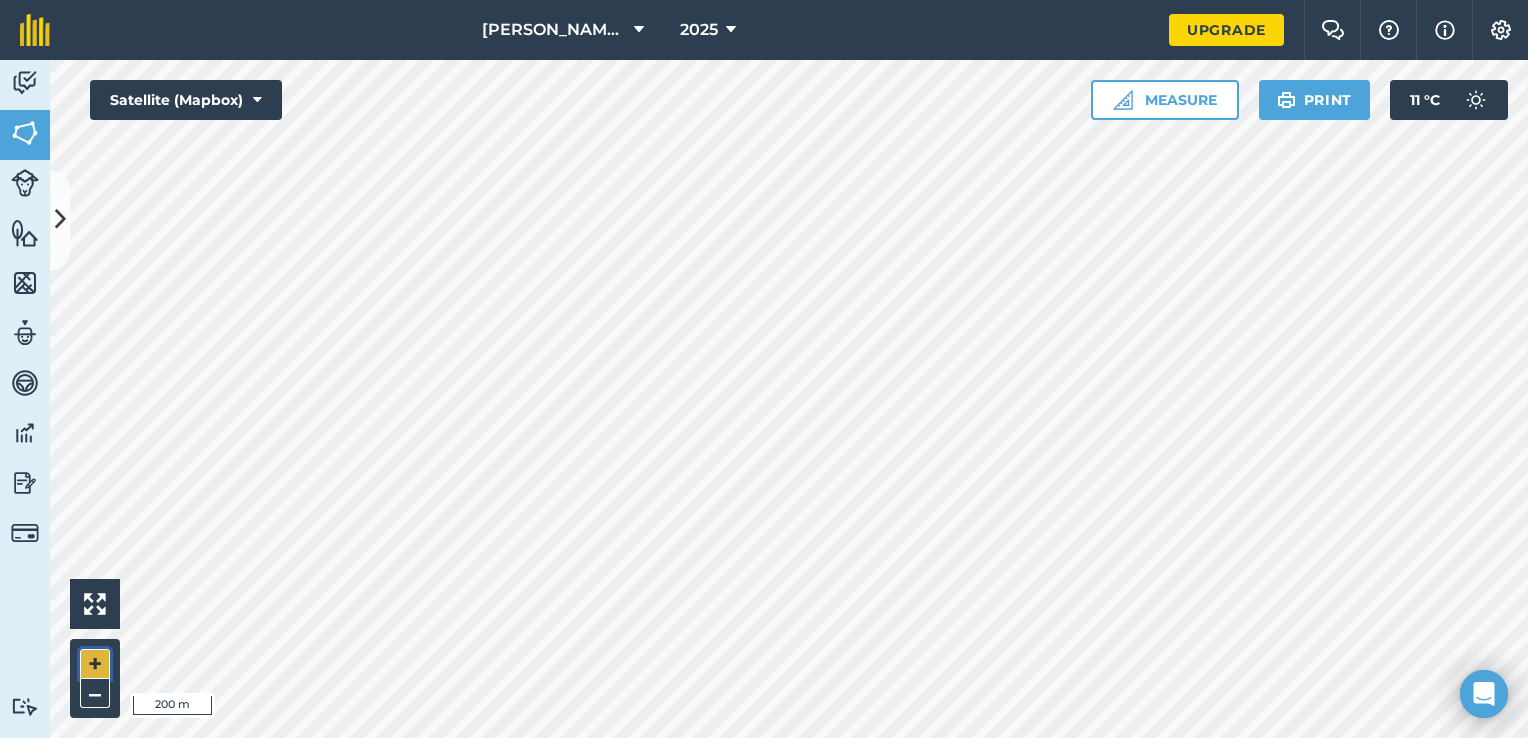 click on "+" at bounding box center (95, 664) 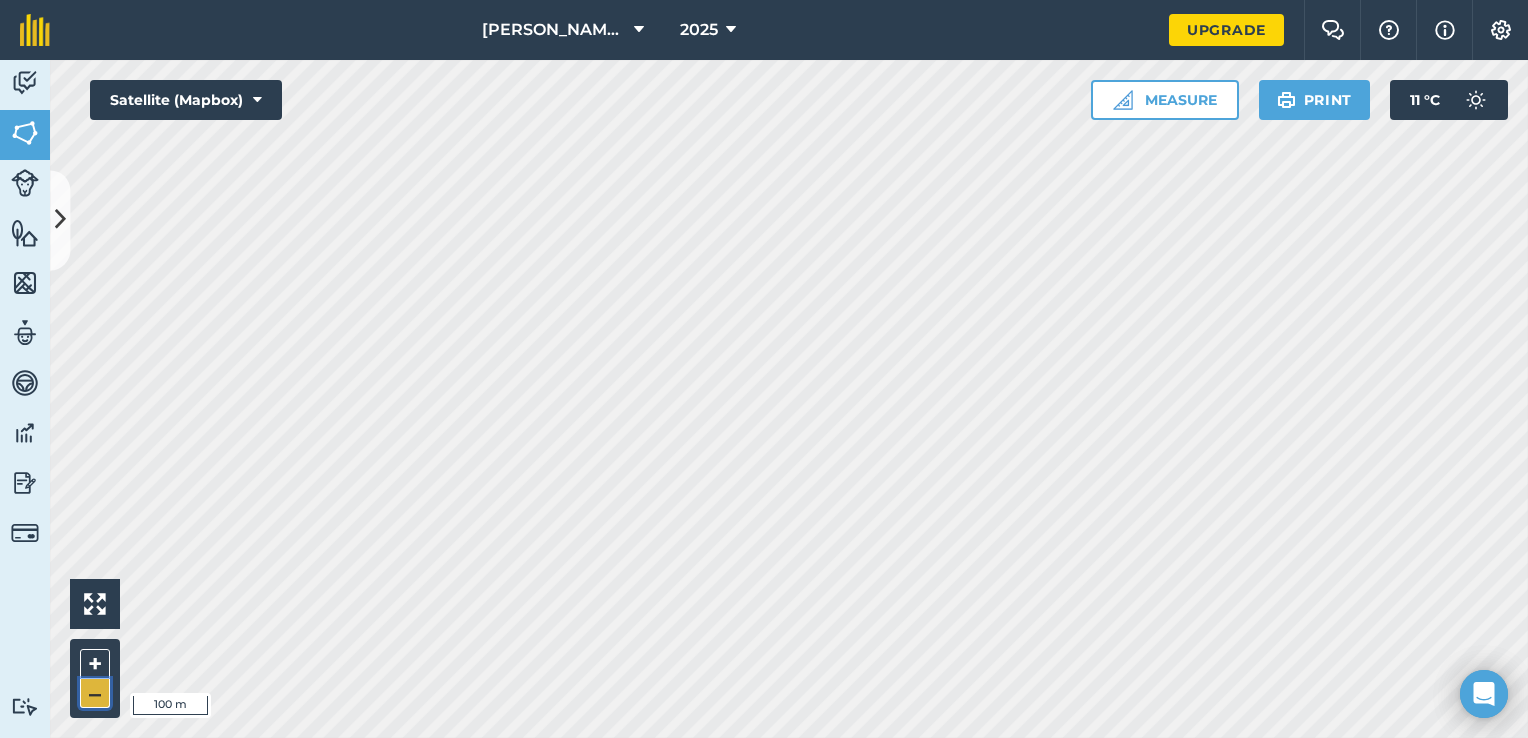 click on "–" at bounding box center (95, 693) 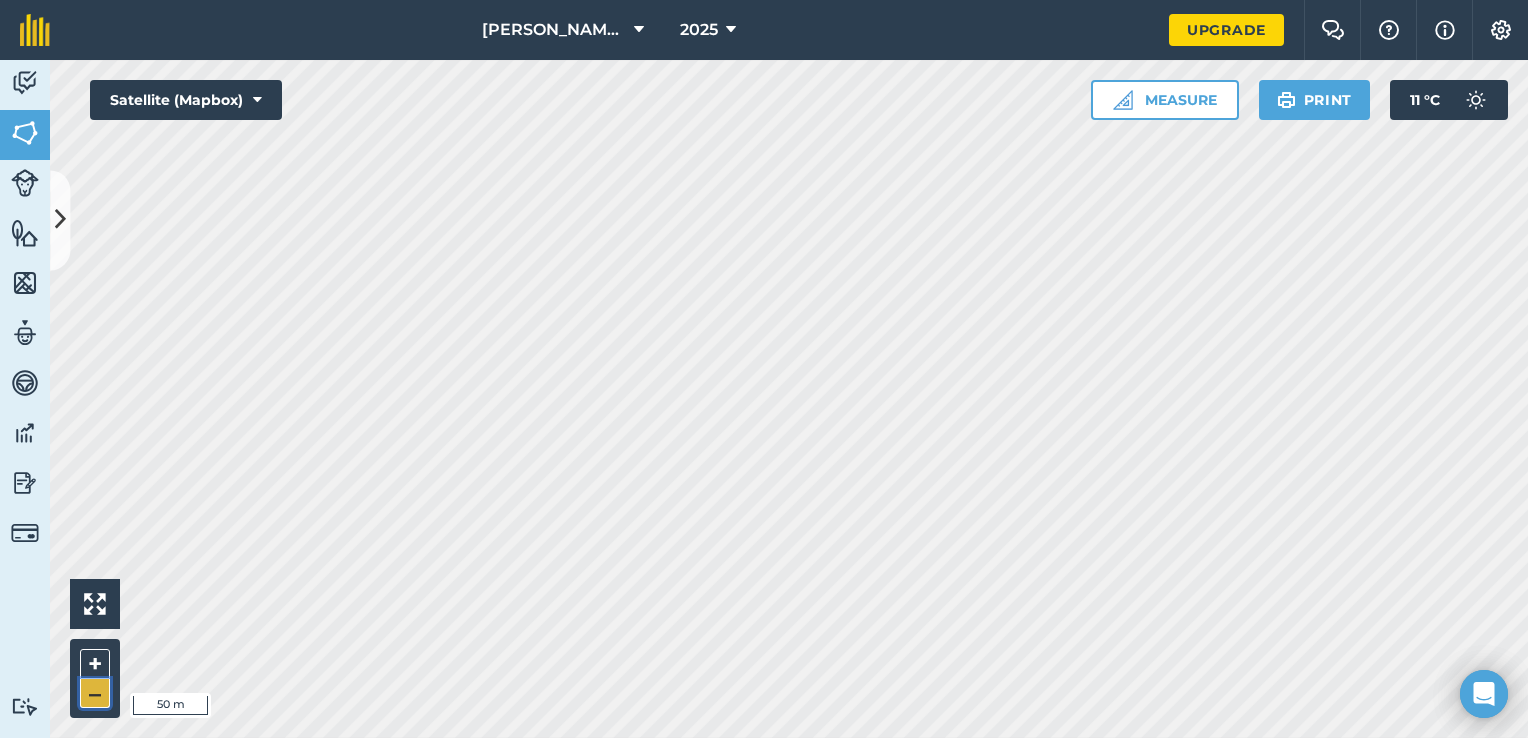 click on "–" at bounding box center [95, 693] 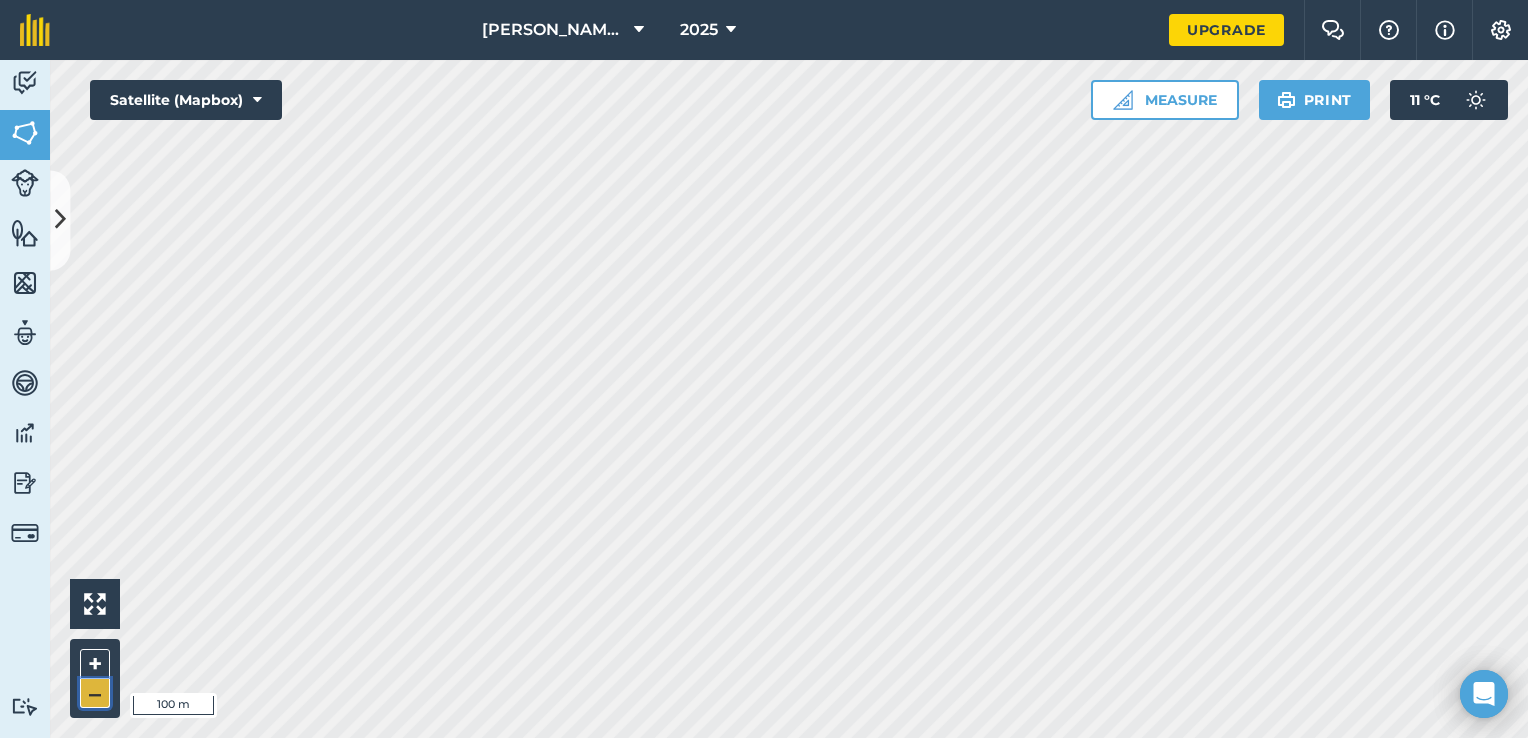 click on "–" at bounding box center (95, 693) 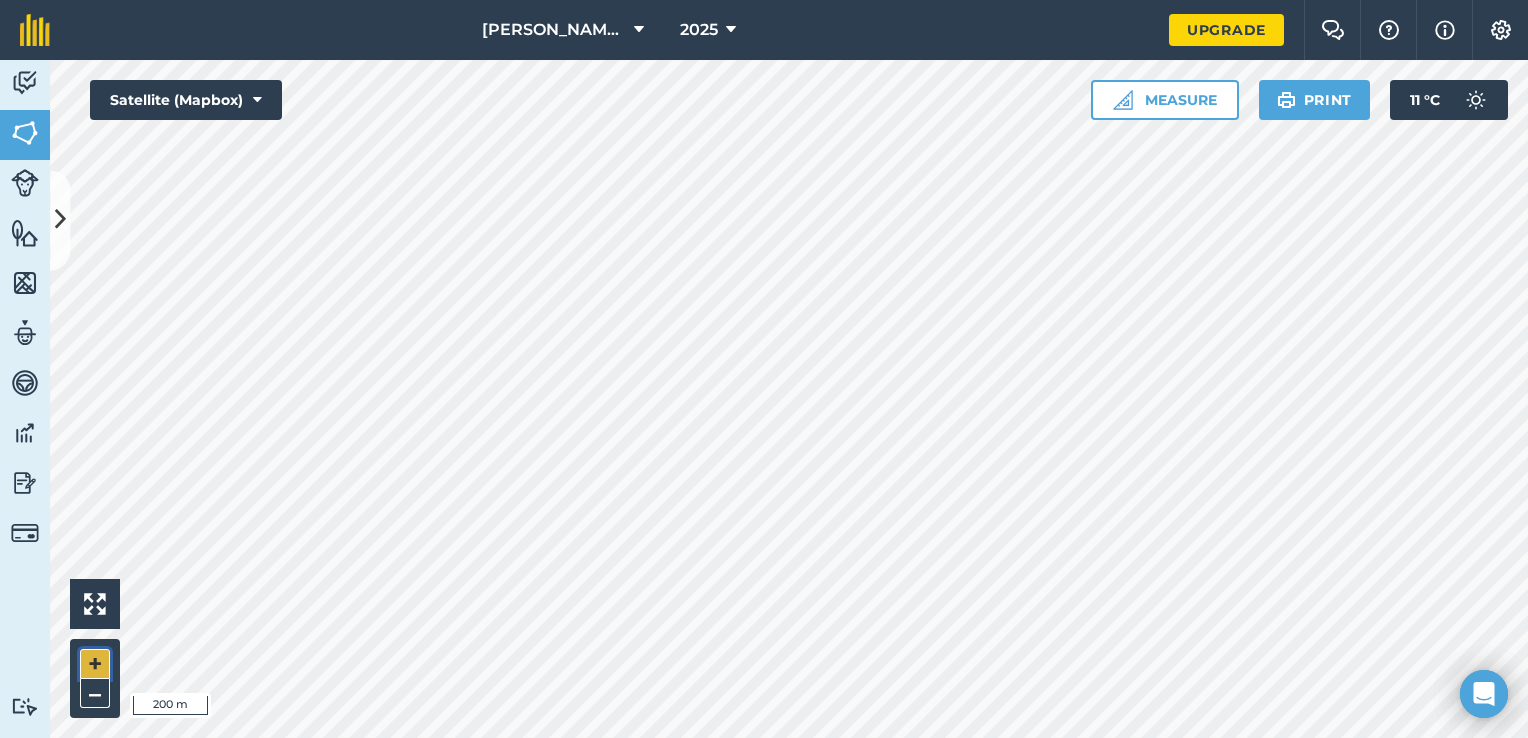 click on "+" at bounding box center (95, 664) 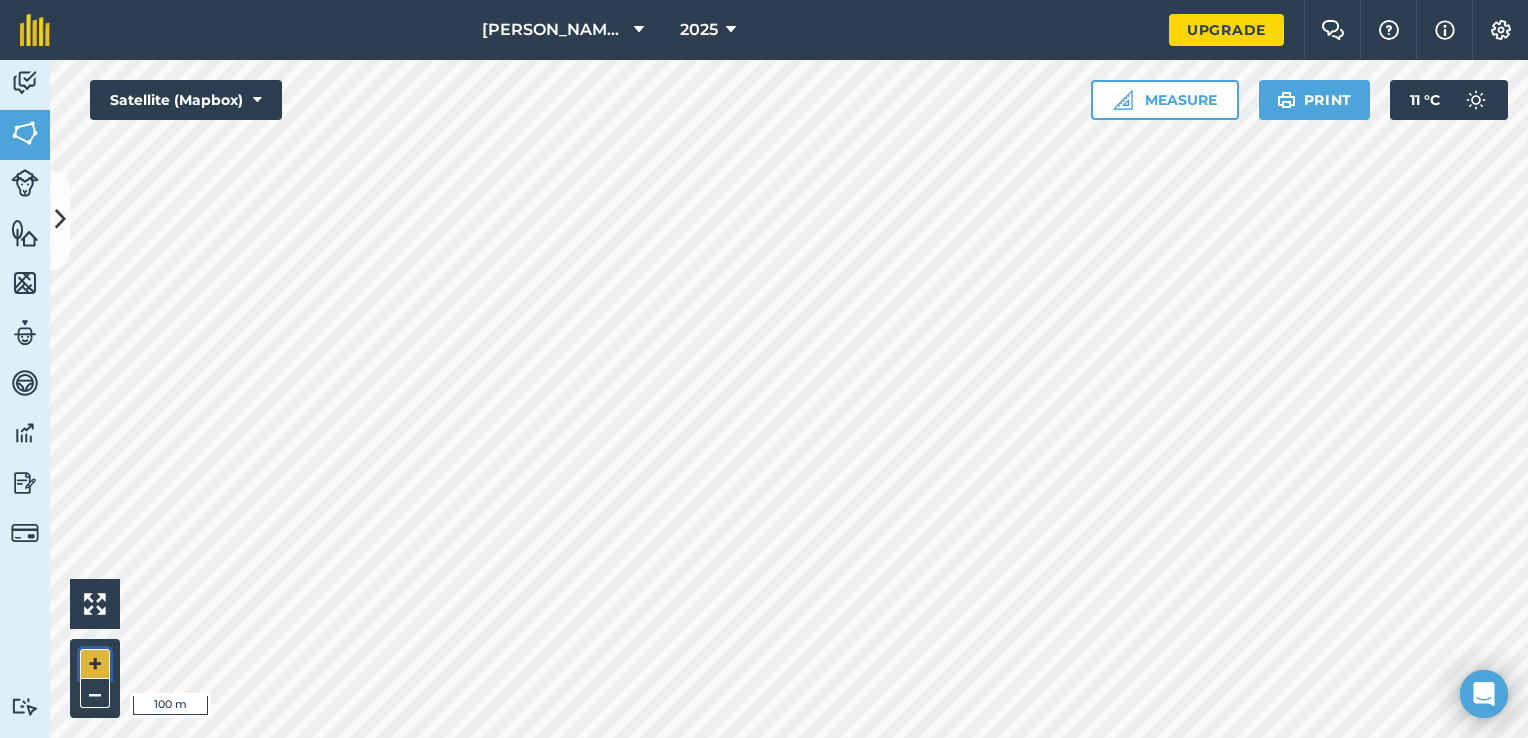 click on "+" at bounding box center [95, 664] 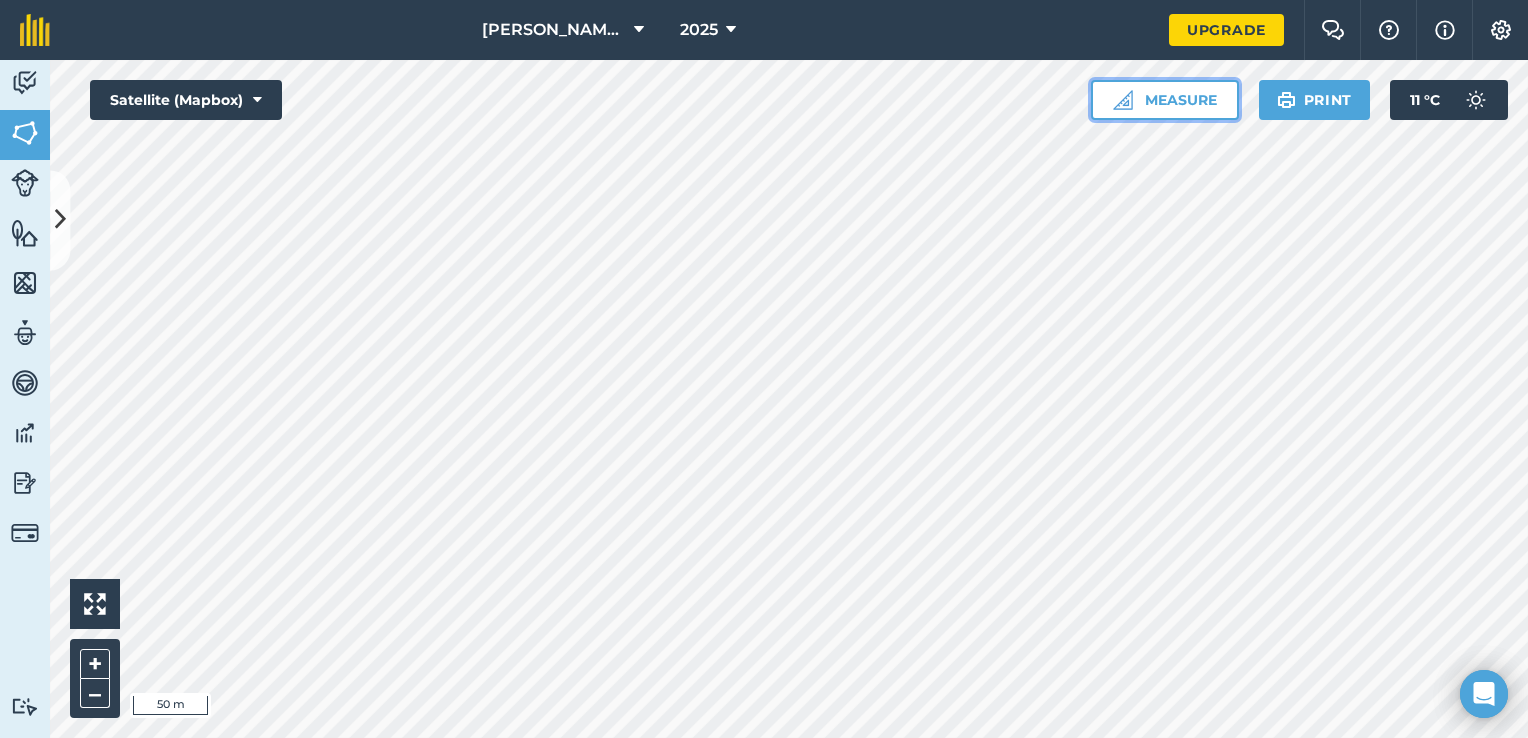 click on "Measure" at bounding box center (1165, 100) 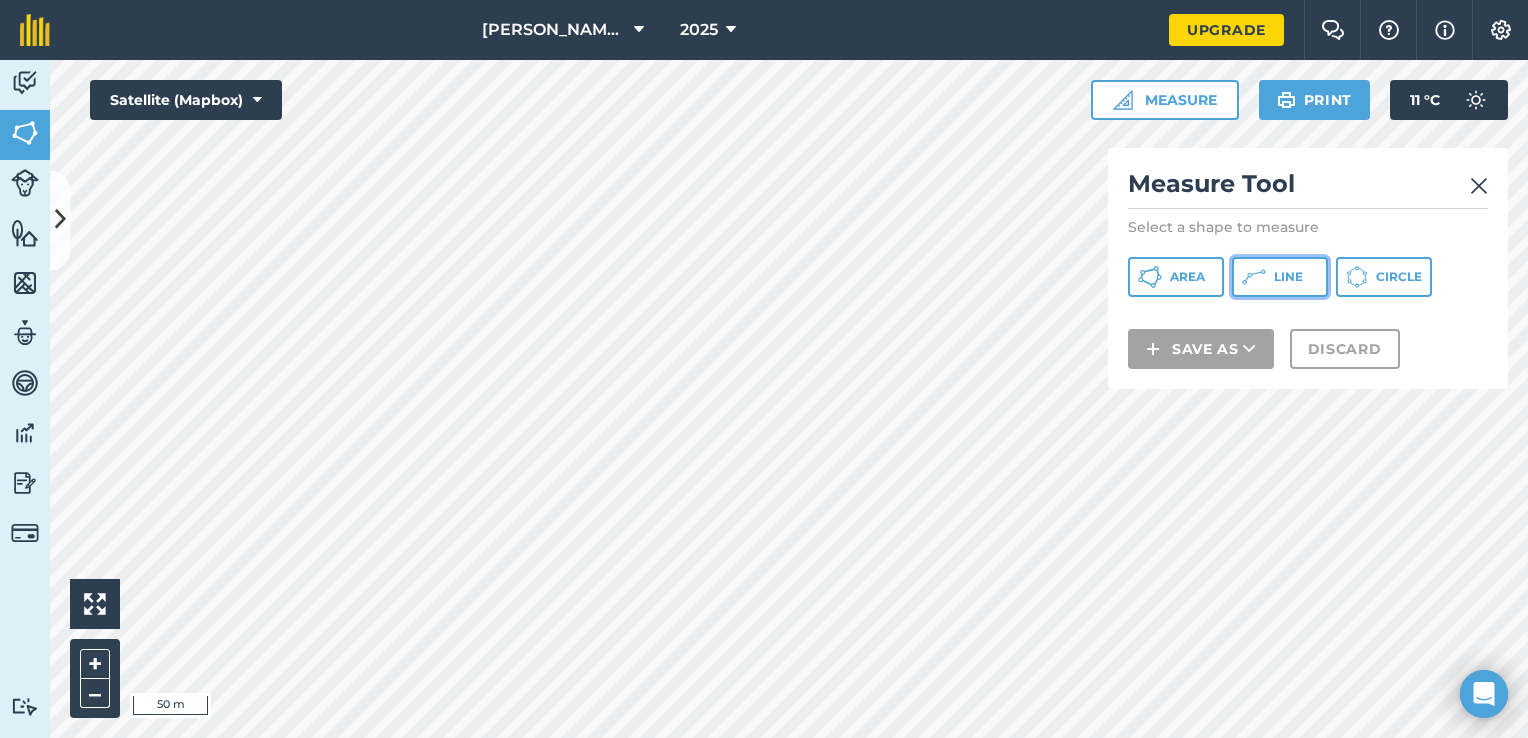 click on "Line" at bounding box center (1288, 277) 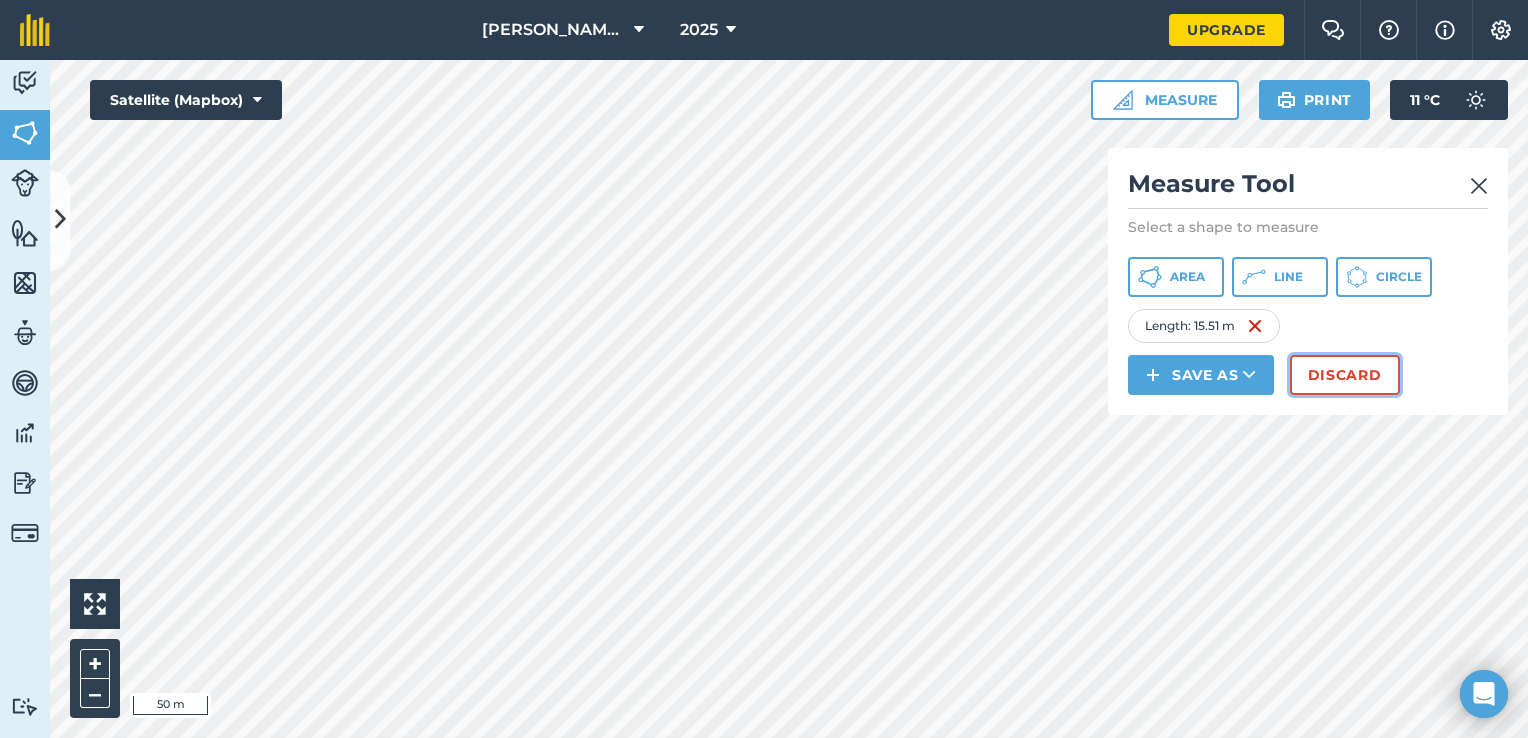 click on "Discard" at bounding box center [1345, 375] 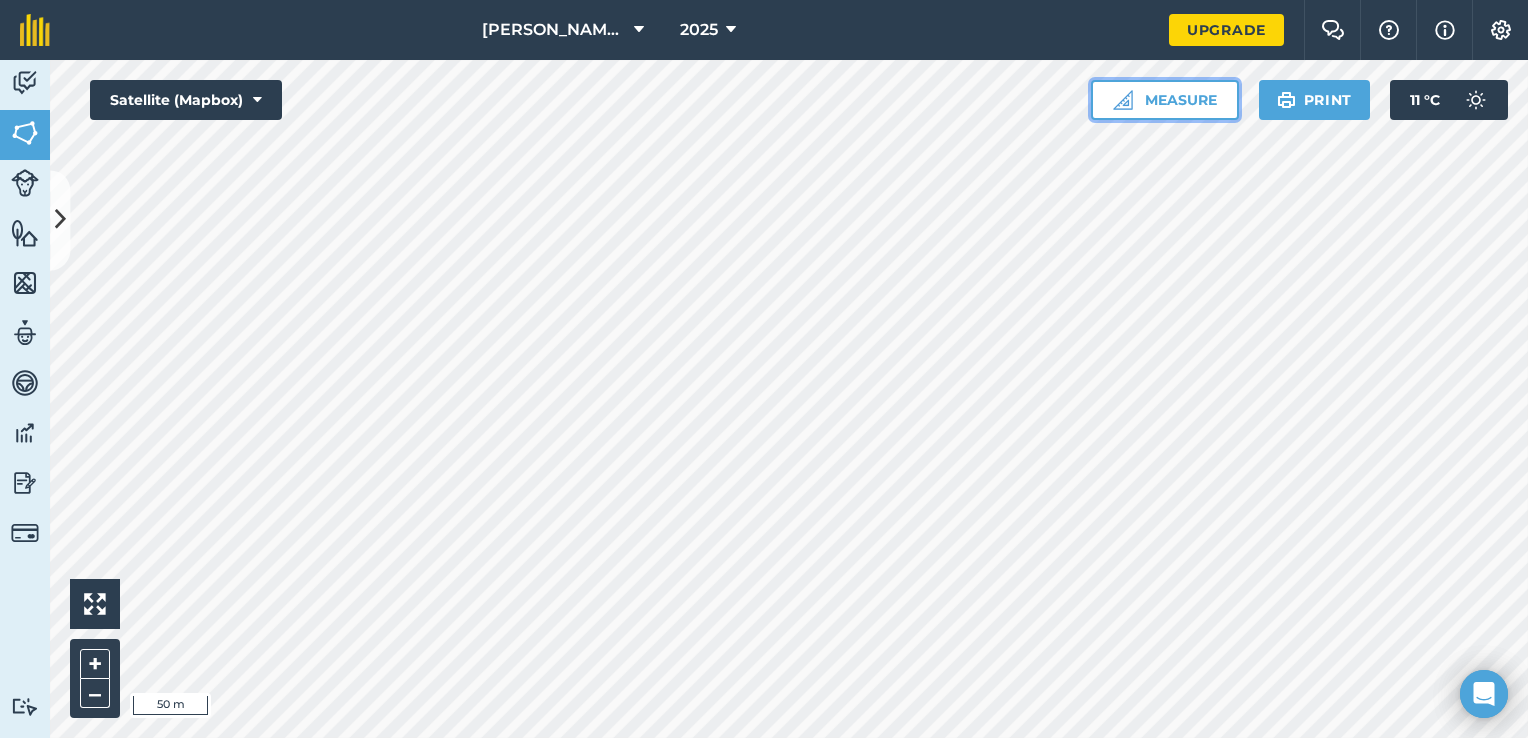 click on "Measure" at bounding box center (1165, 100) 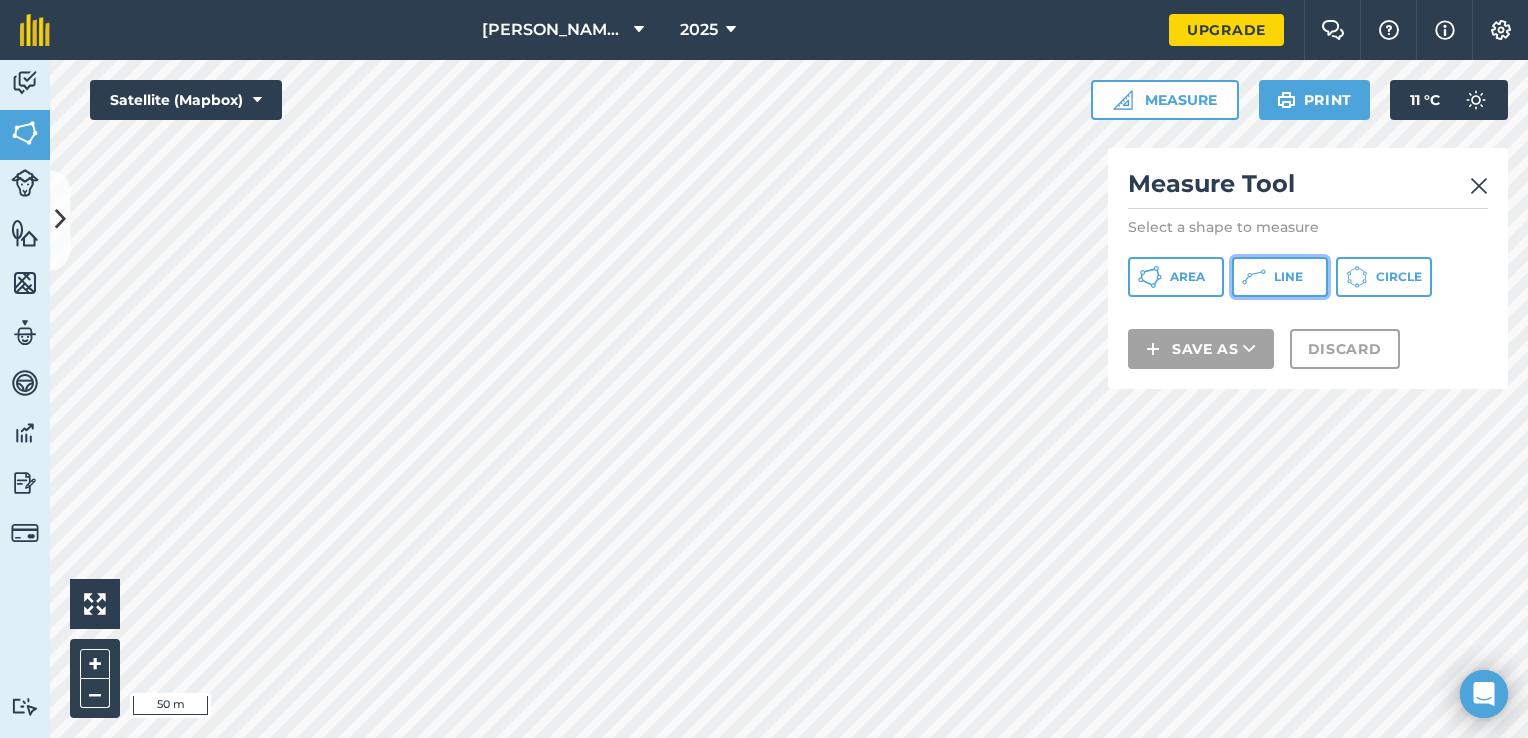 click on "Line" at bounding box center [1288, 277] 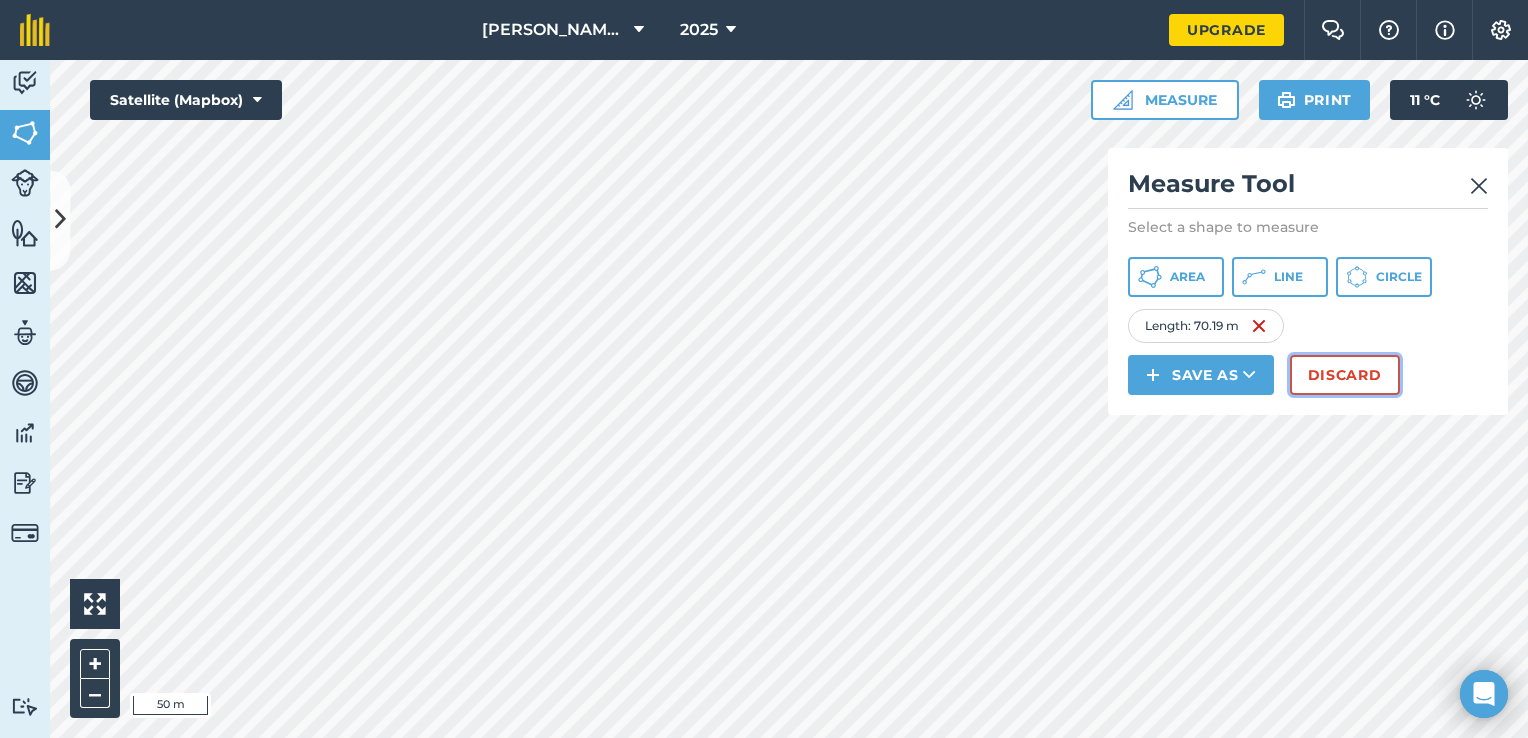 click on "Discard" at bounding box center [1345, 375] 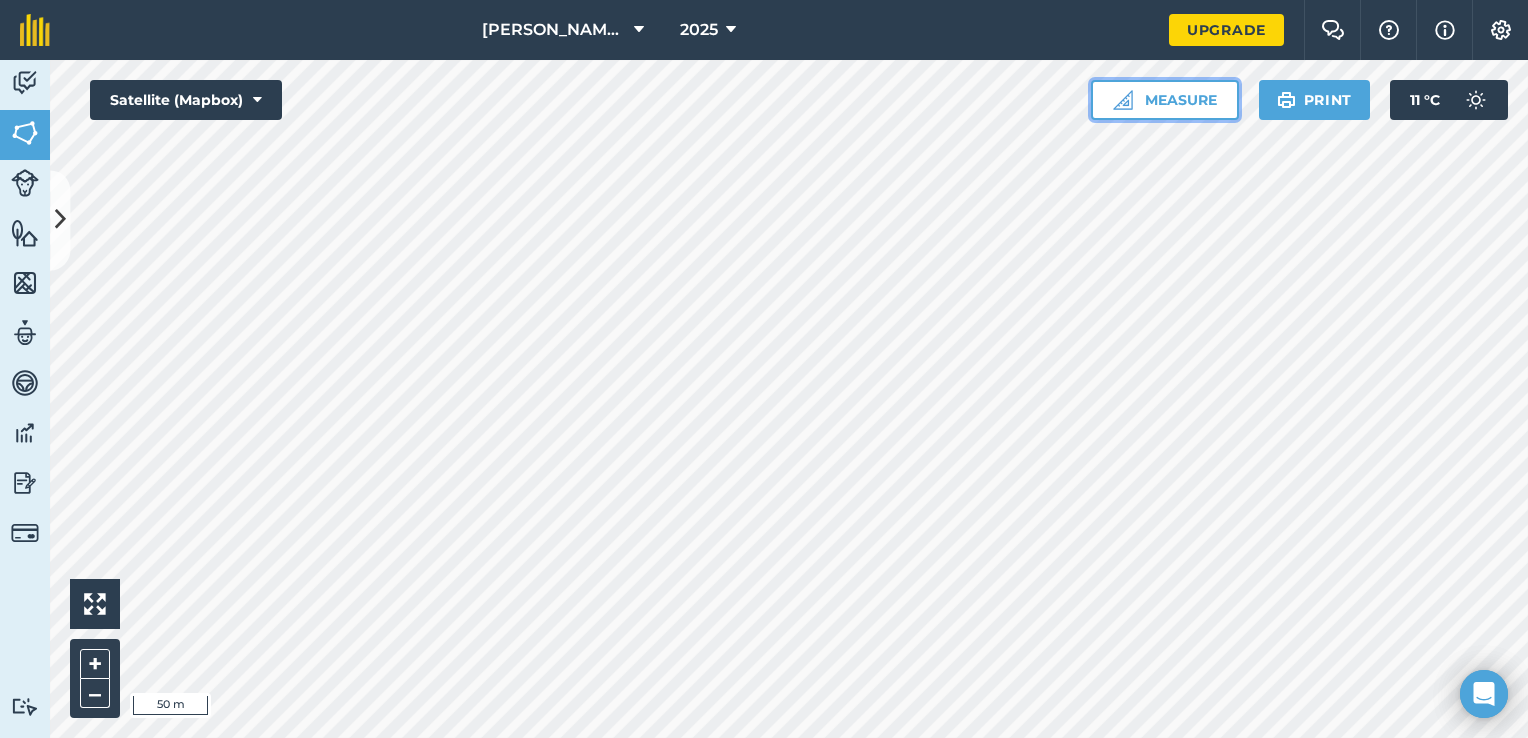 click on "Measure" at bounding box center (1165, 100) 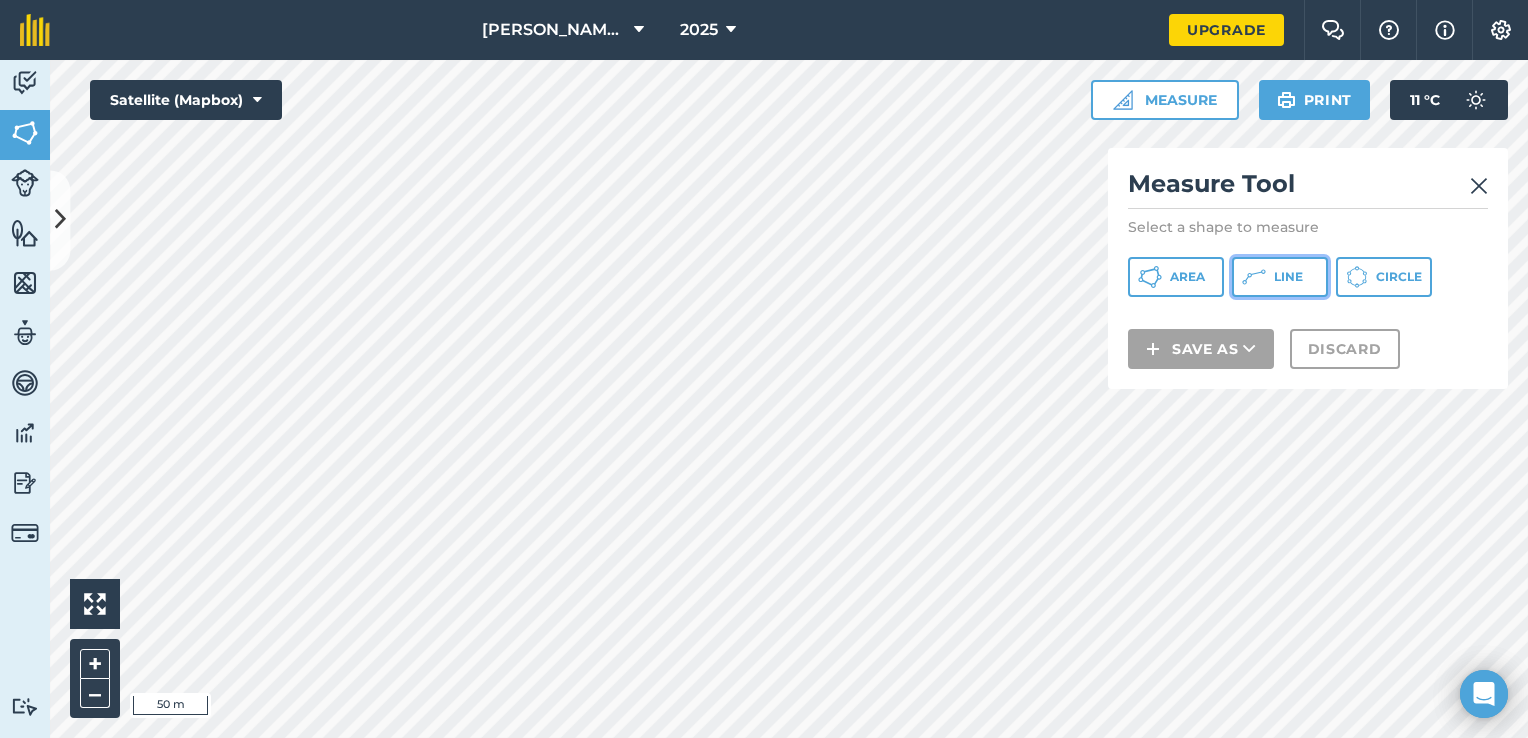 click 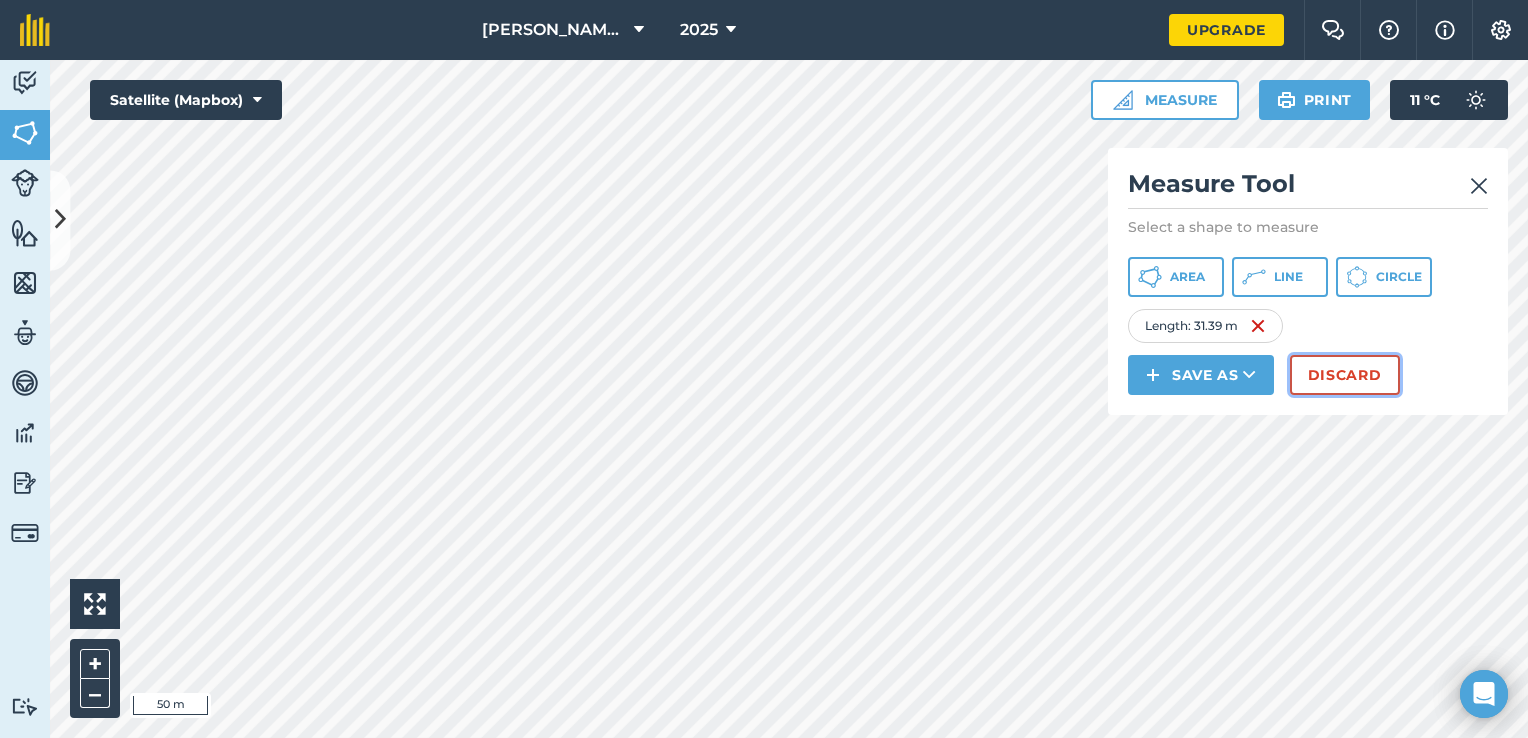 click on "Discard" at bounding box center (1345, 375) 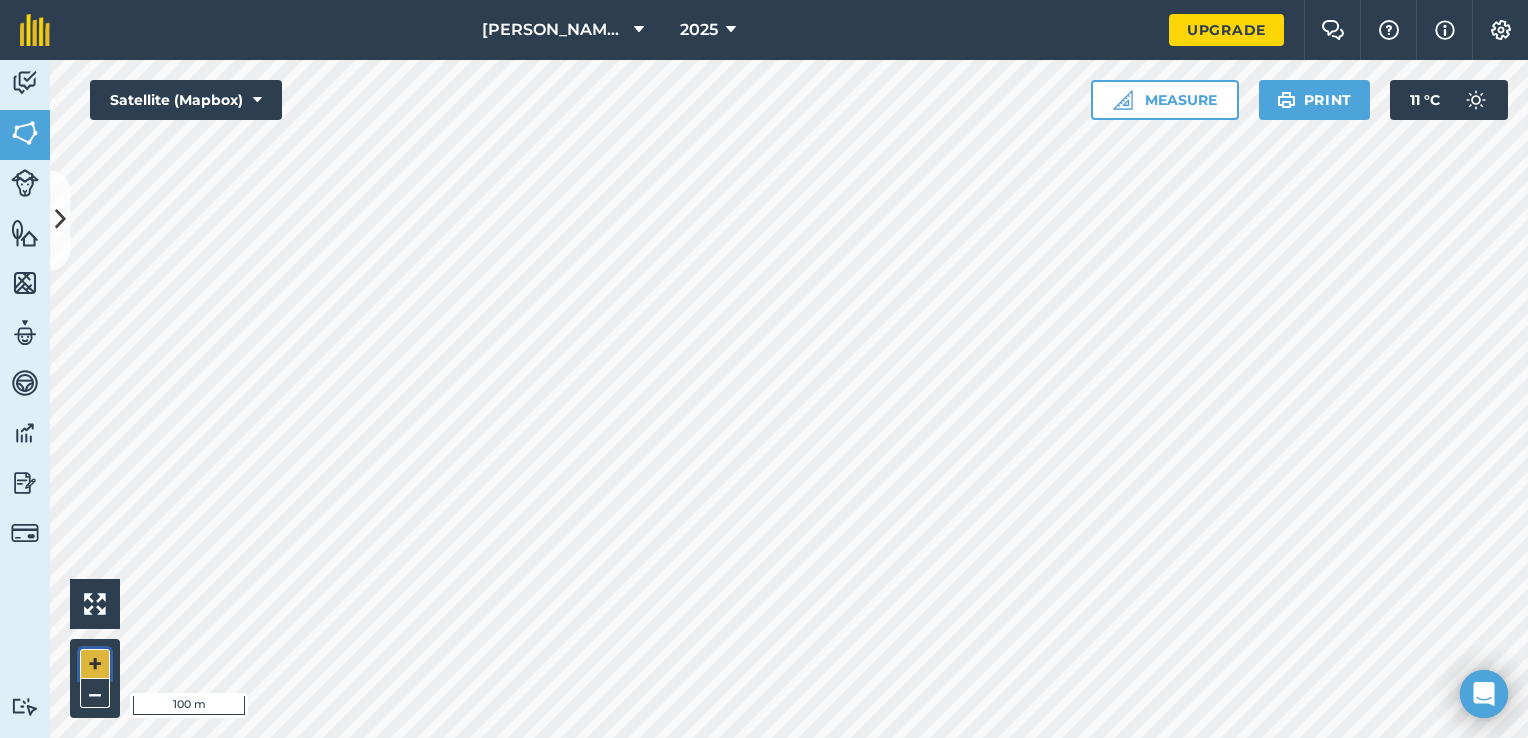 click on "+" at bounding box center (95, 664) 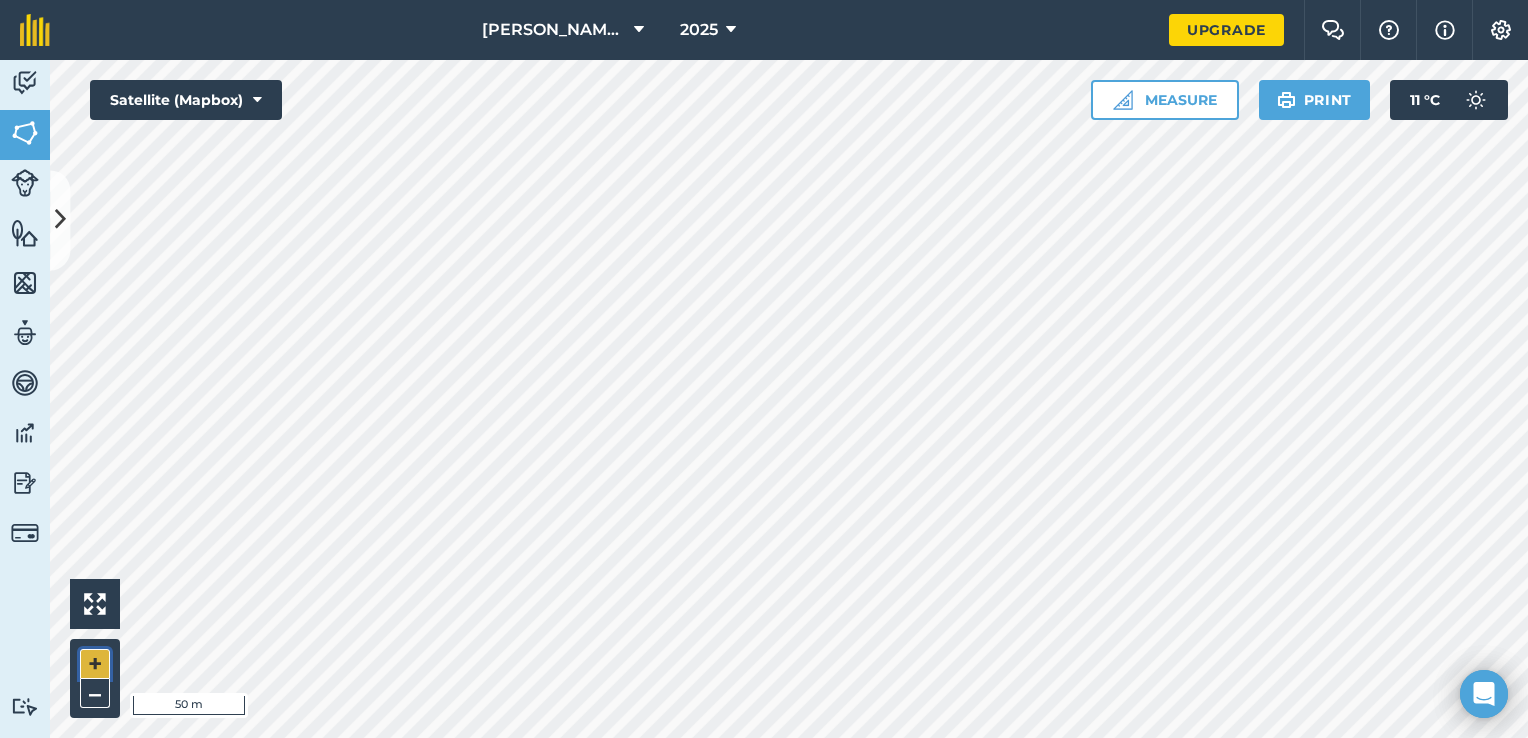 click on "+" at bounding box center (95, 664) 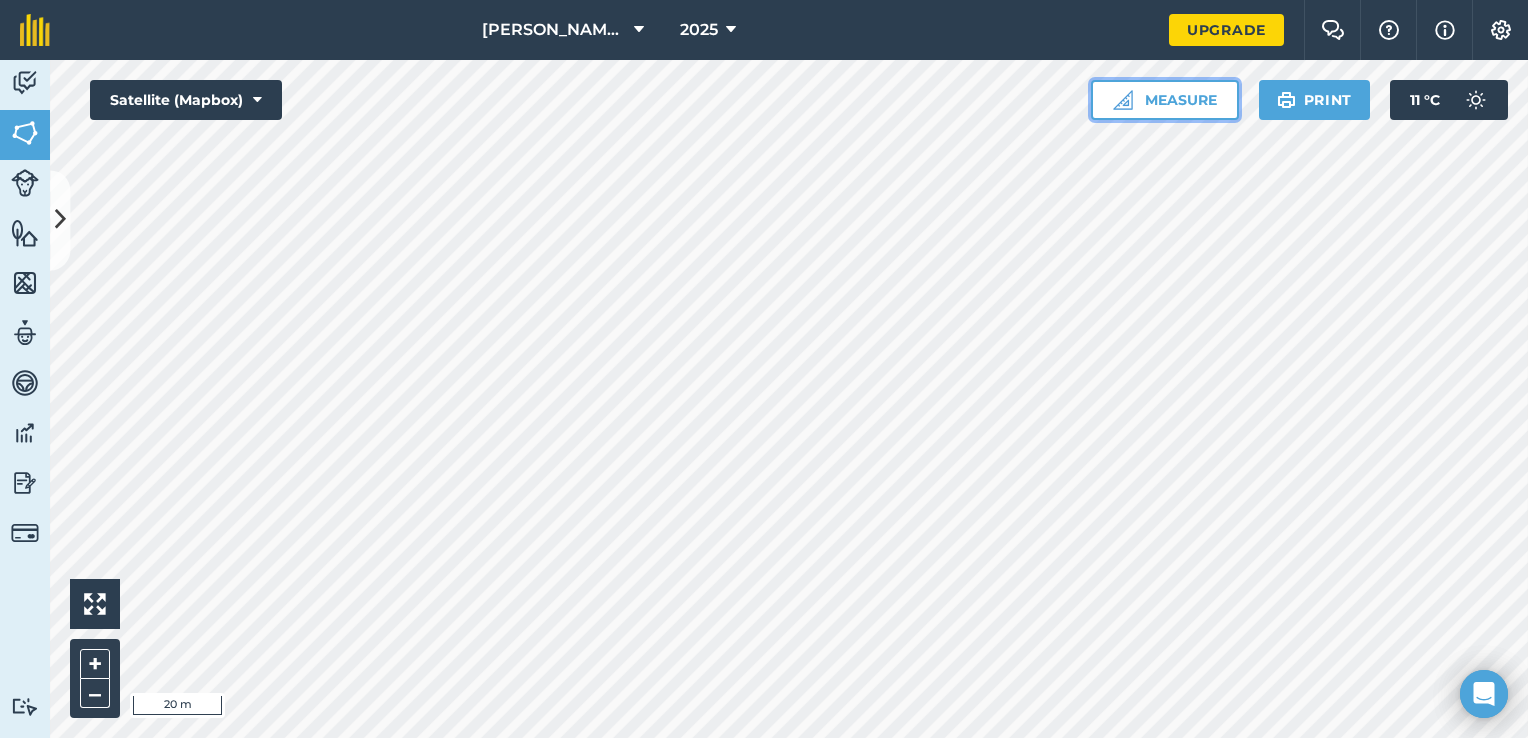 click on "Measure" at bounding box center (1165, 100) 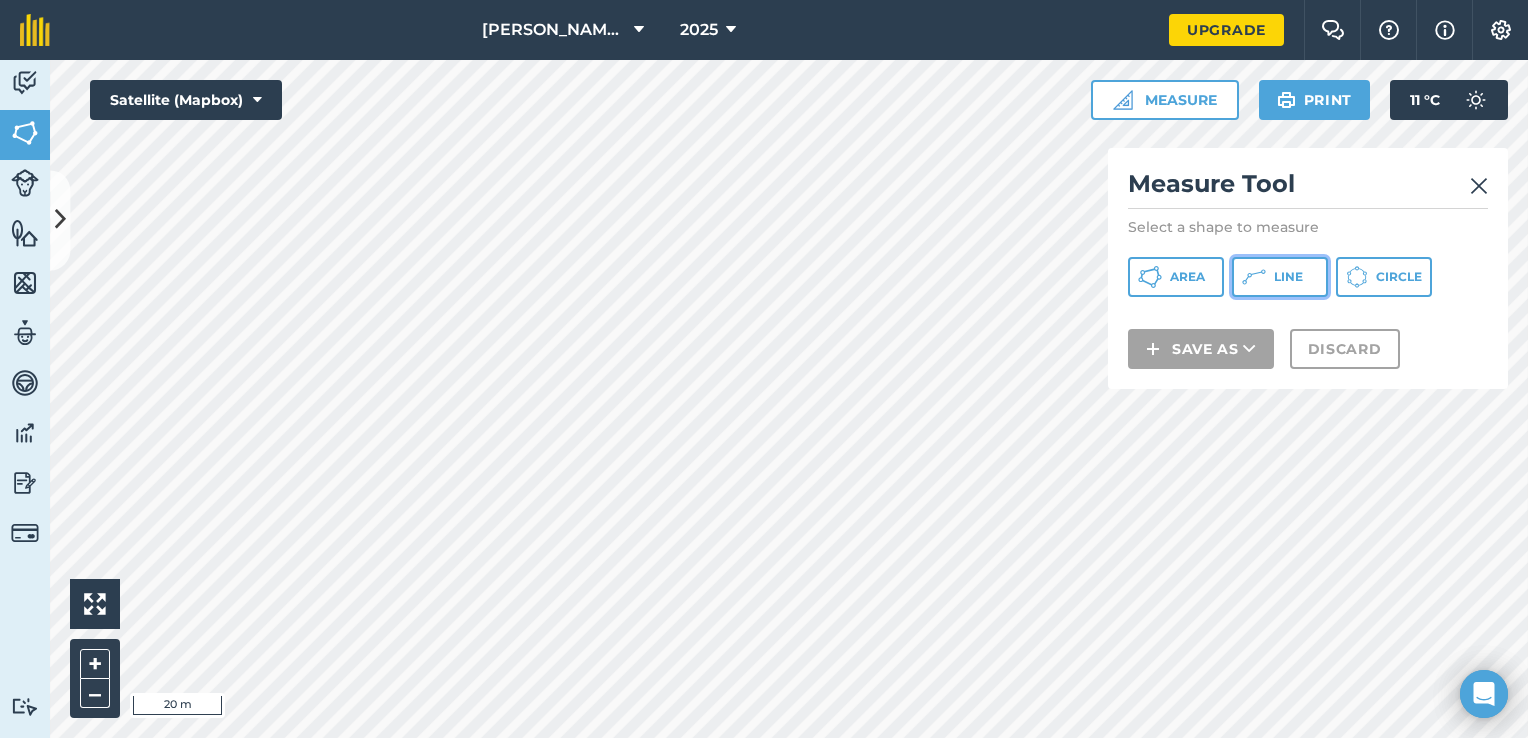 click on "Line" at bounding box center [1280, 277] 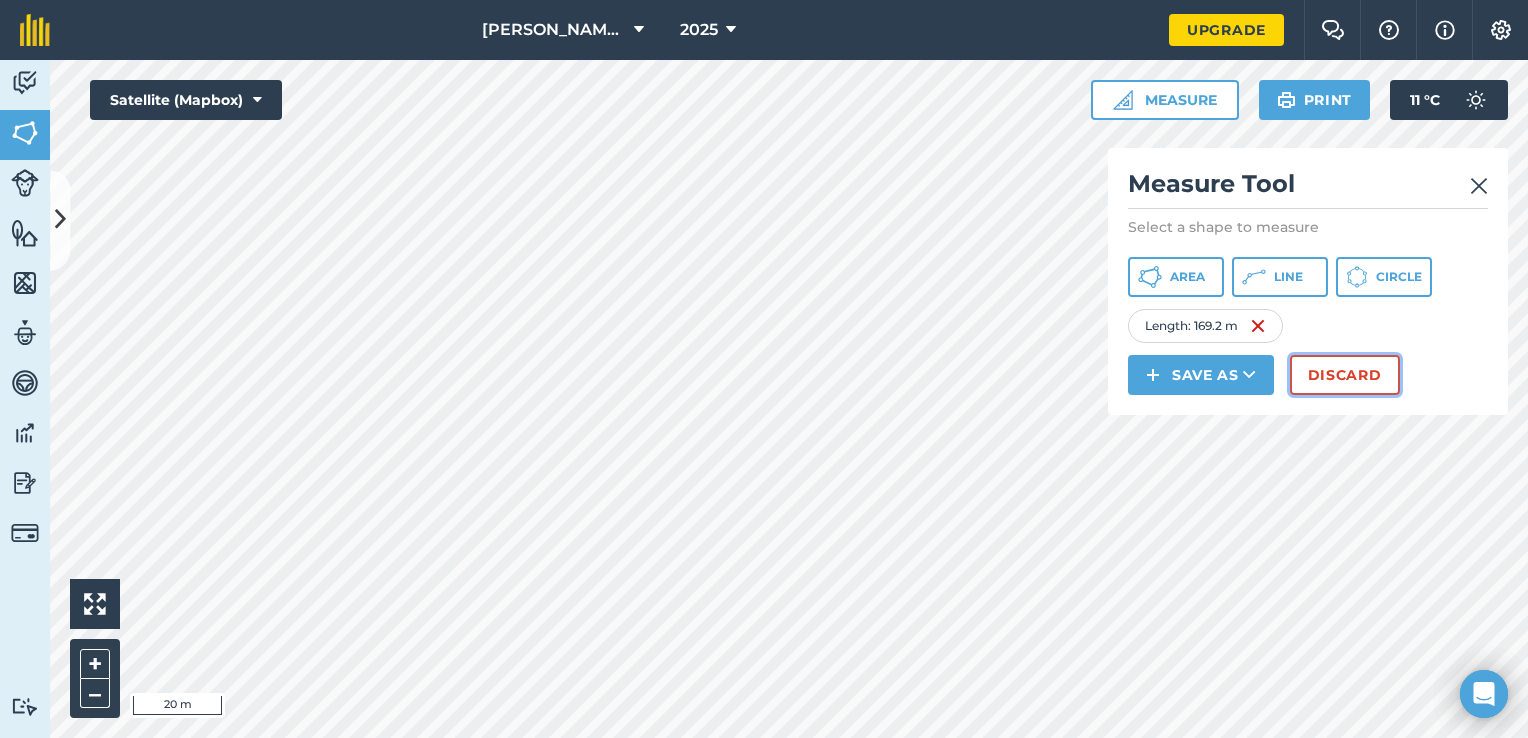 click on "Discard" at bounding box center [1345, 375] 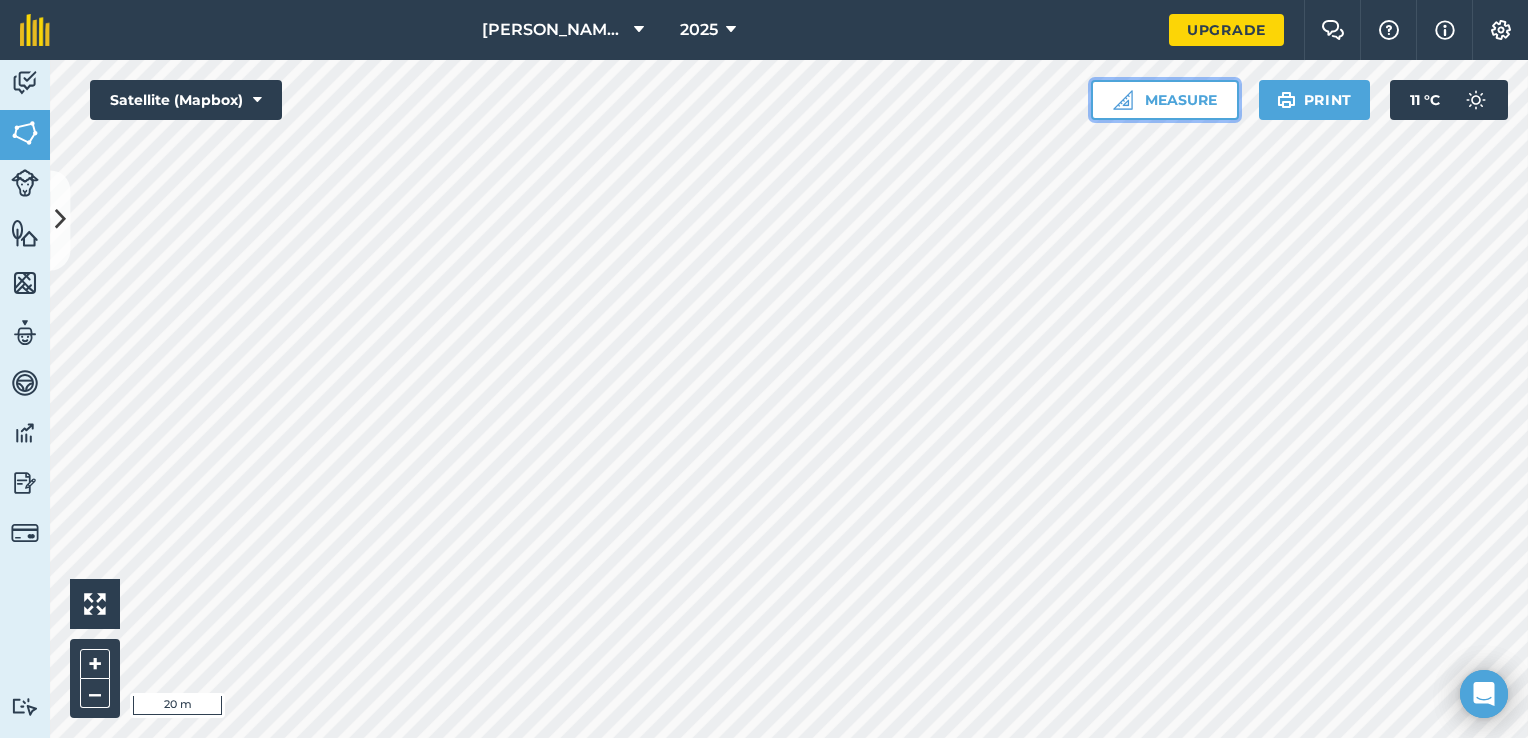 click on "Measure" at bounding box center (1165, 100) 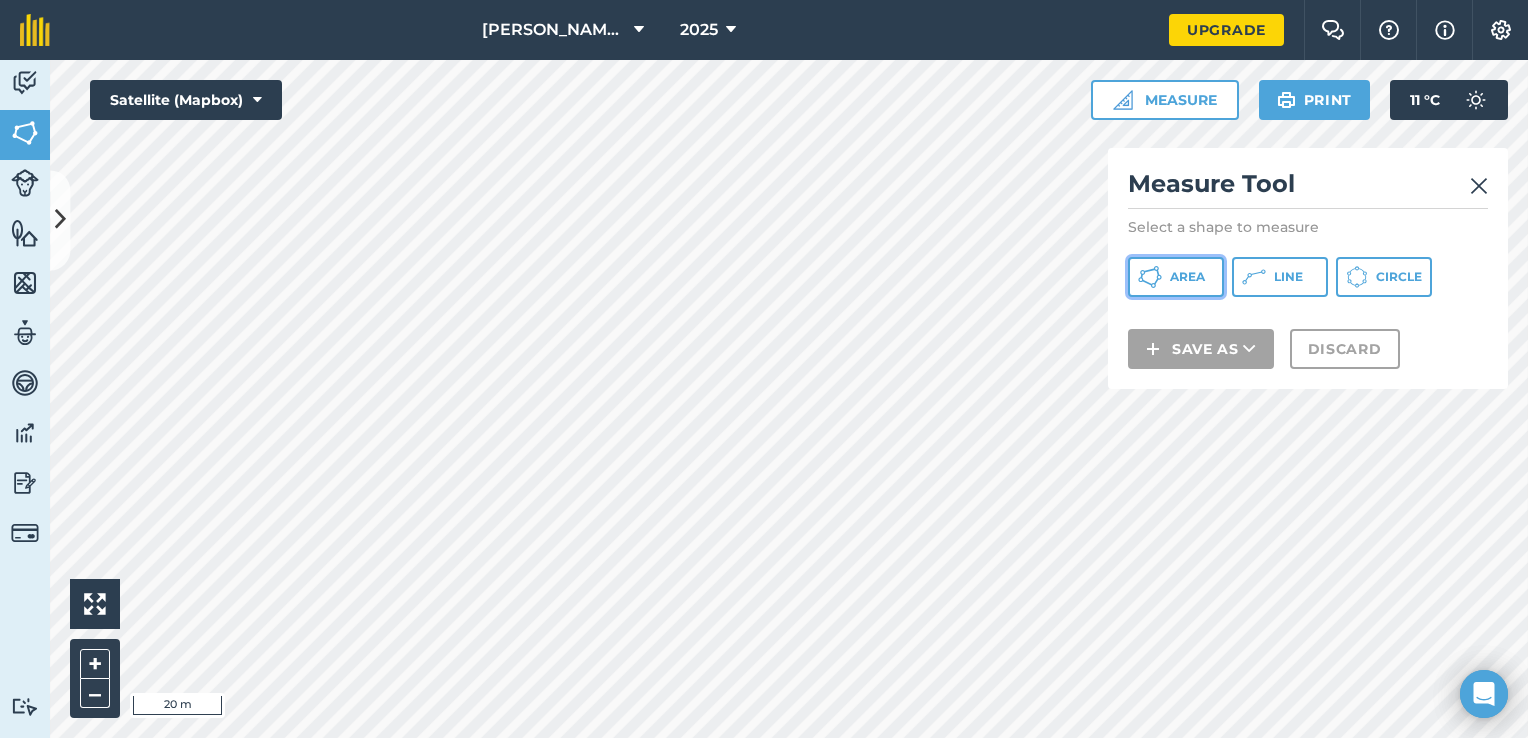 click on "Area" at bounding box center (1187, 277) 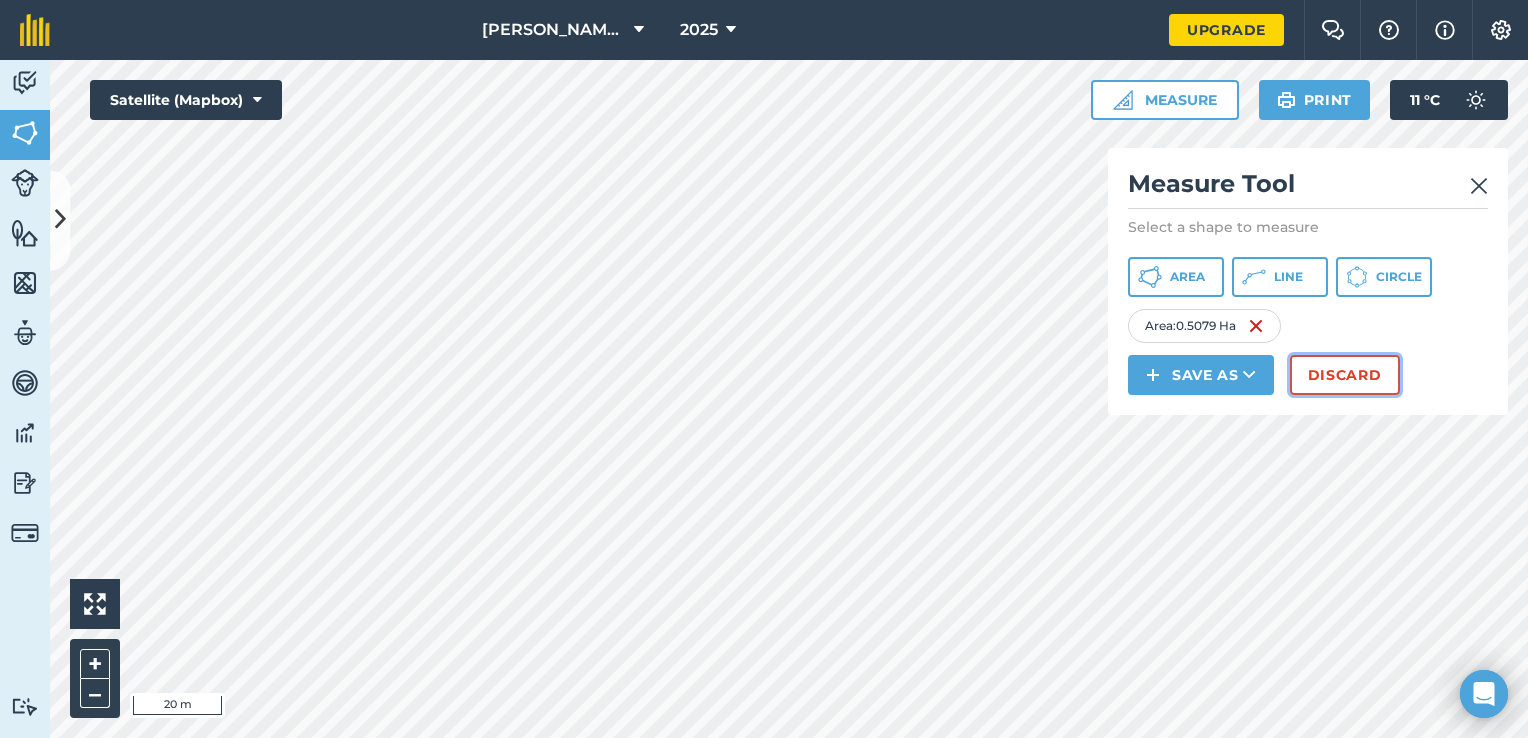 click on "Discard" at bounding box center [1345, 375] 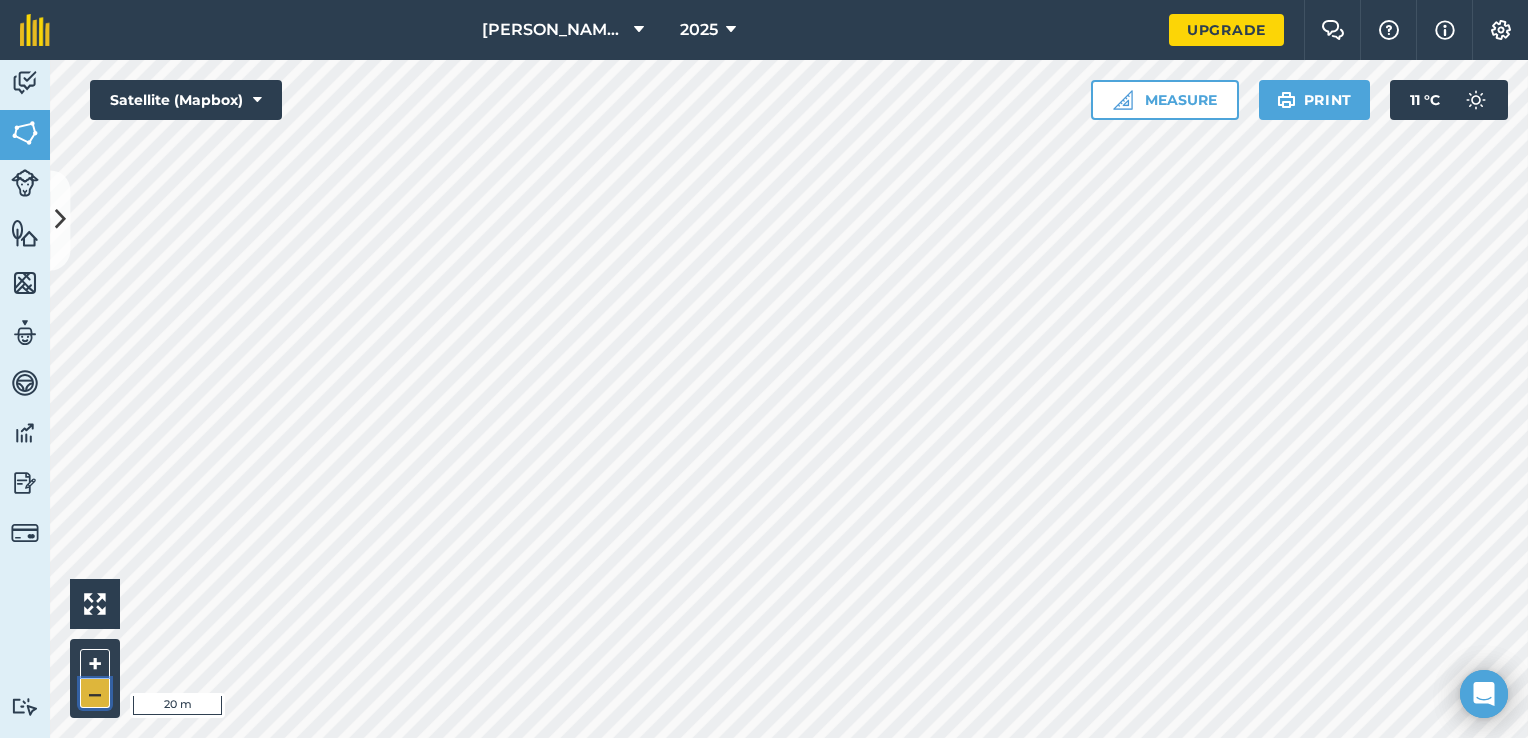 click on "–" at bounding box center (95, 693) 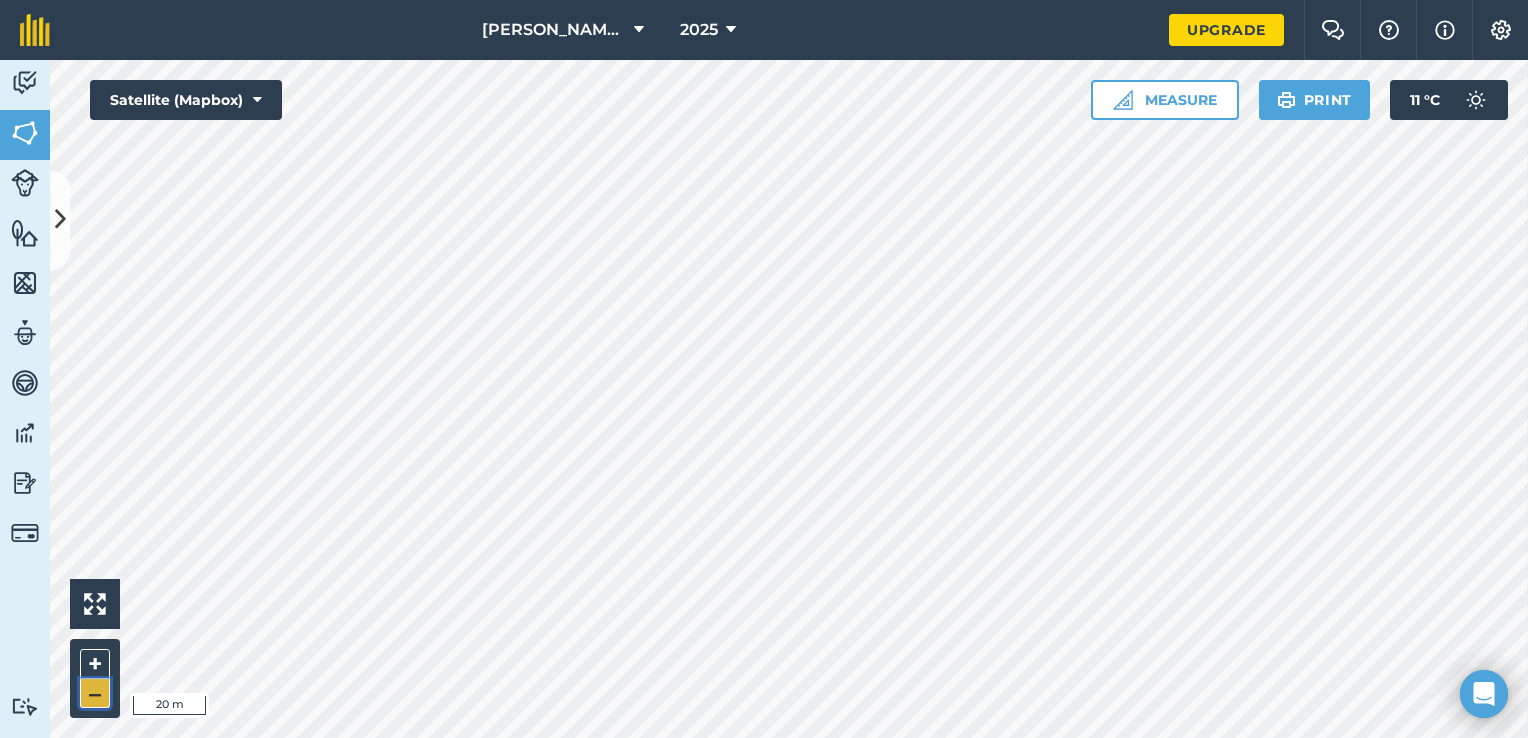 click on "–" at bounding box center [95, 693] 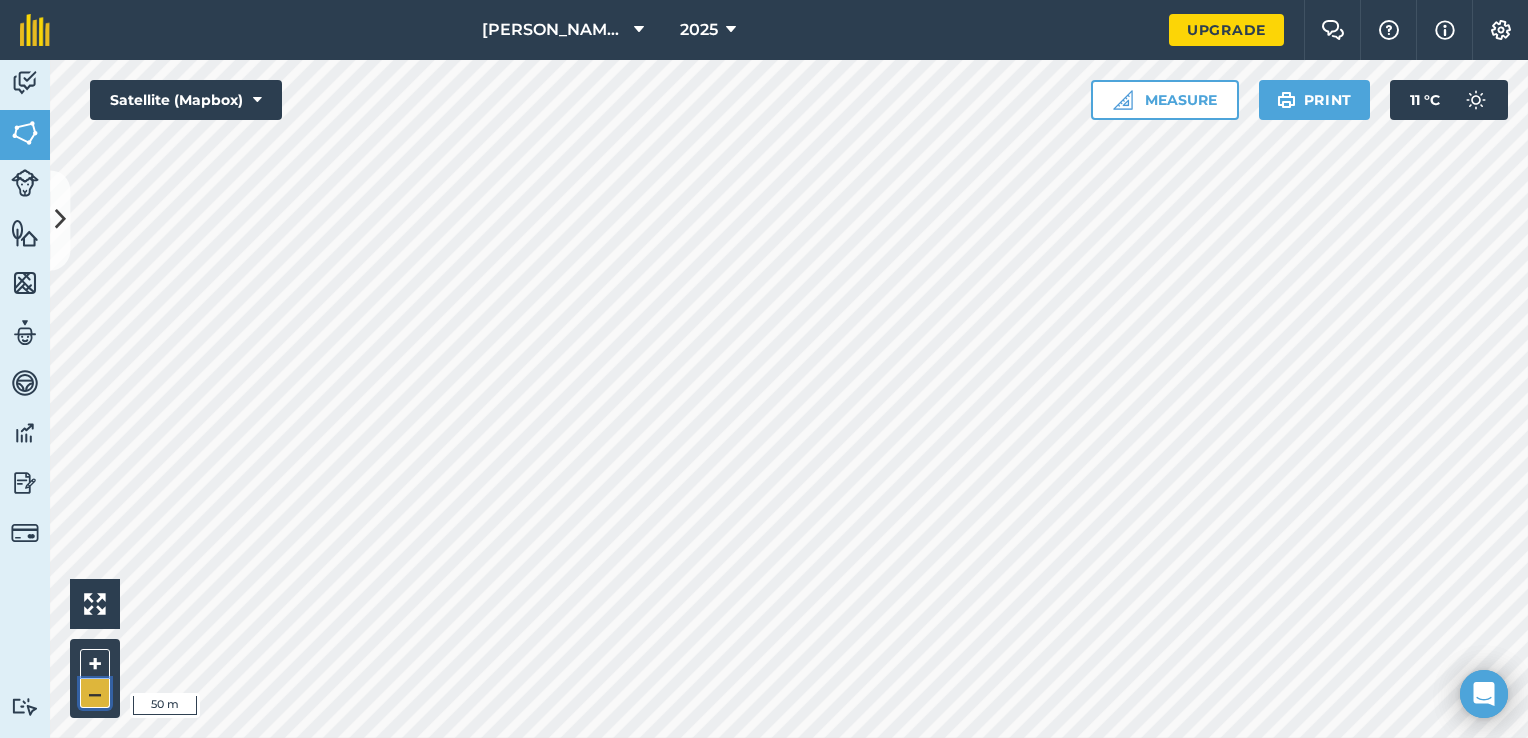 click on "–" at bounding box center [95, 693] 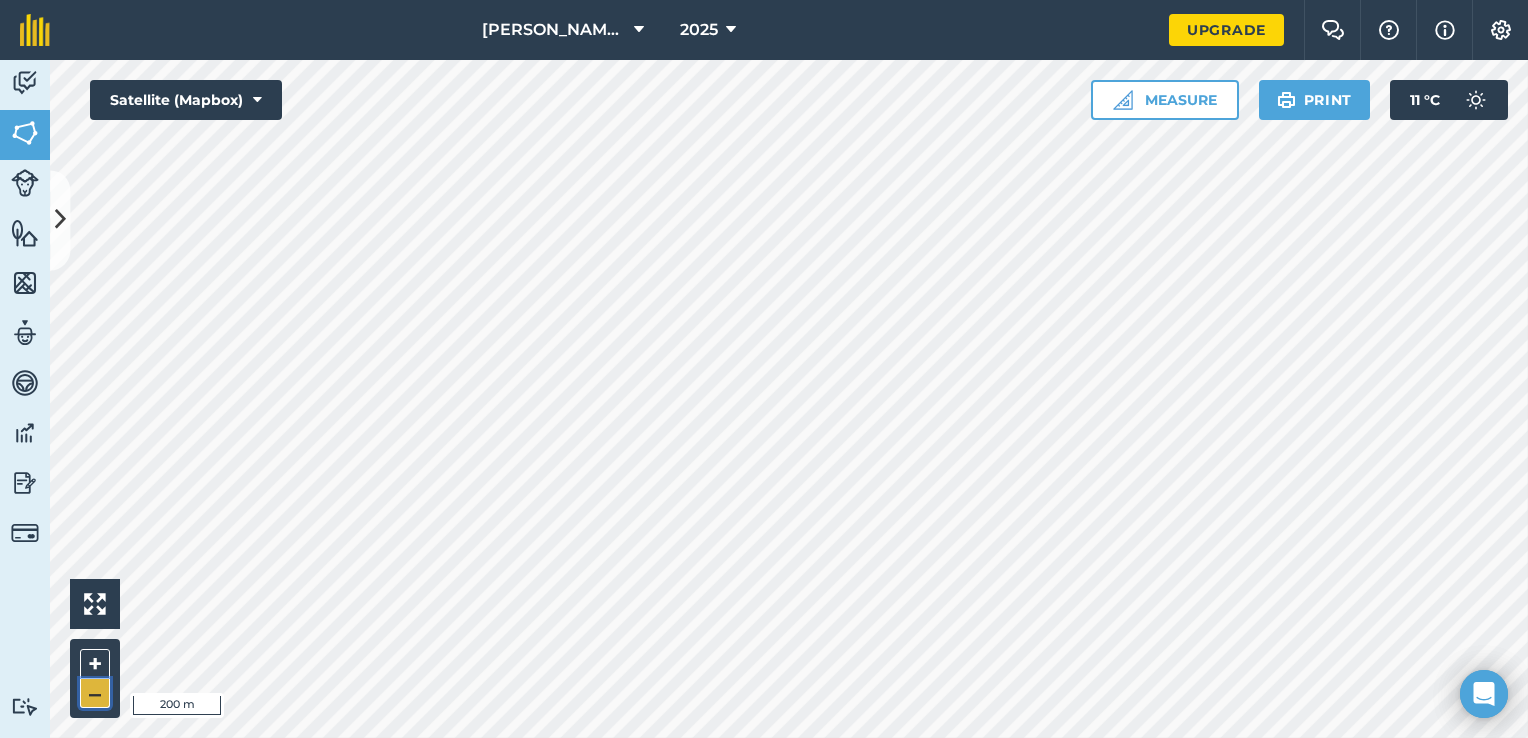 click on "–" at bounding box center [95, 693] 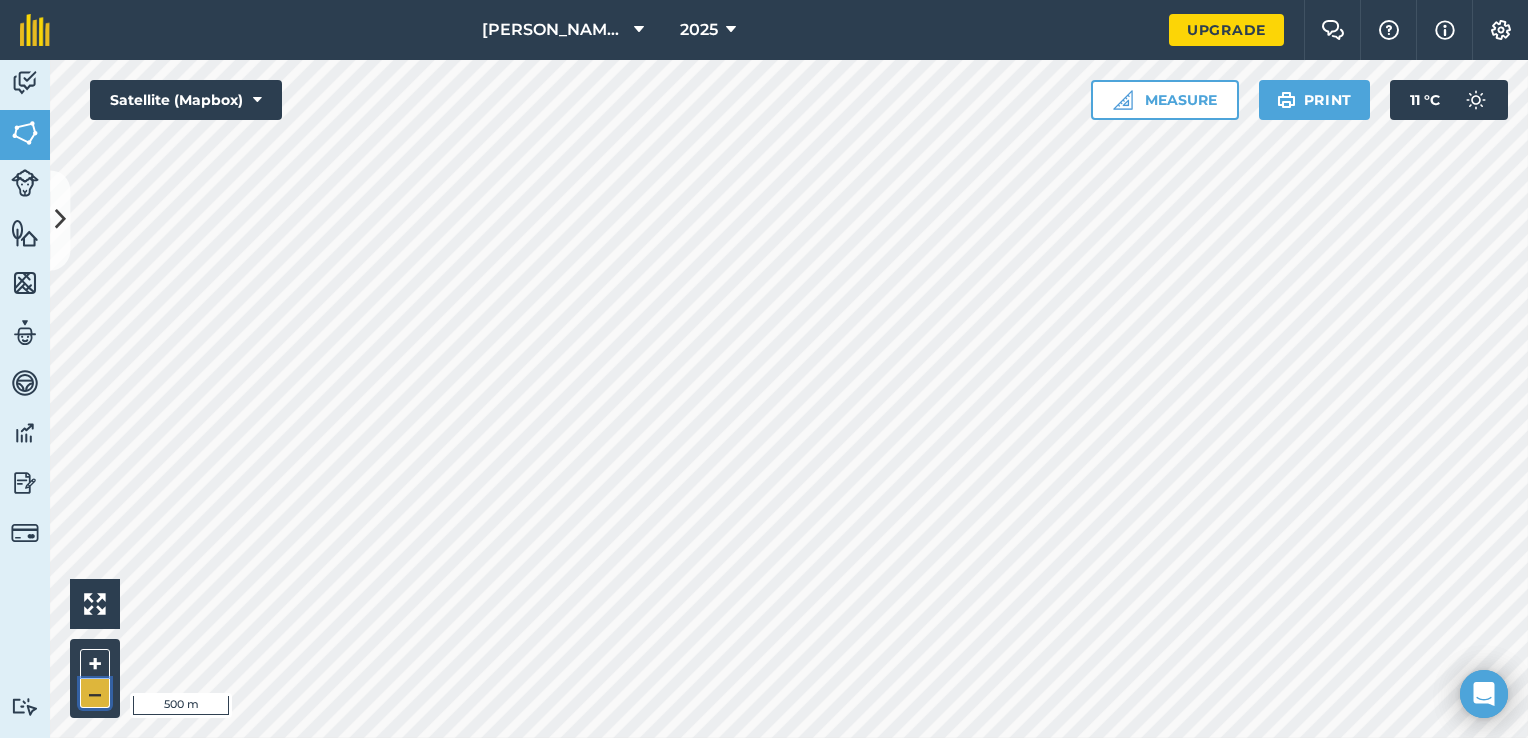 click on "–" at bounding box center [95, 693] 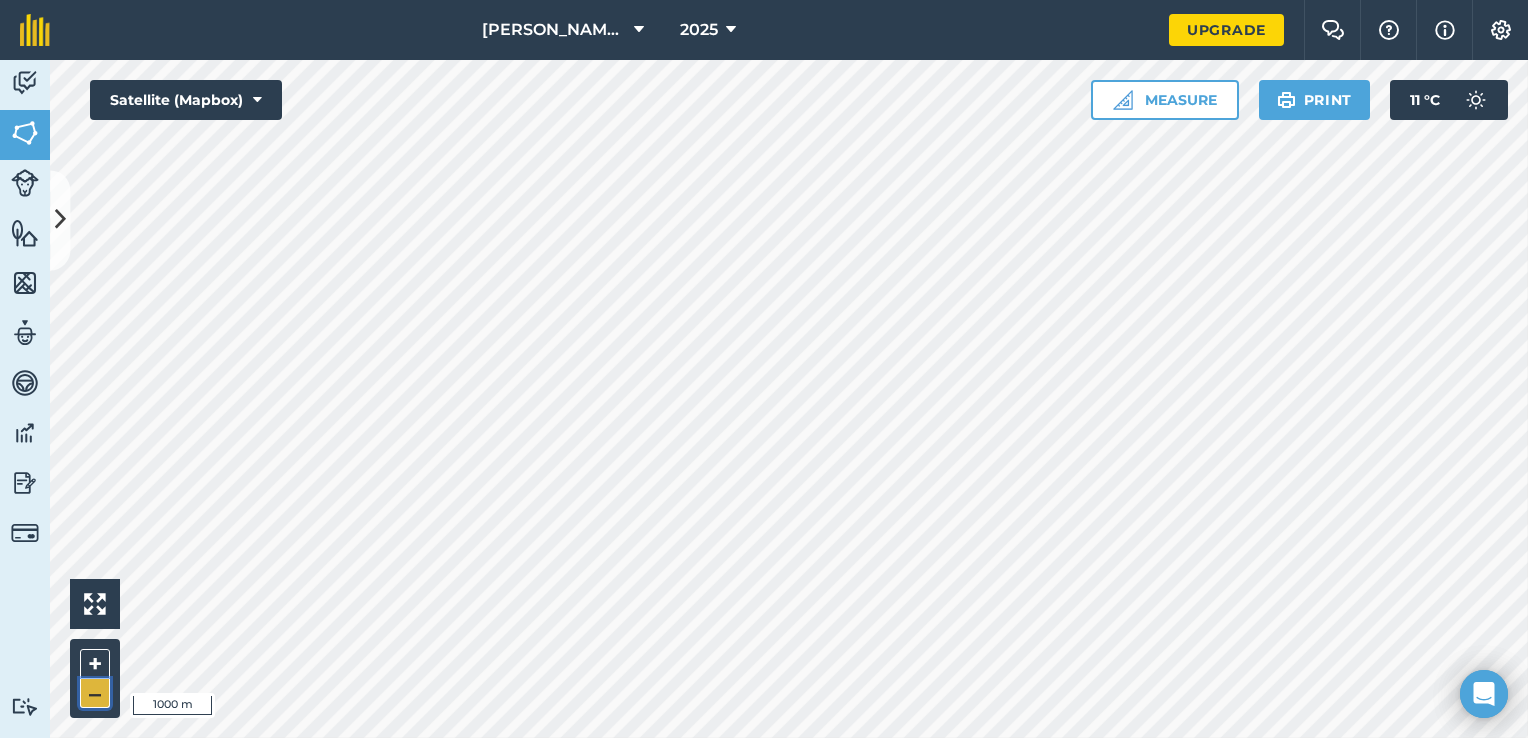 click on "–" at bounding box center [95, 693] 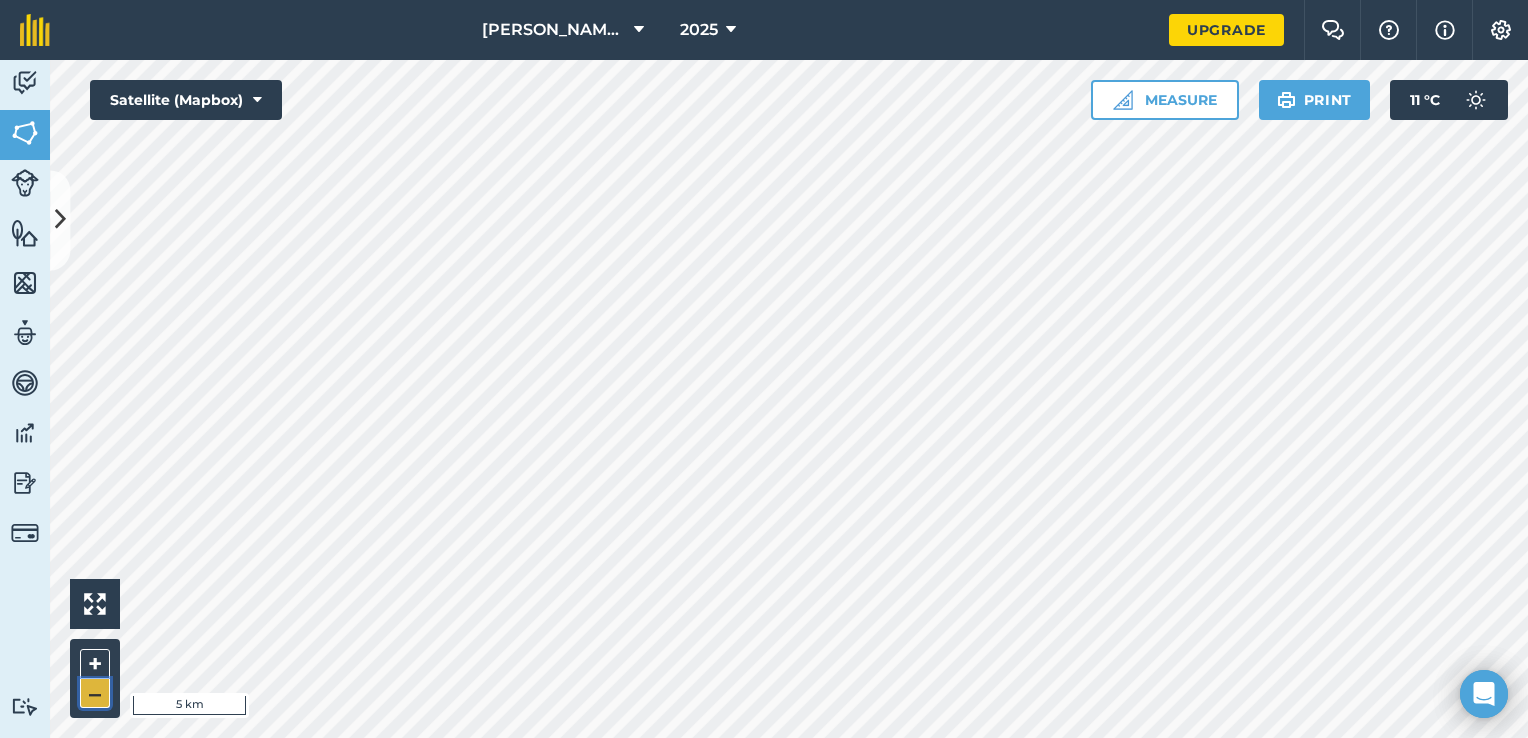 click on "–" at bounding box center [95, 693] 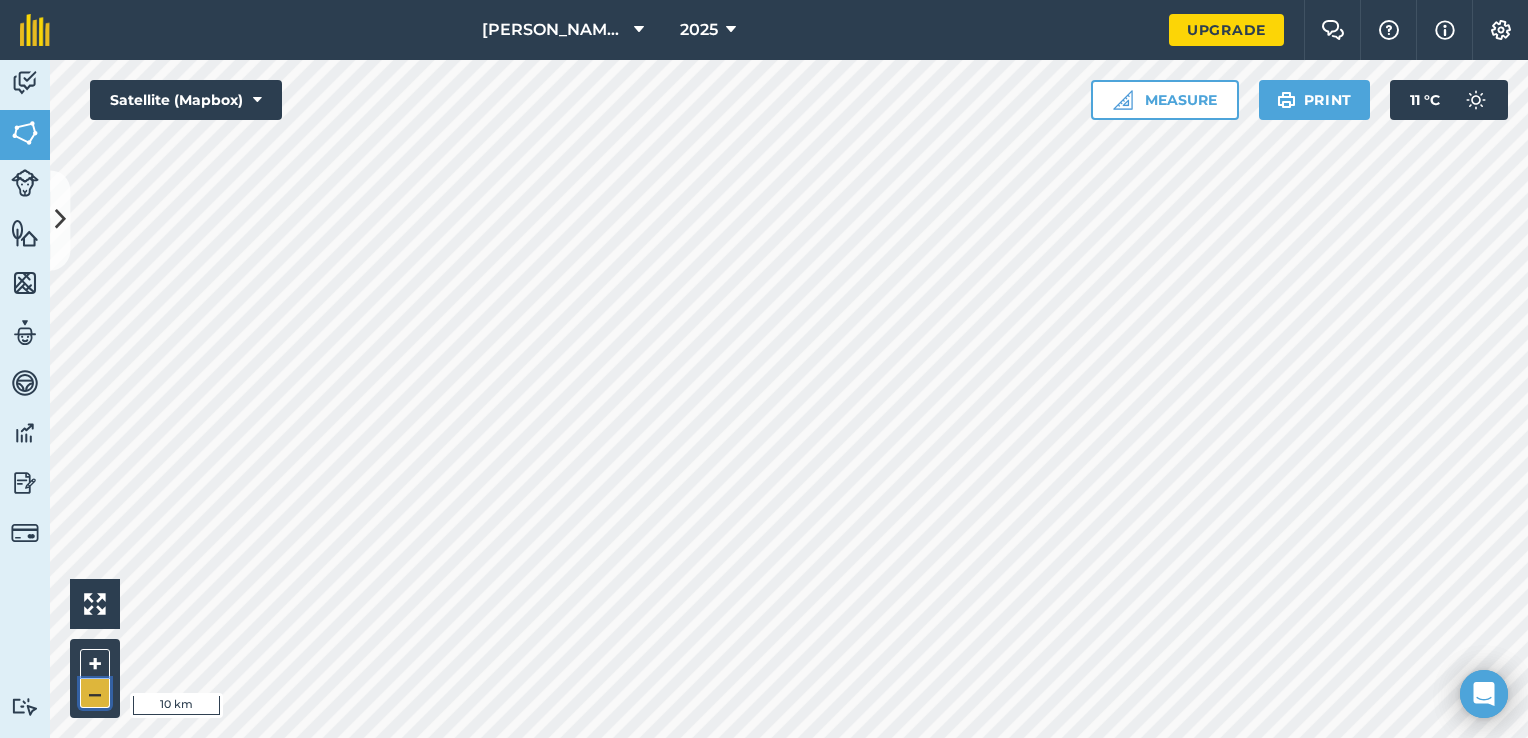 click on "–" at bounding box center (95, 693) 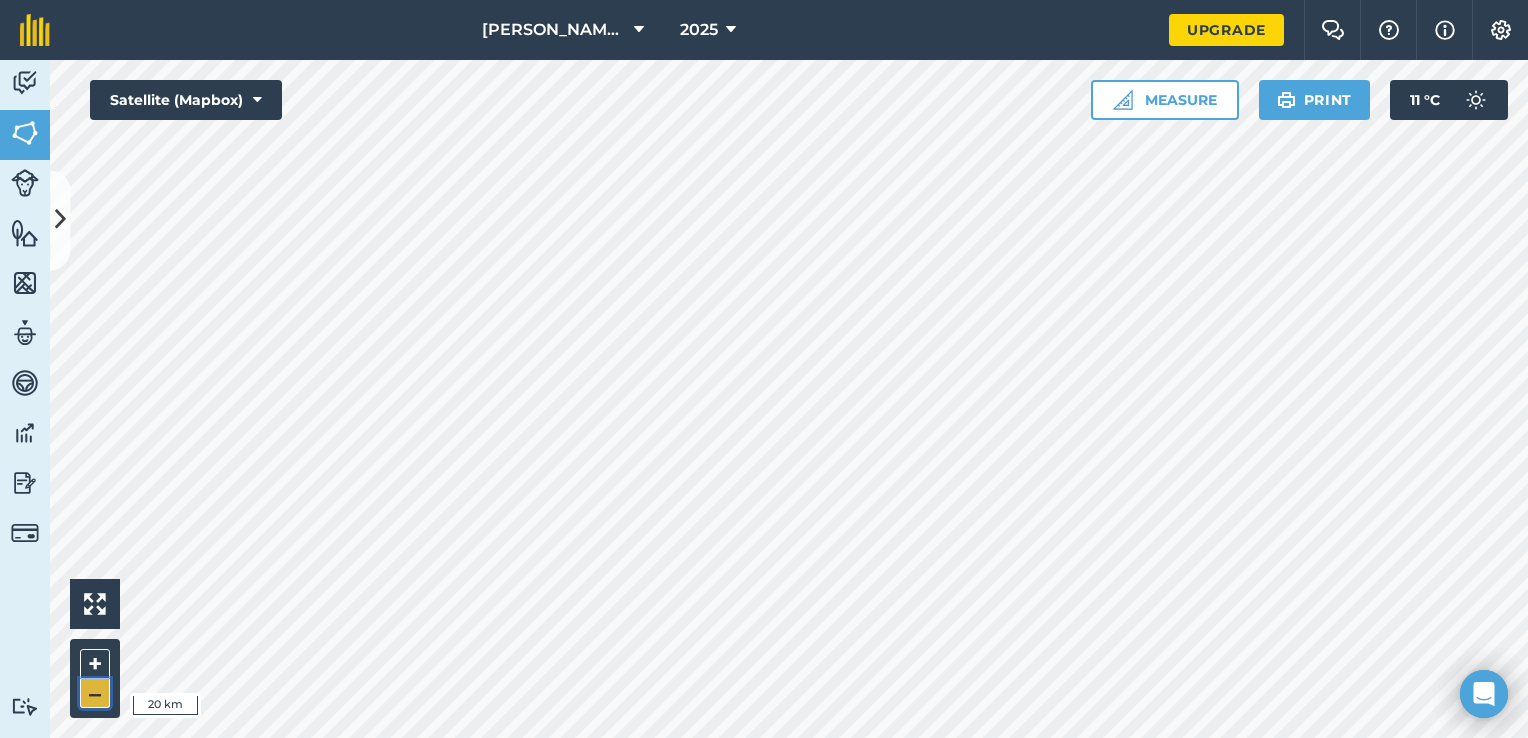 click on "–" at bounding box center [95, 693] 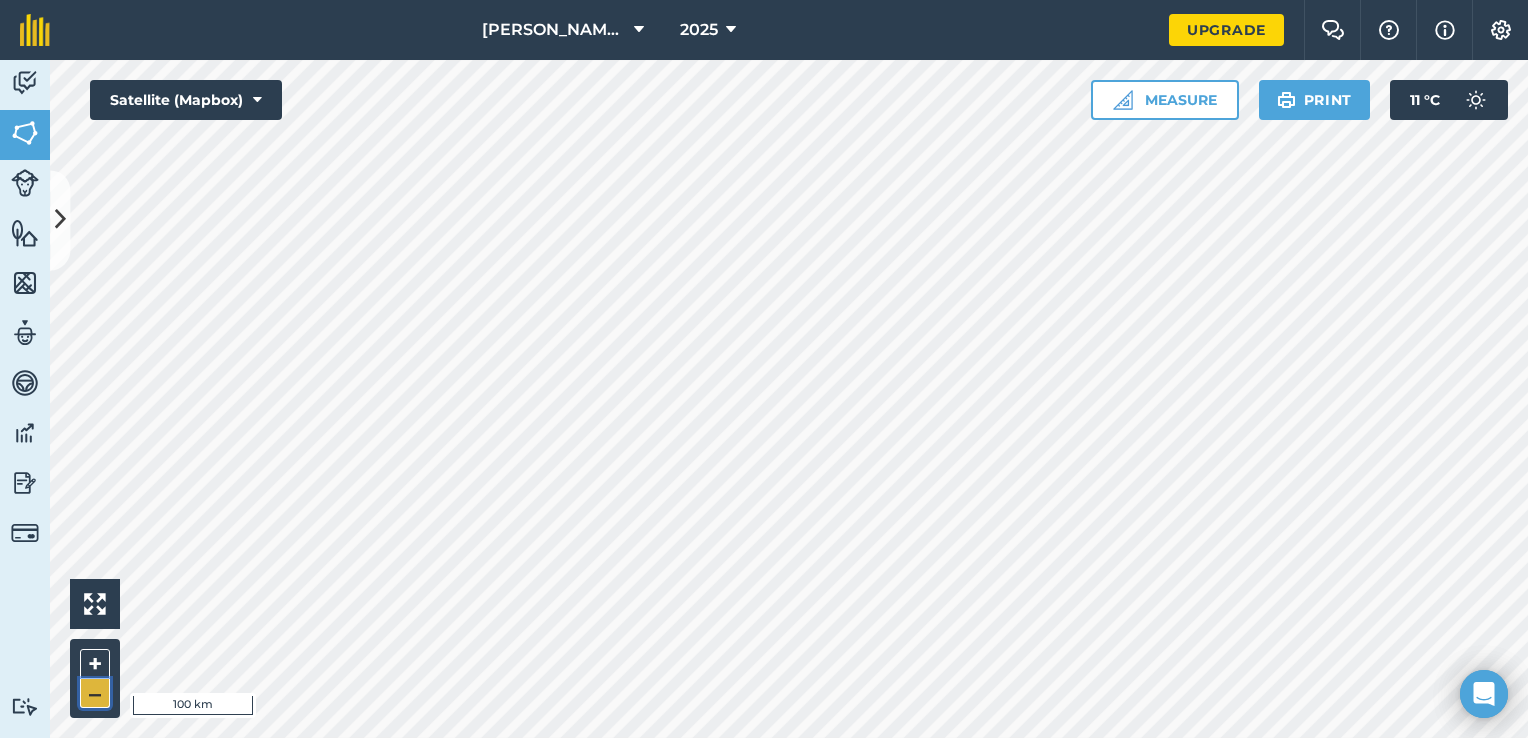 click on "–" at bounding box center (95, 693) 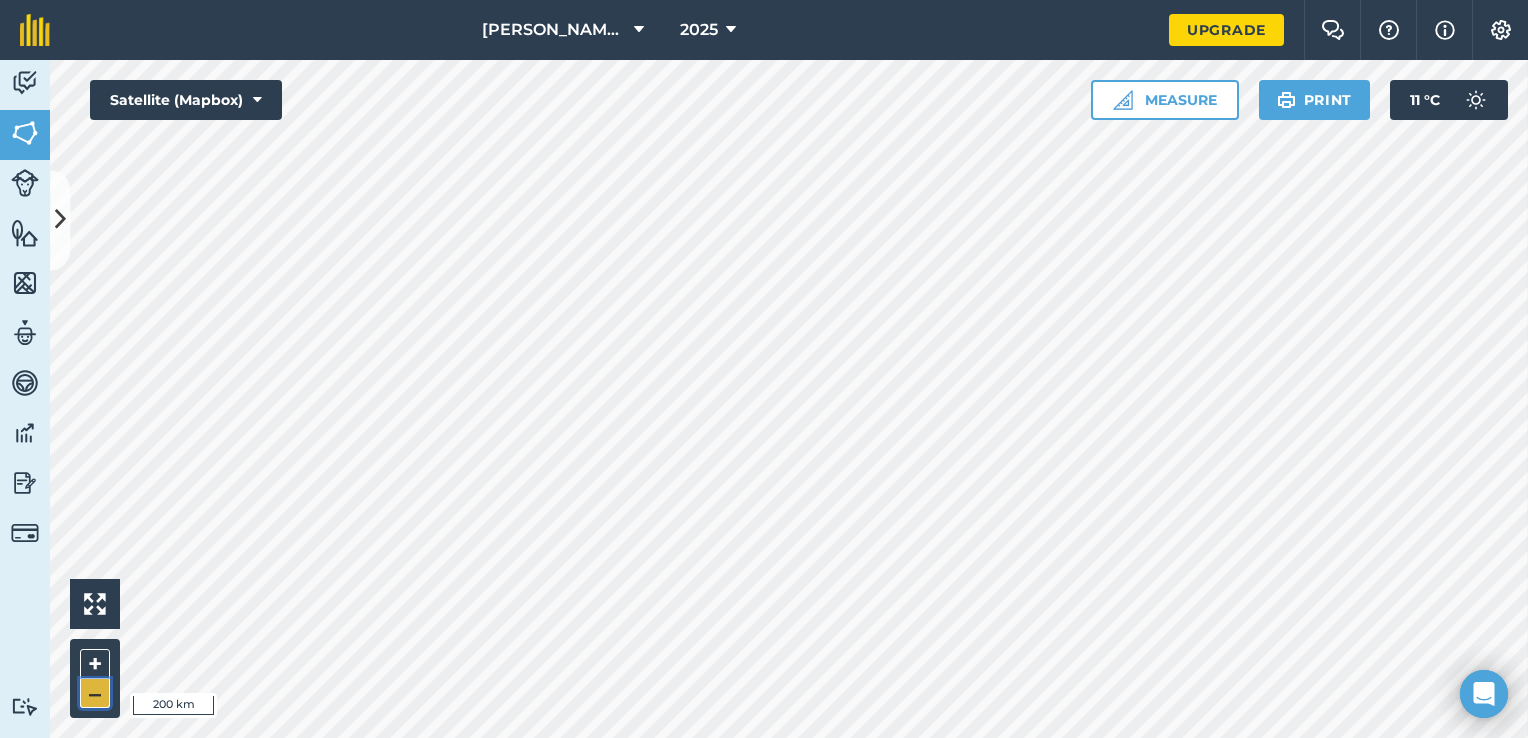 click on "–" at bounding box center (95, 693) 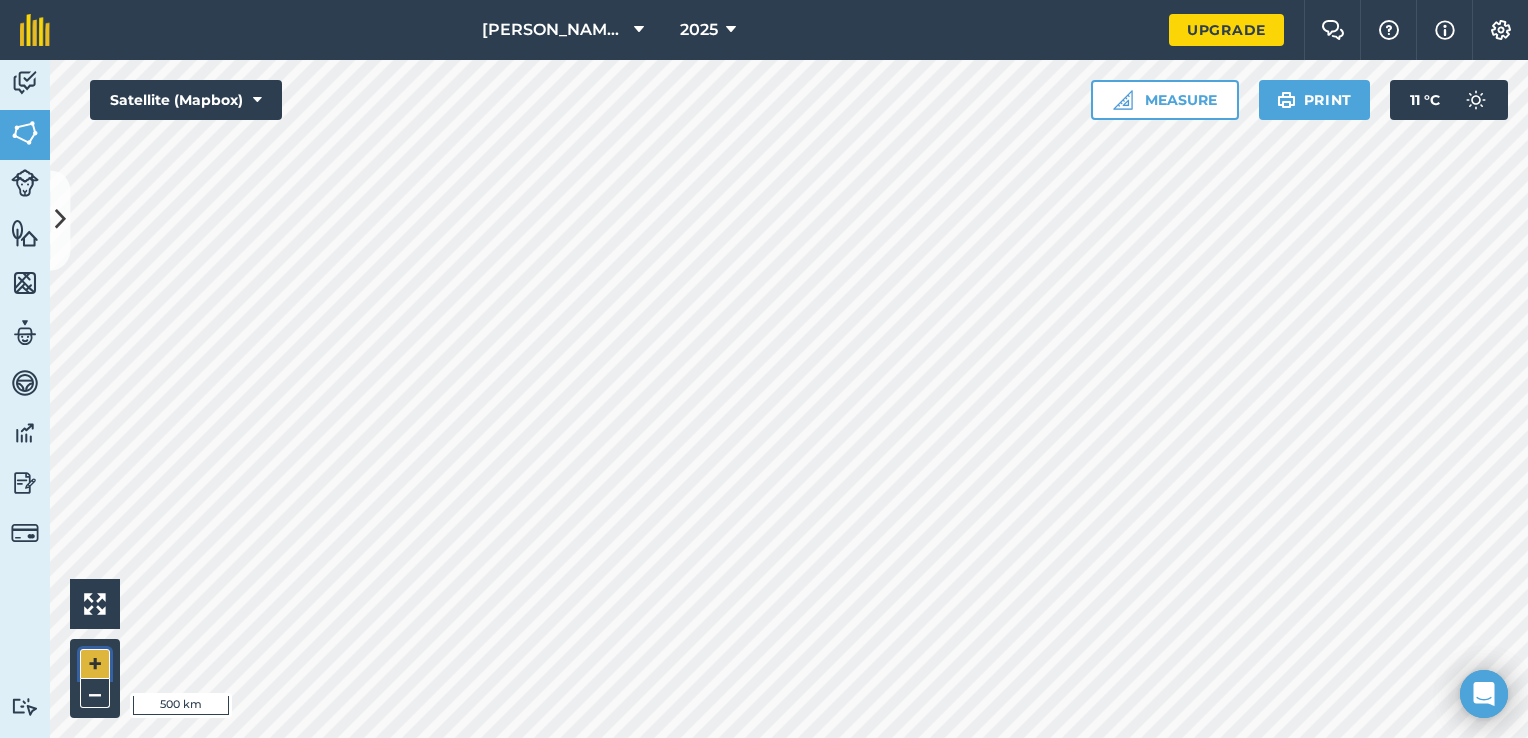 click on "+" at bounding box center (95, 664) 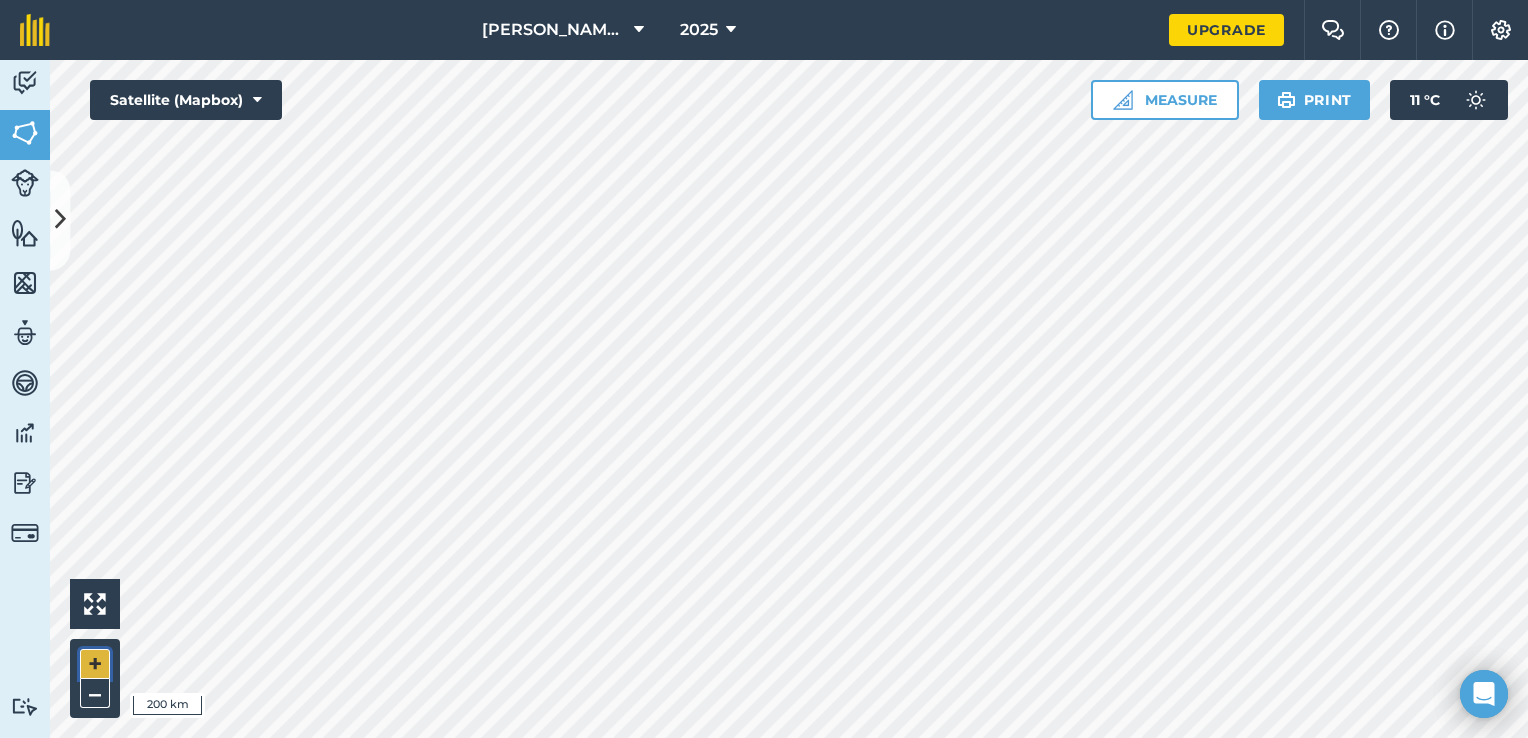 click on "+" at bounding box center (95, 664) 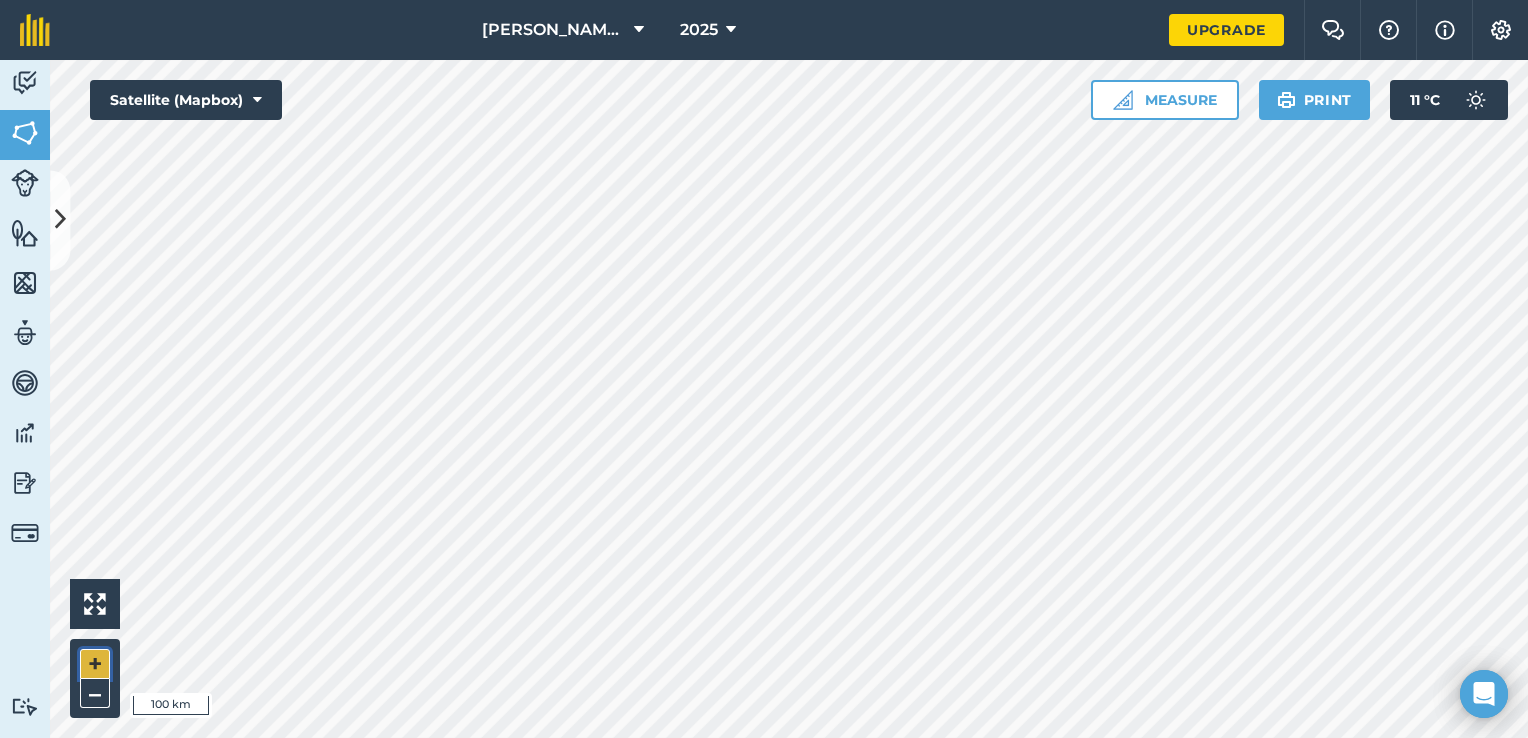 click on "+" at bounding box center (95, 664) 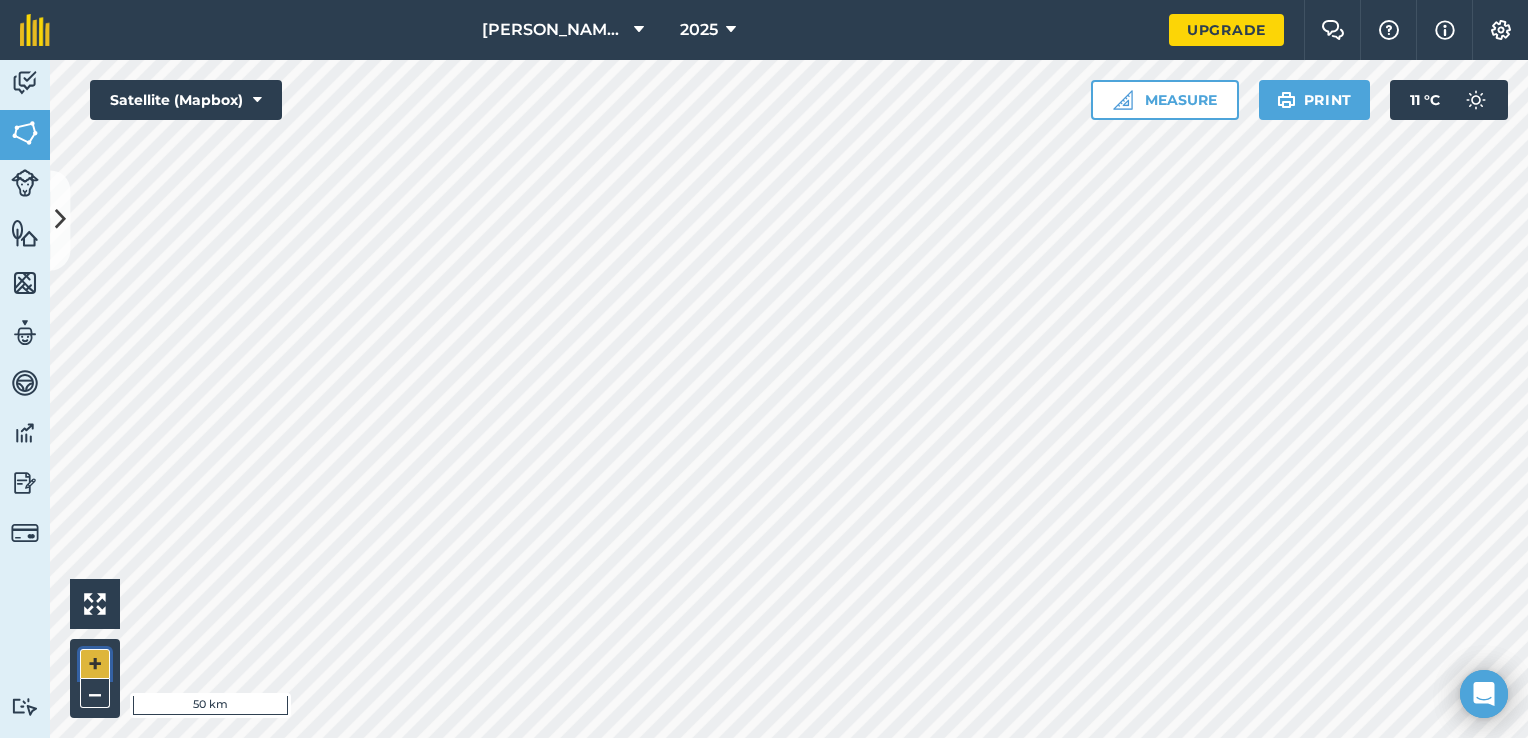 click on "+" at bounding box center [95, 664] 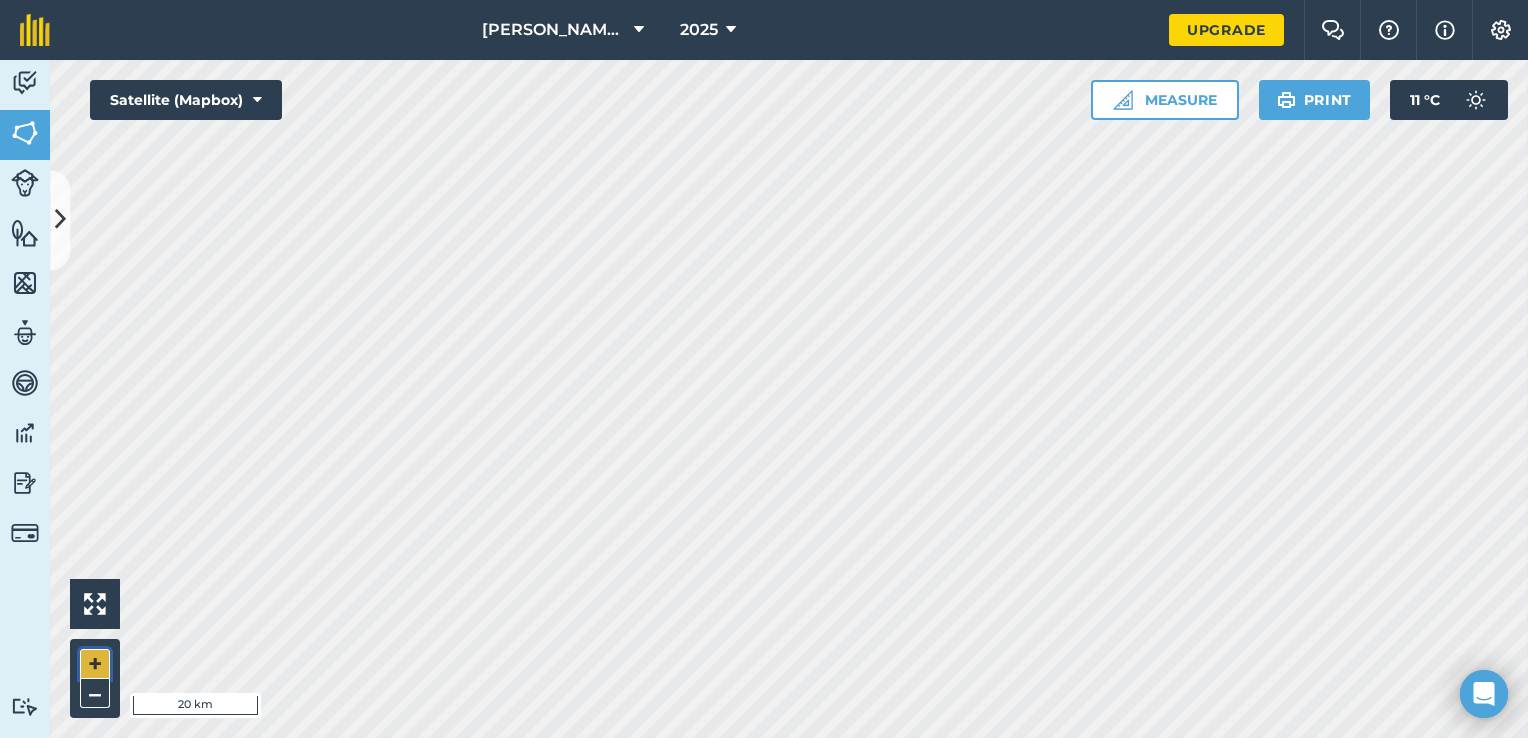 click on "+" at bounding box center (95, 664) 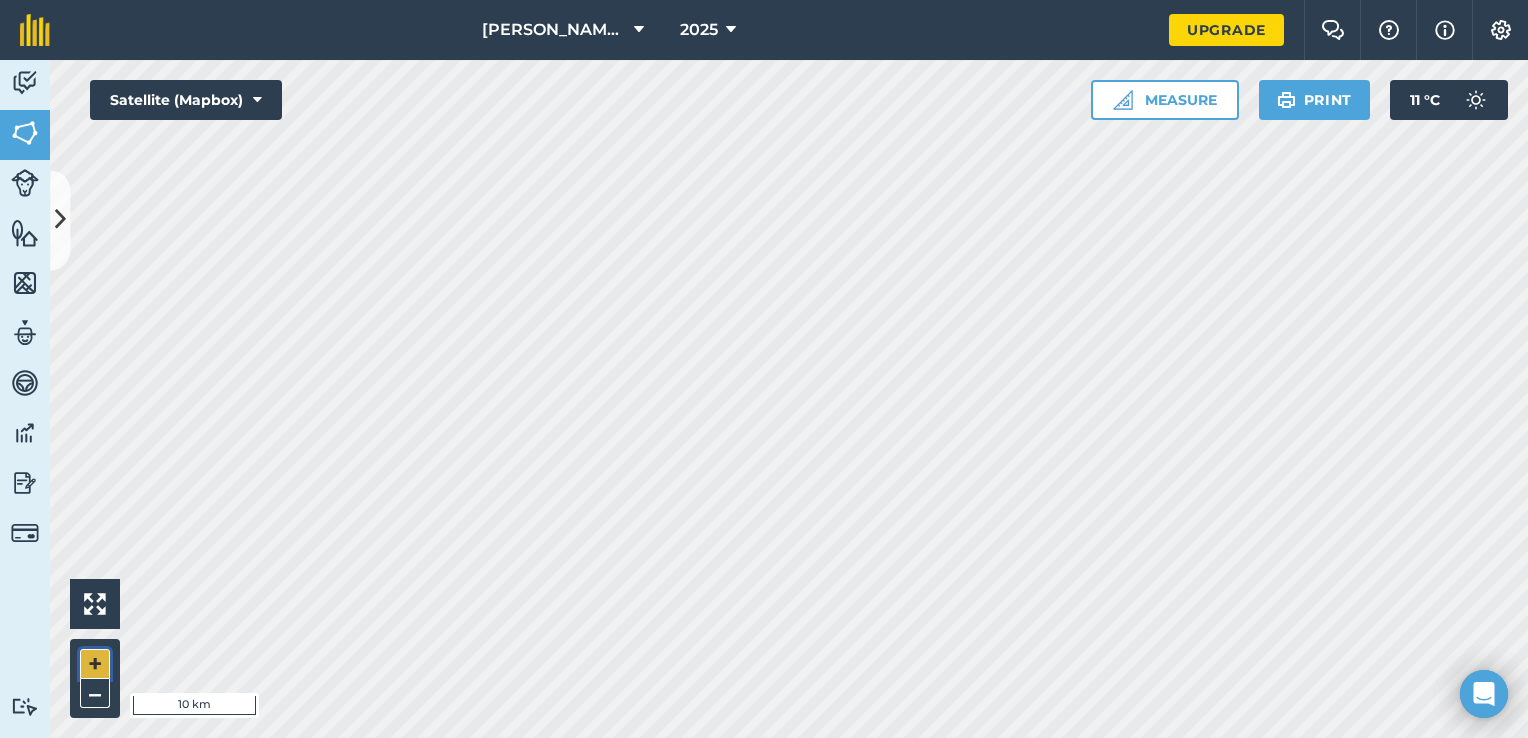 click on "+" at bounding box center (95, 664) 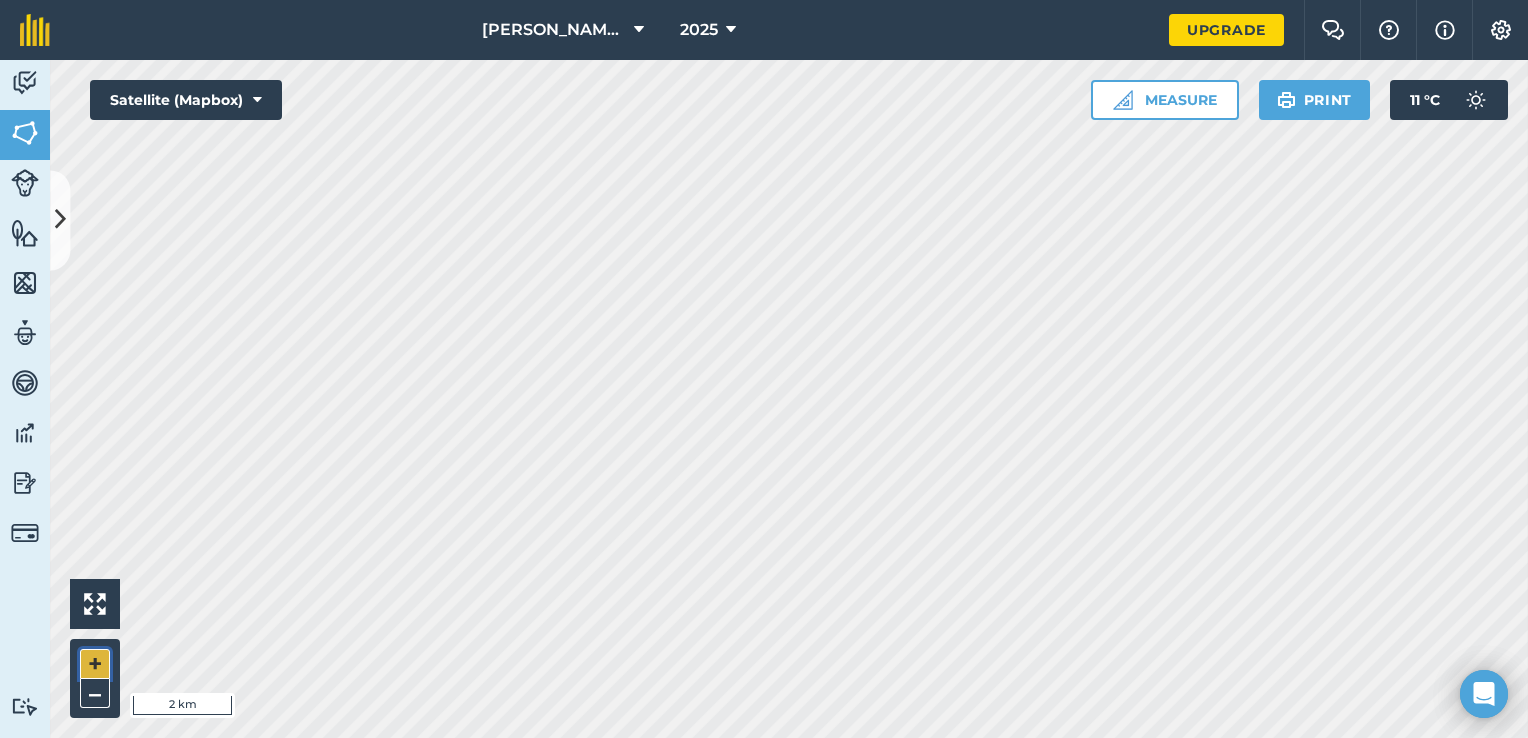 click on "+" at bounding box center (95, 664) 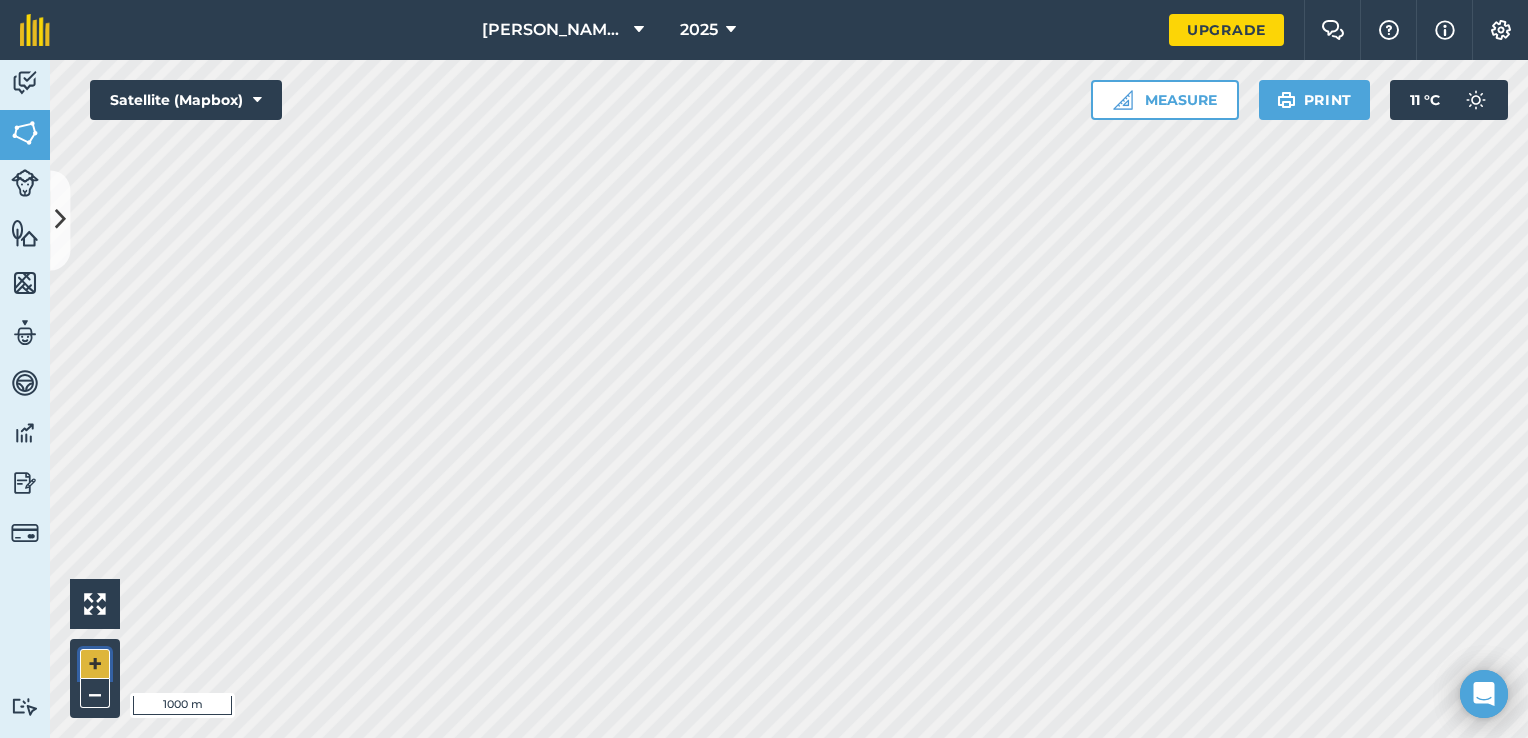 click on "+" at bounding box center (95, 664) 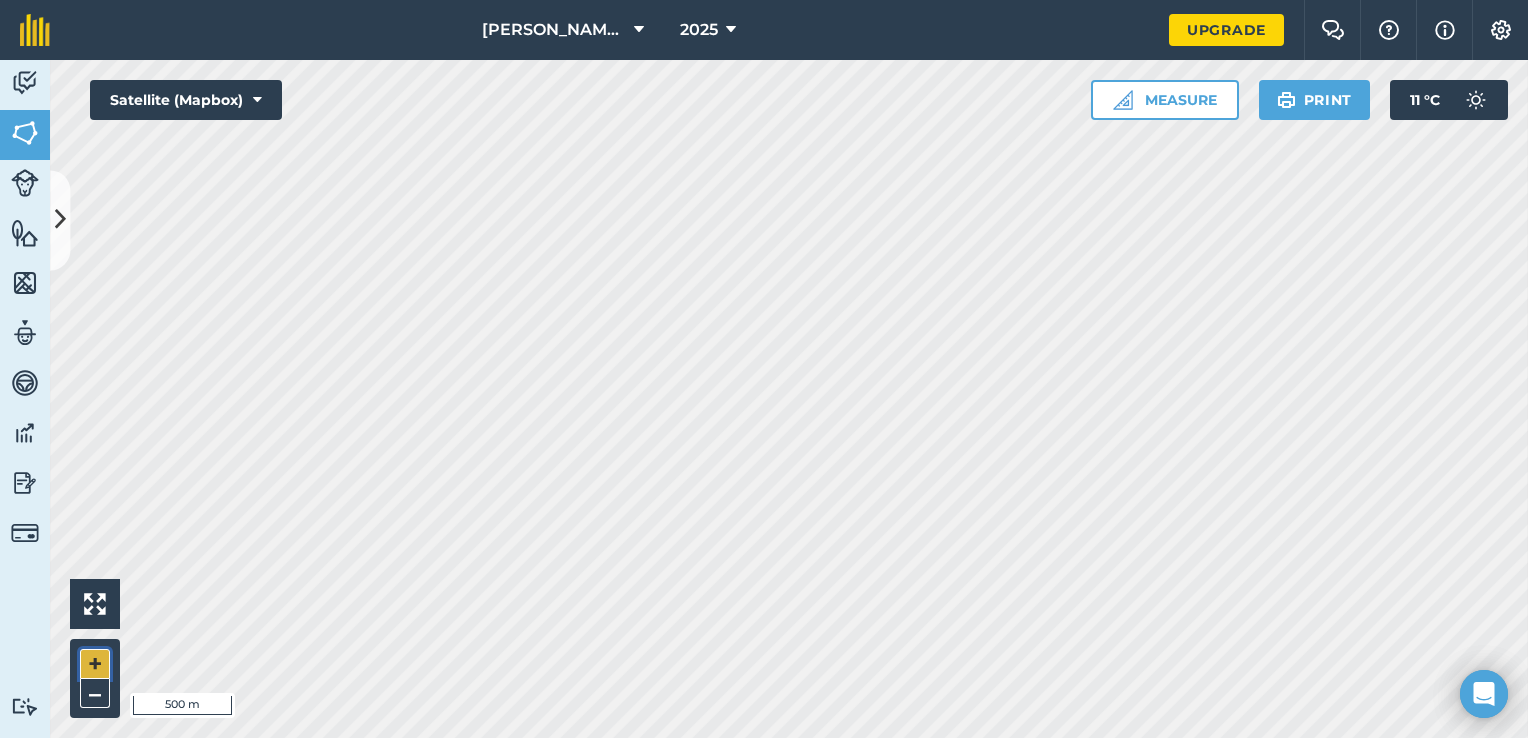 click on "+" at bounding box center (95, 664) 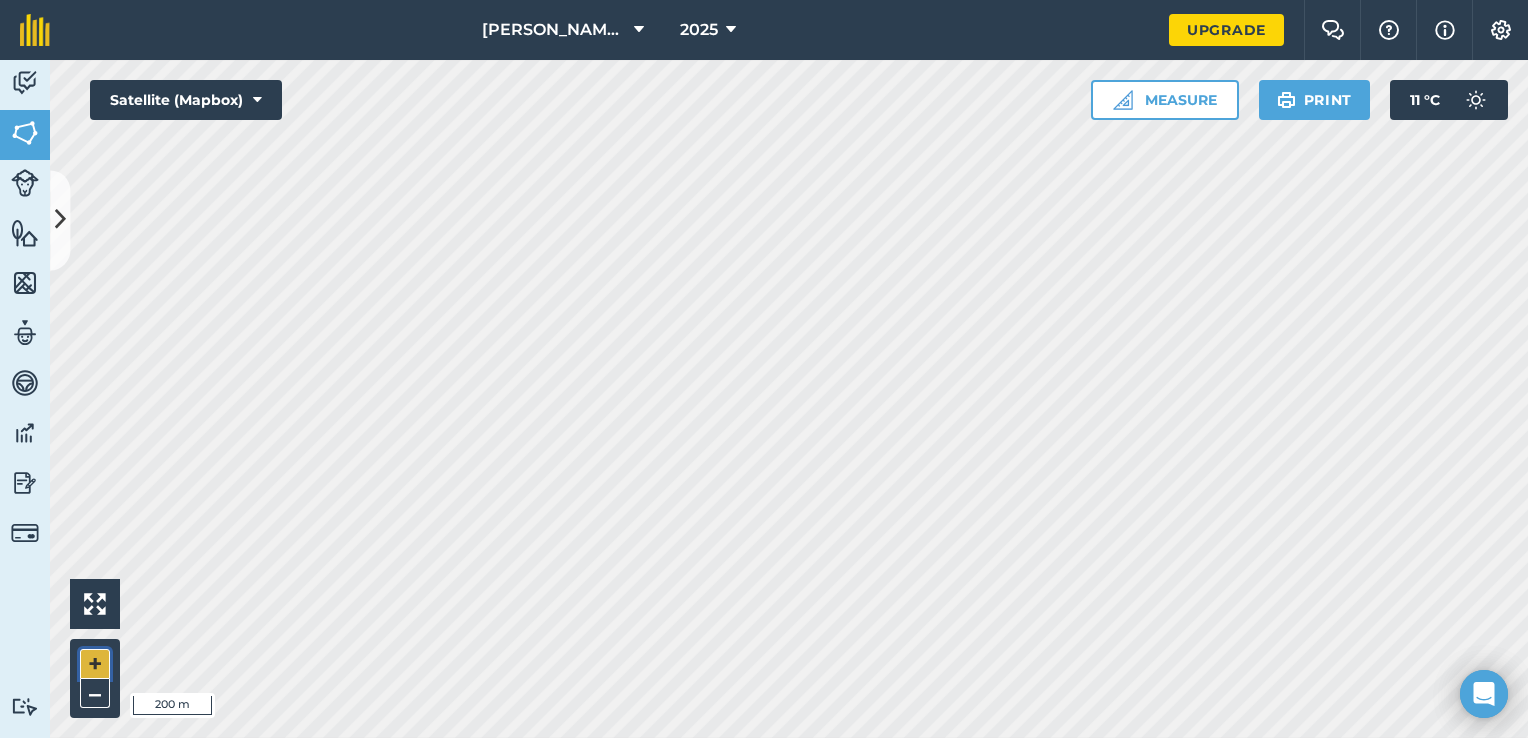 click on "+" at bounding box center [95, 664] 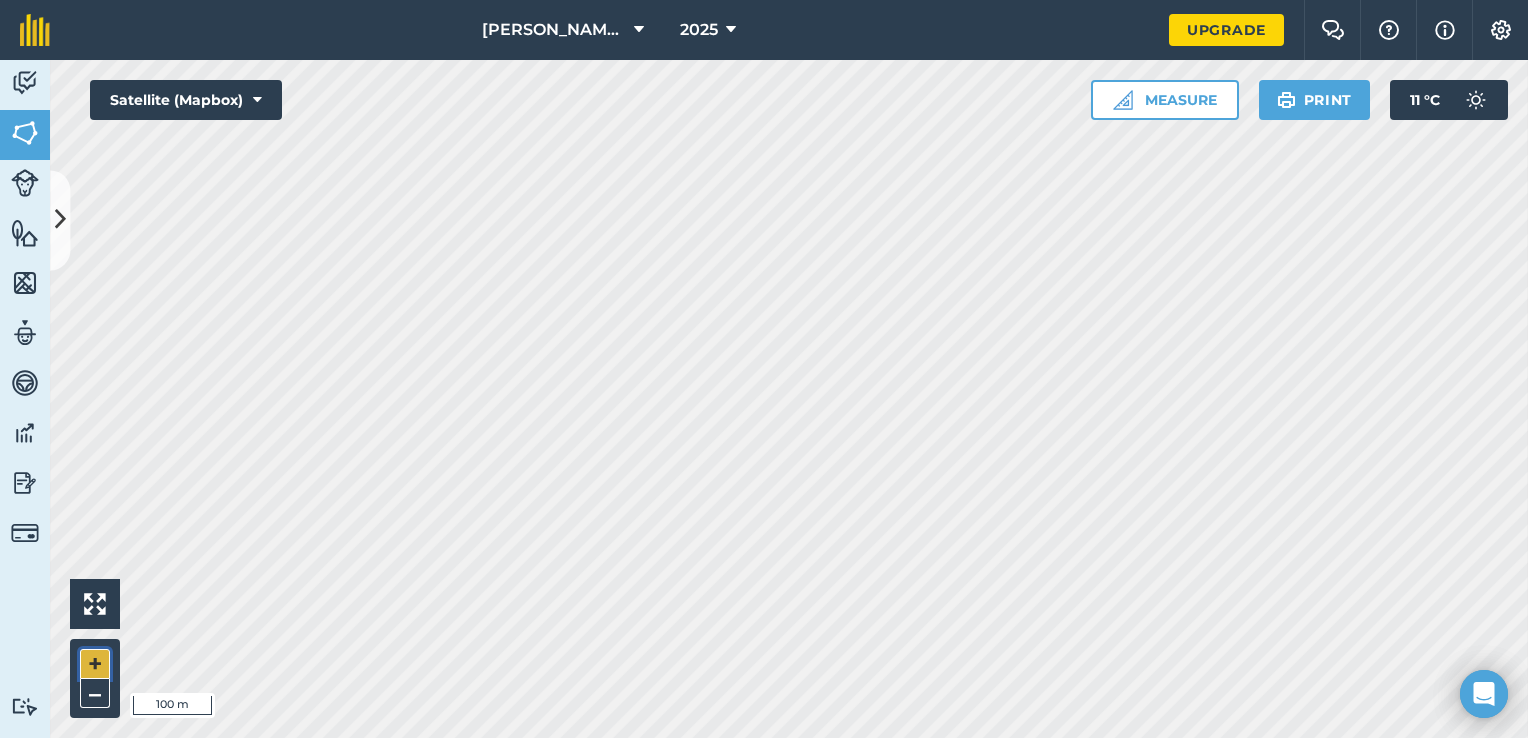 click on "+" at bounding box center [95, 664] 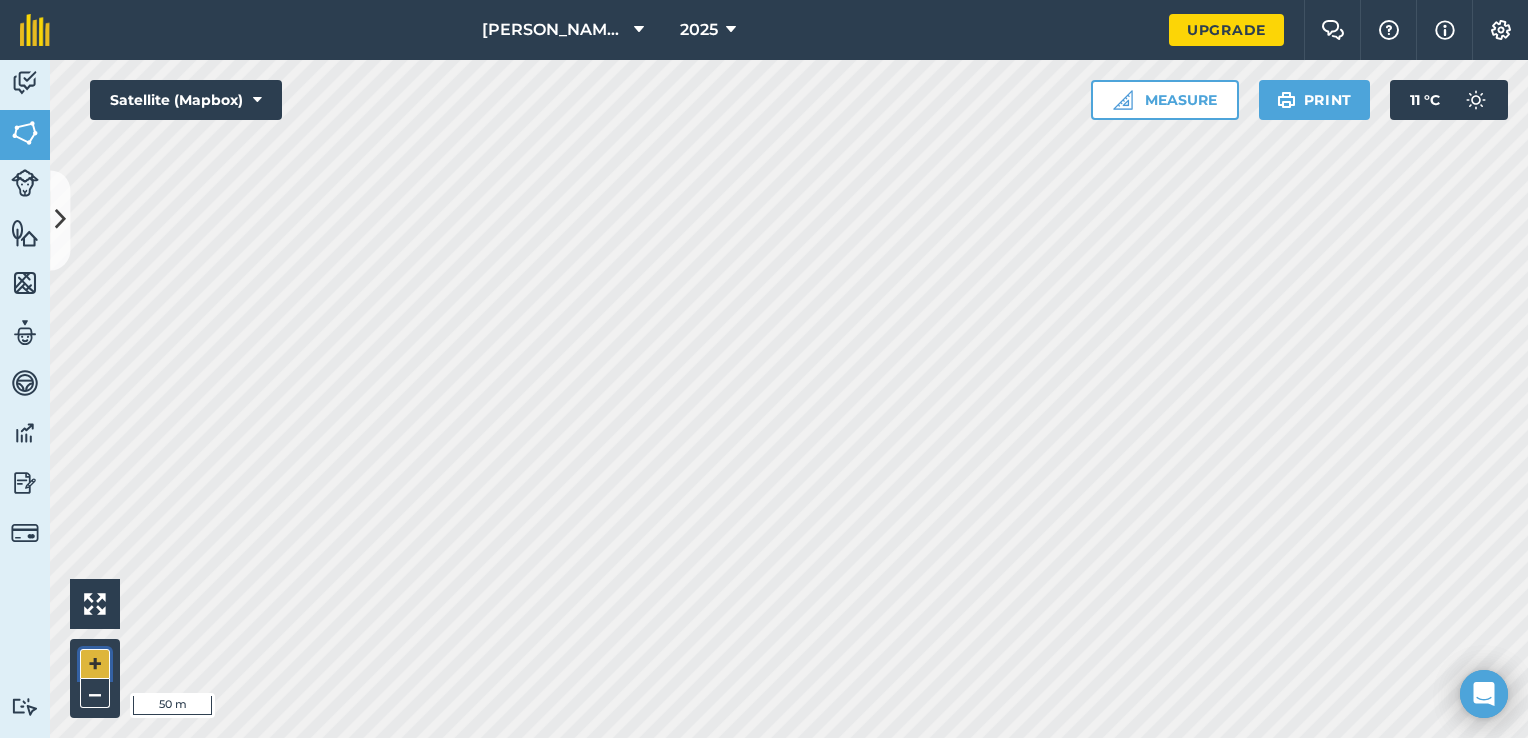 click on "+" at bounding box center [95, 664] 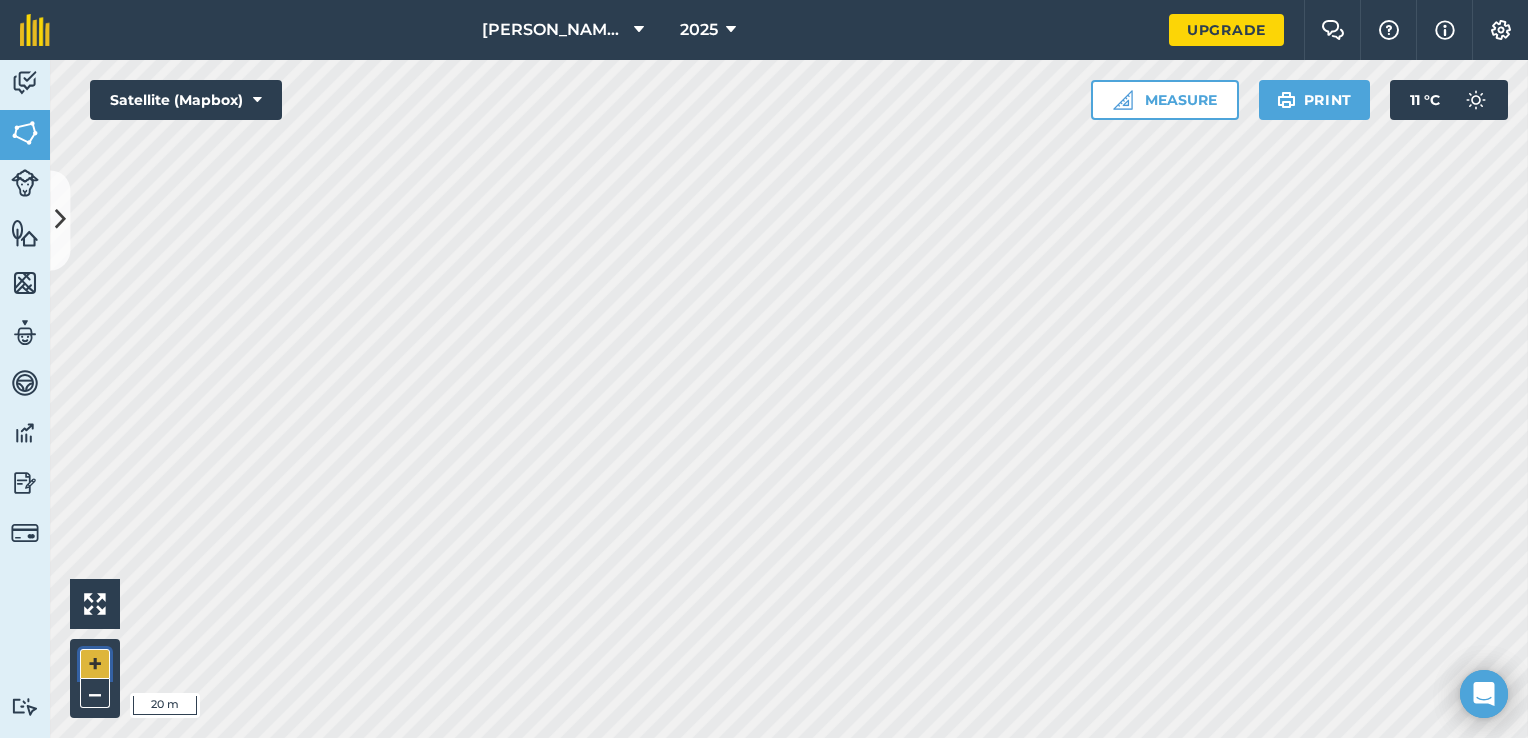 click on "+" at bounding box center [95, 664] 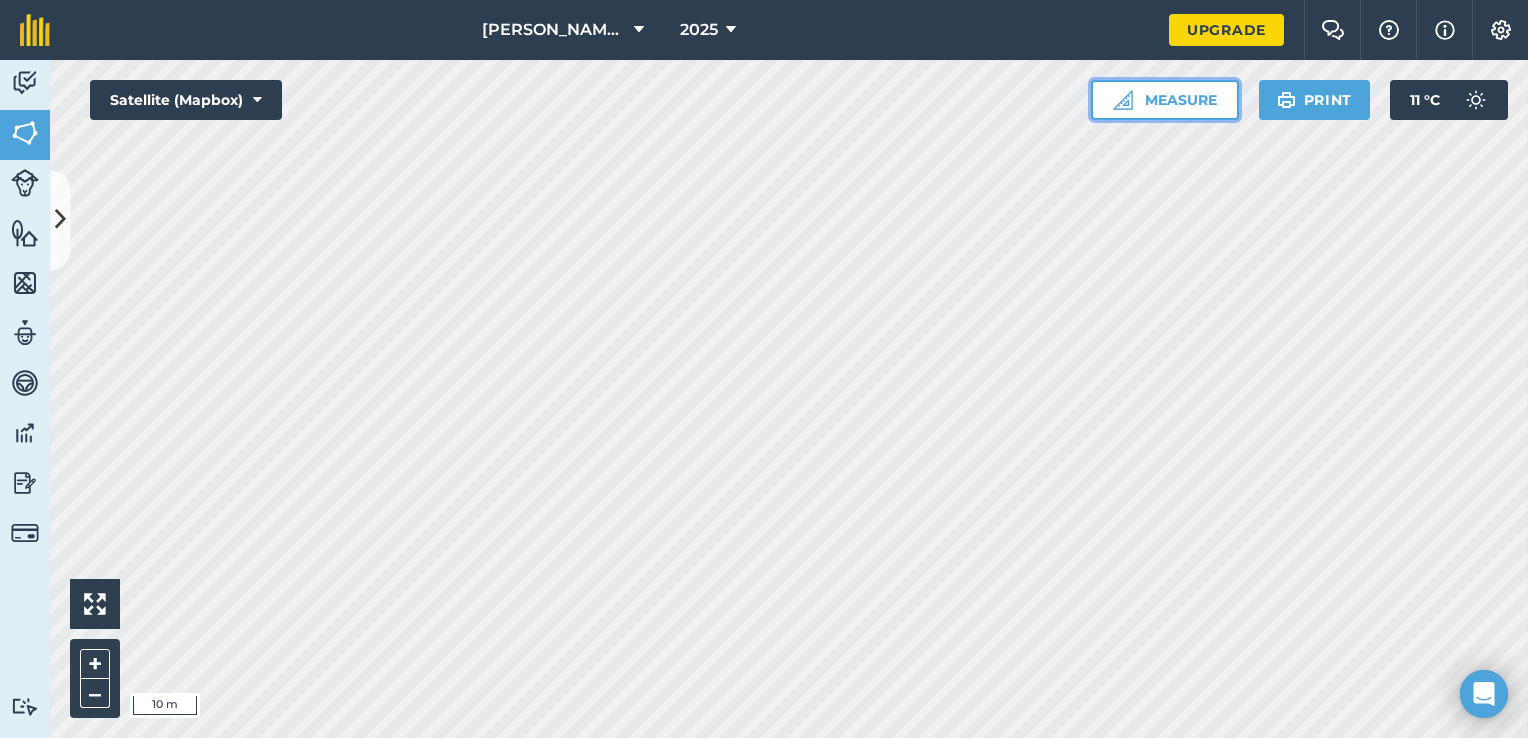 click on "Measure" at bounding box center (1165, 100) 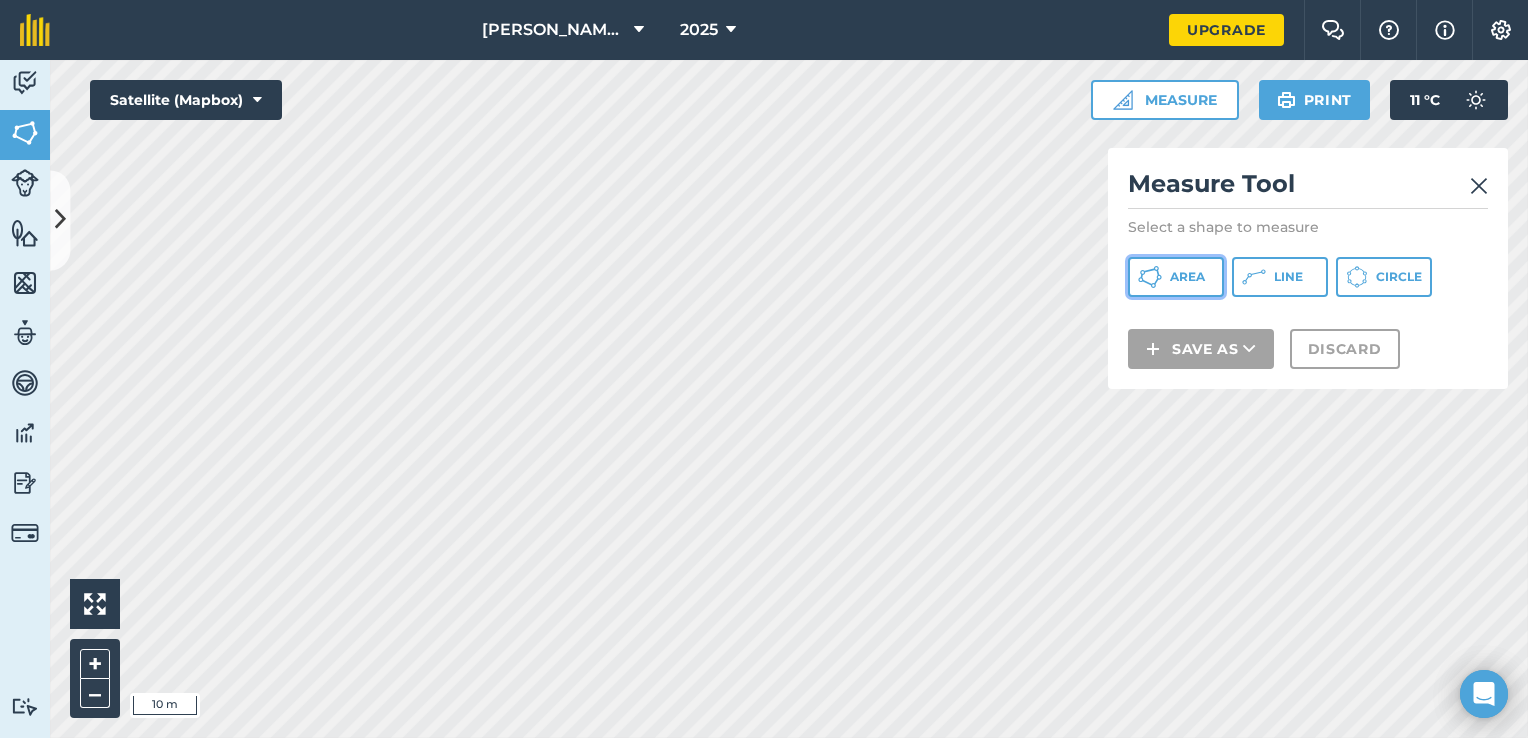 click 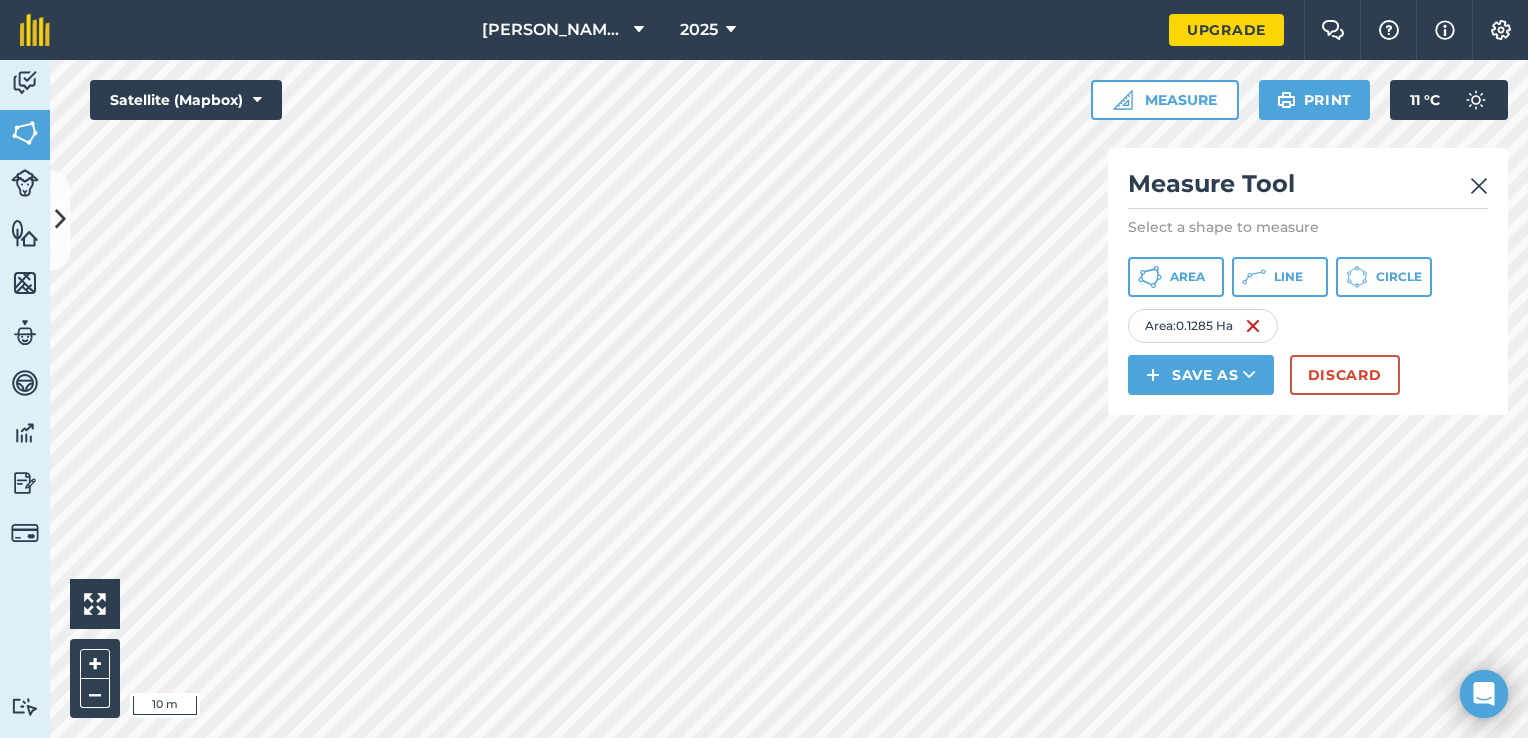 click on "Measure Tool Select a shape to measure Area Line Circle Area :  0.1285   Ha   Save as   Discard" at bounding box center [1308, 281] 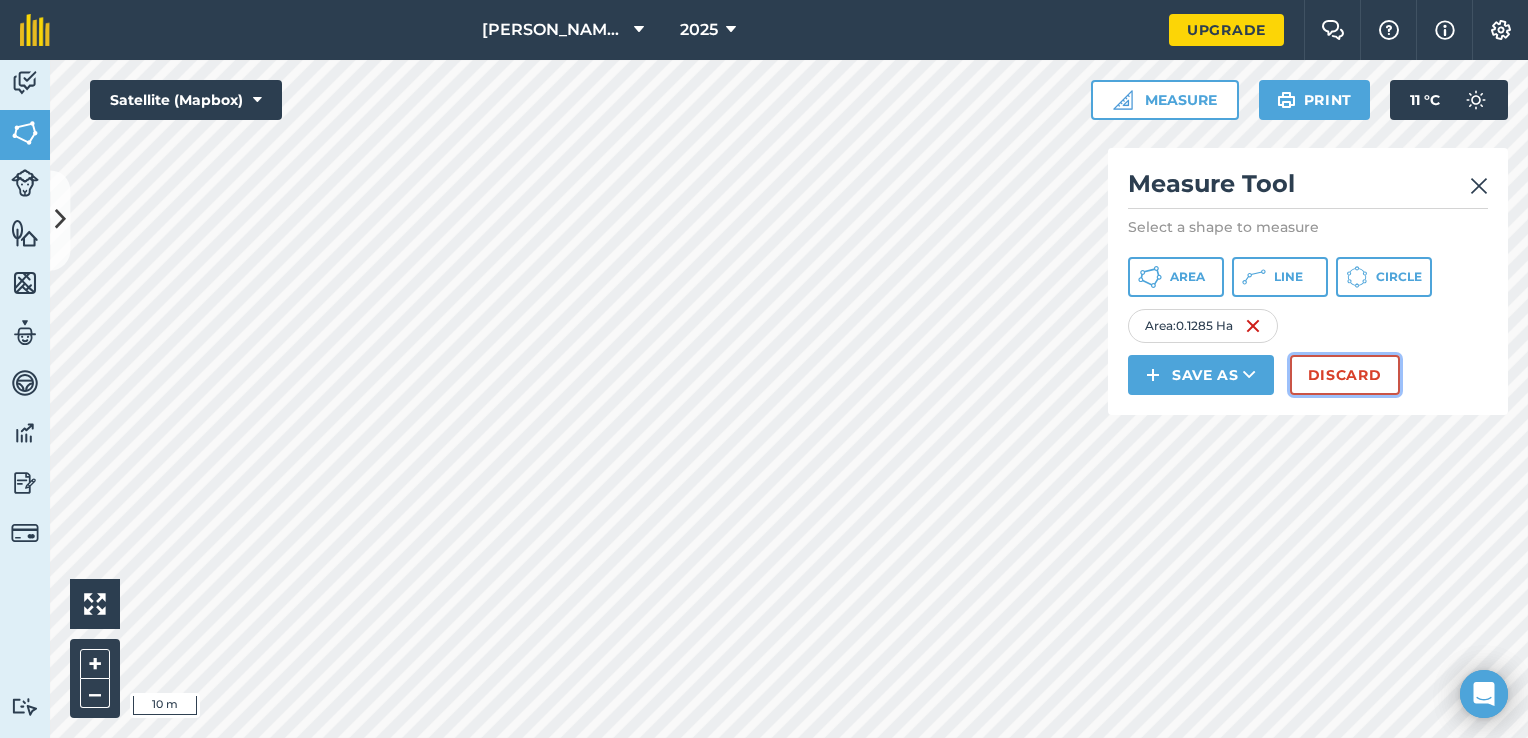 click on "Discard" at bounding box center (1345, 375) 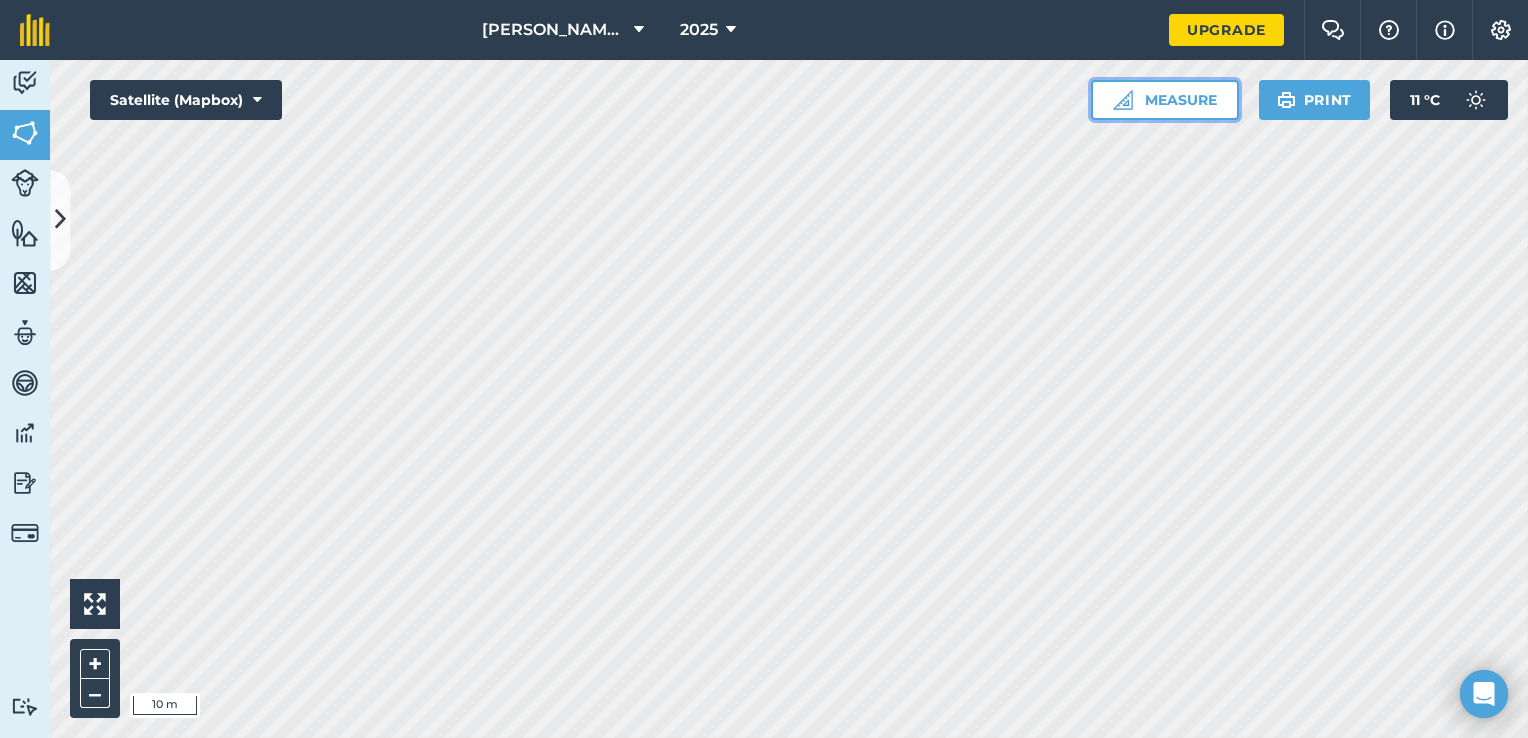 click on "Measure" at bounding box center (1165, 100) 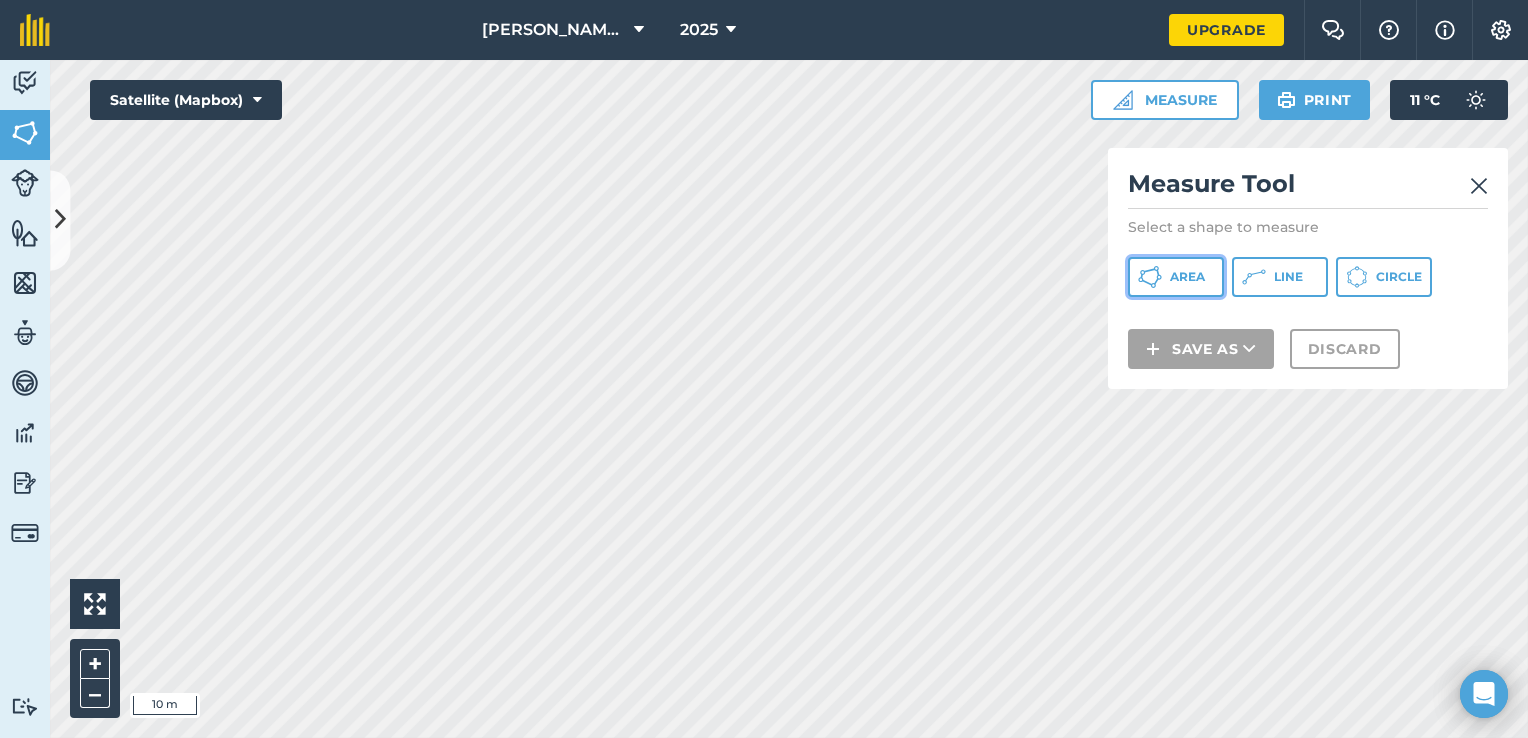 click 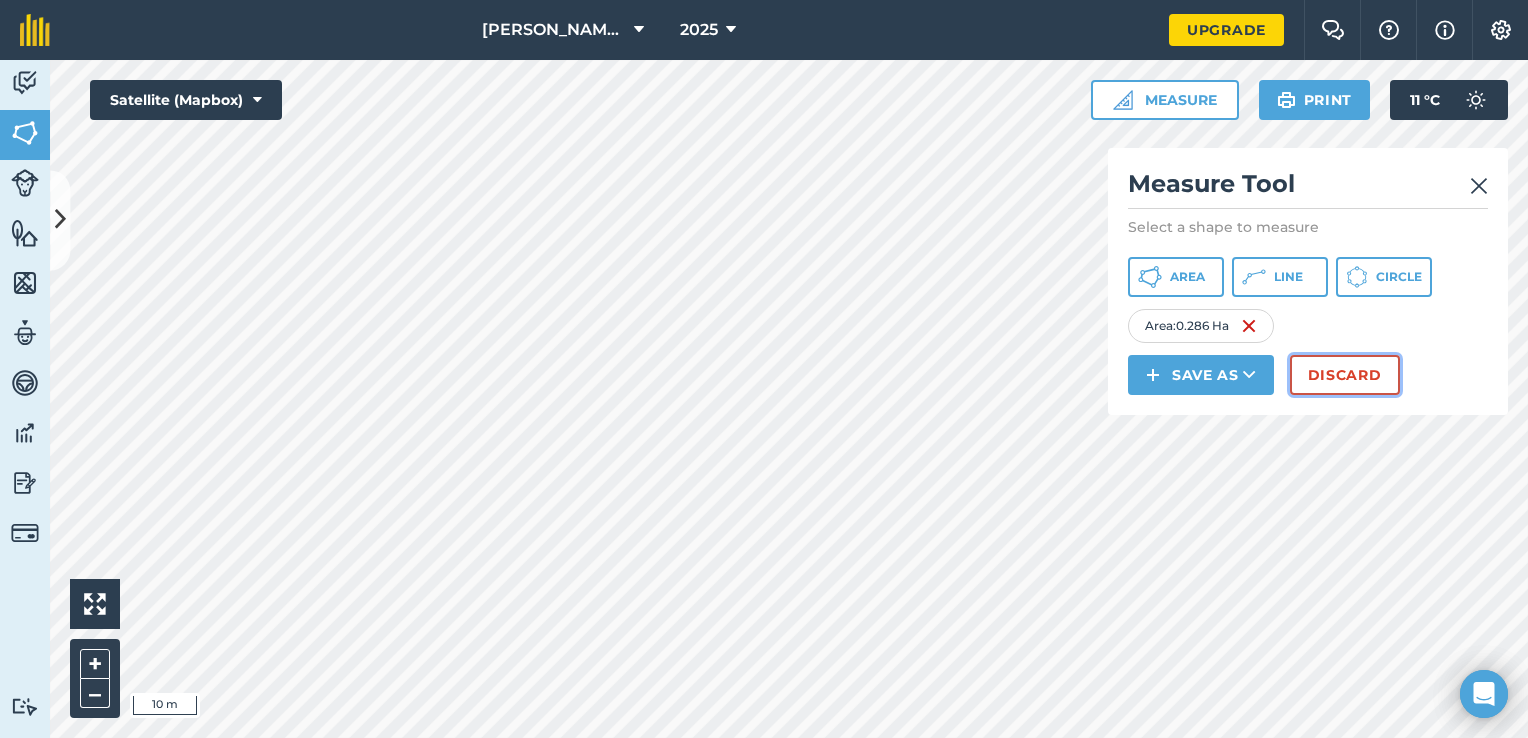 click on "Discard" at bounding box center [1345, 375] 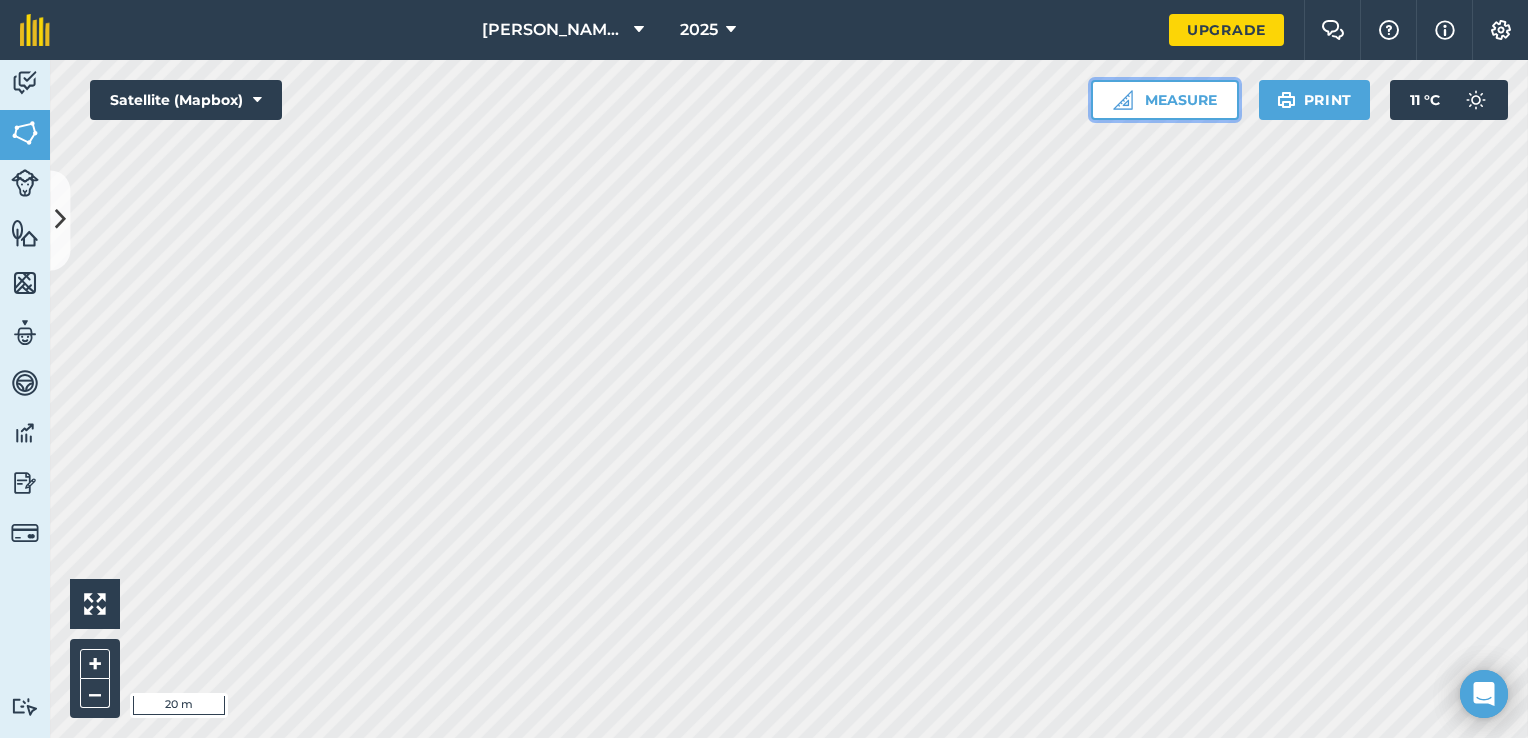 click on "Measure" at bounding box center (1165, 100) 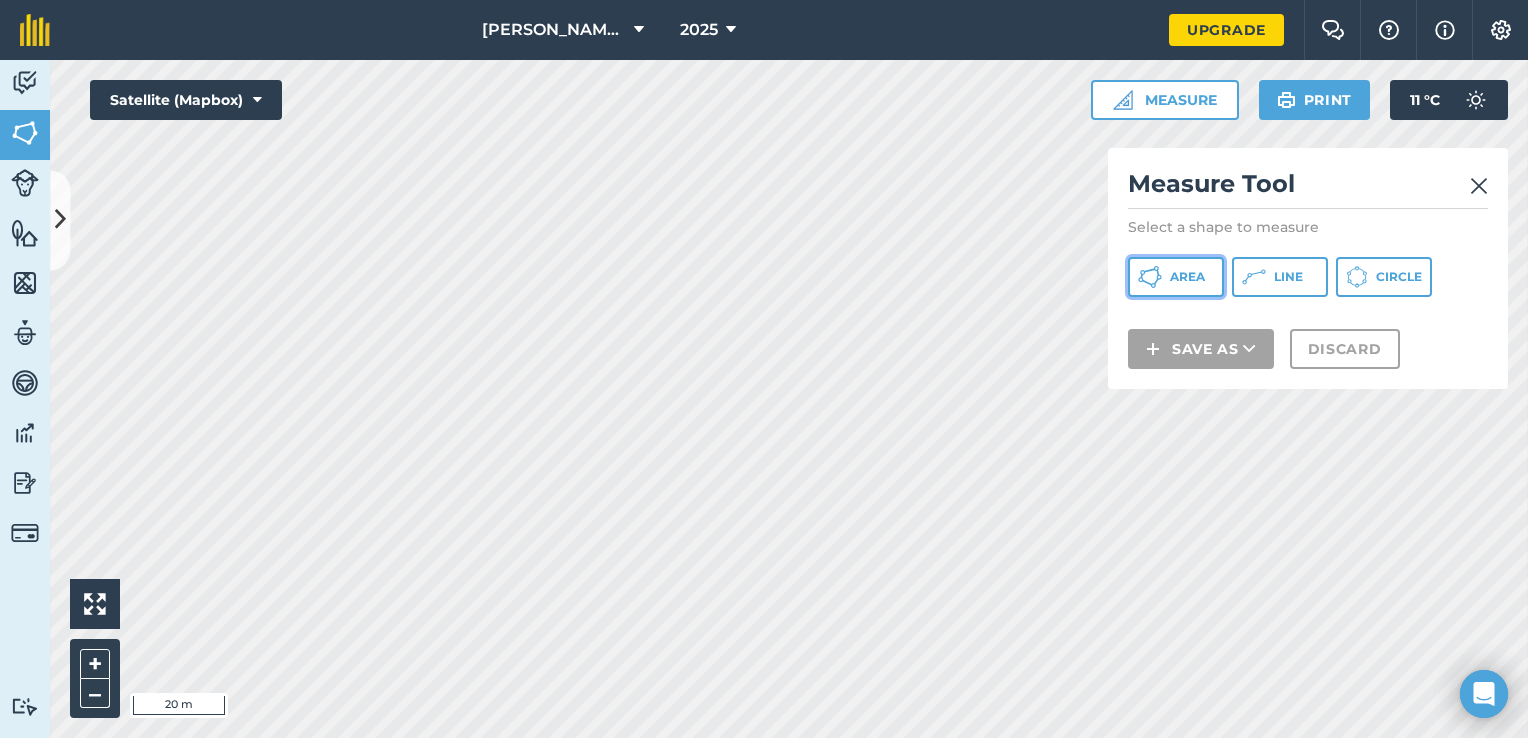click on "Area" at bounding box center (1176, 277) 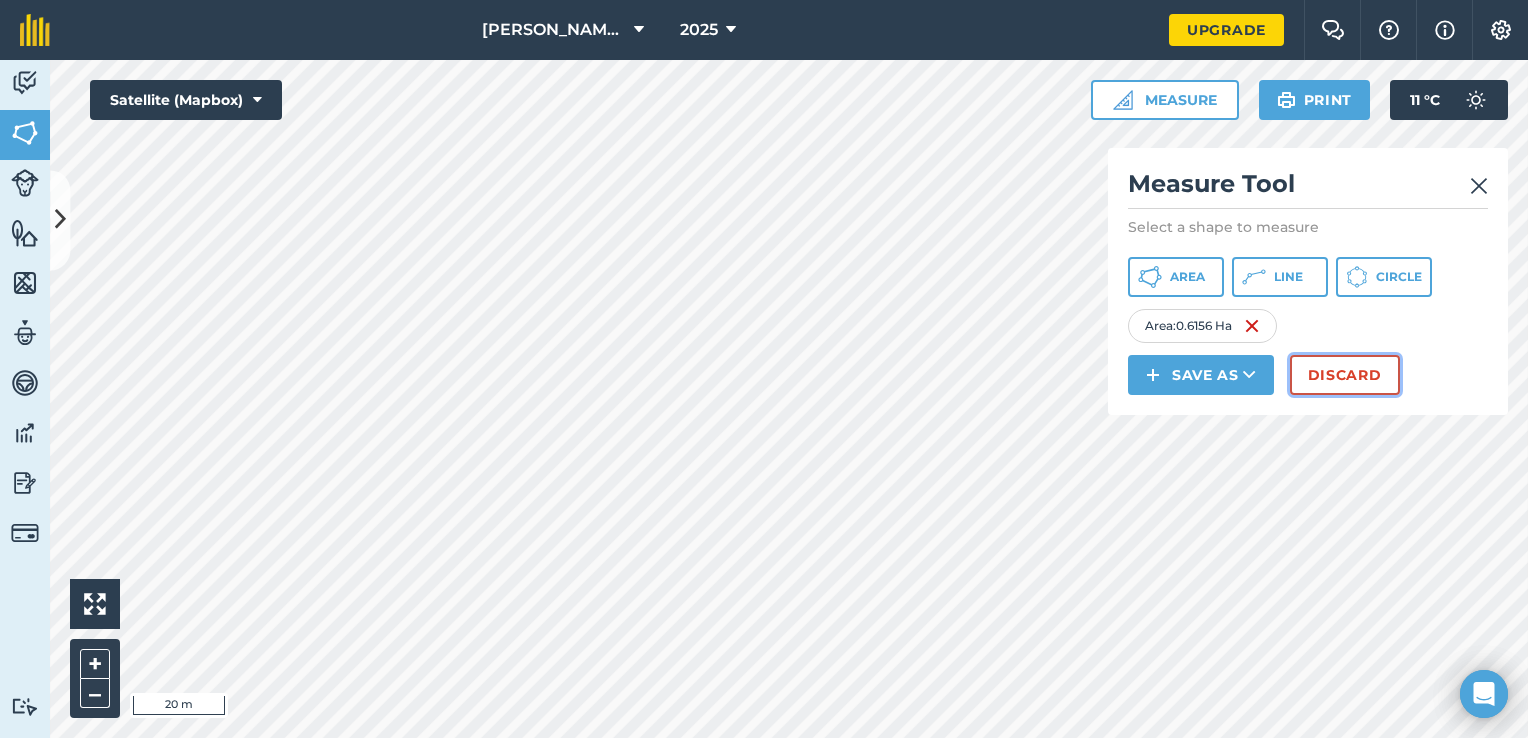 click on "Discard" at bounding box center (1345, 375) 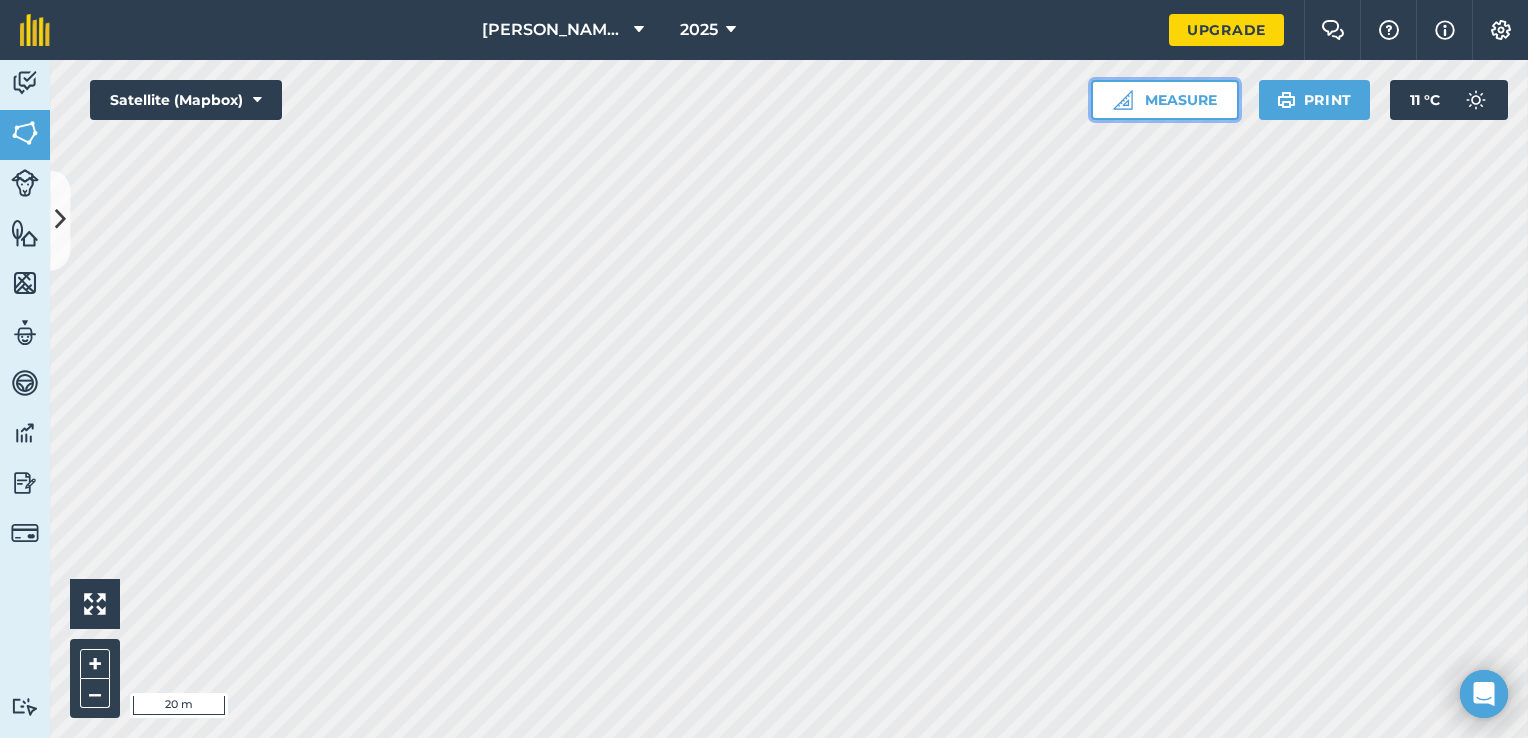 click on "Measure" at bounding box center (1165, 100) 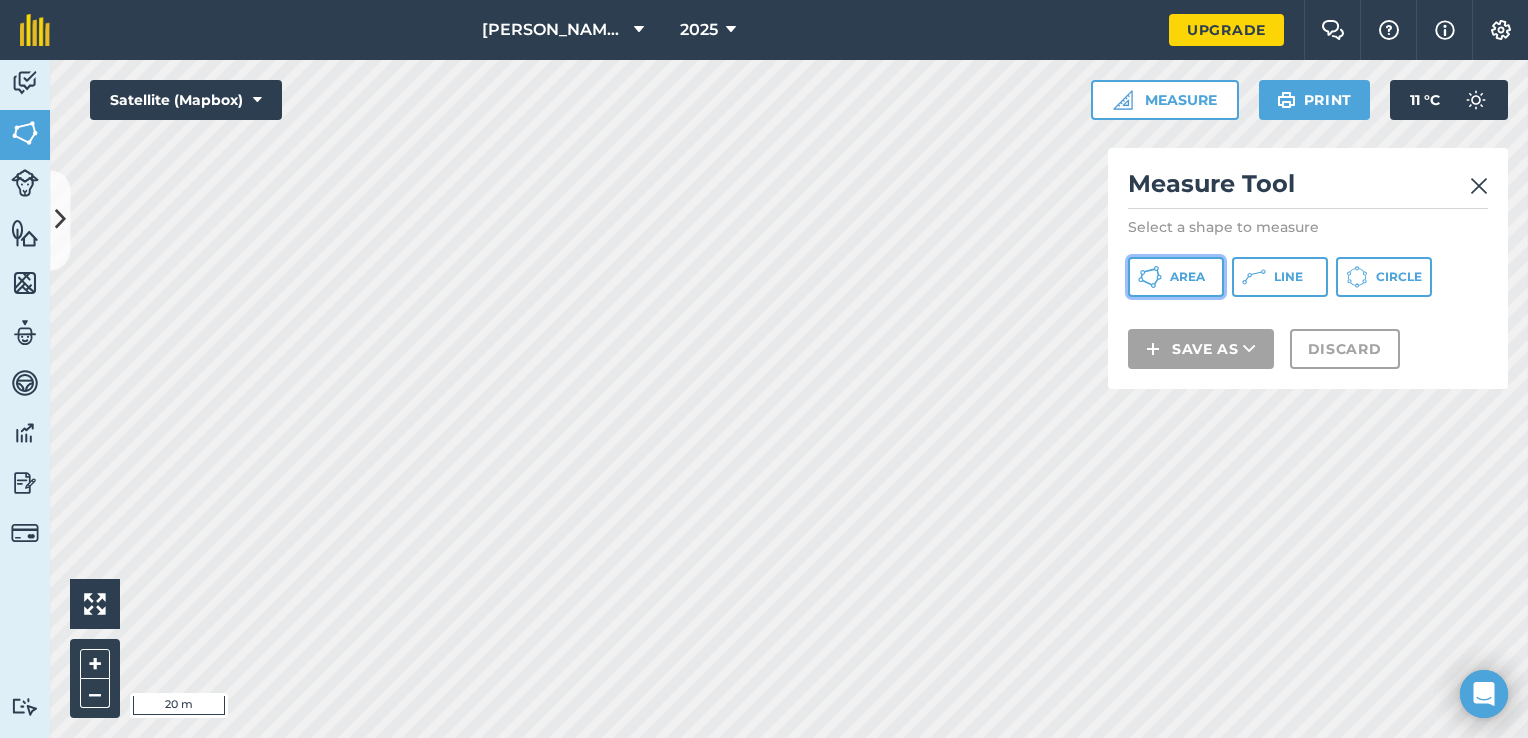 click on "Area" at bounding box center [1187, 277] 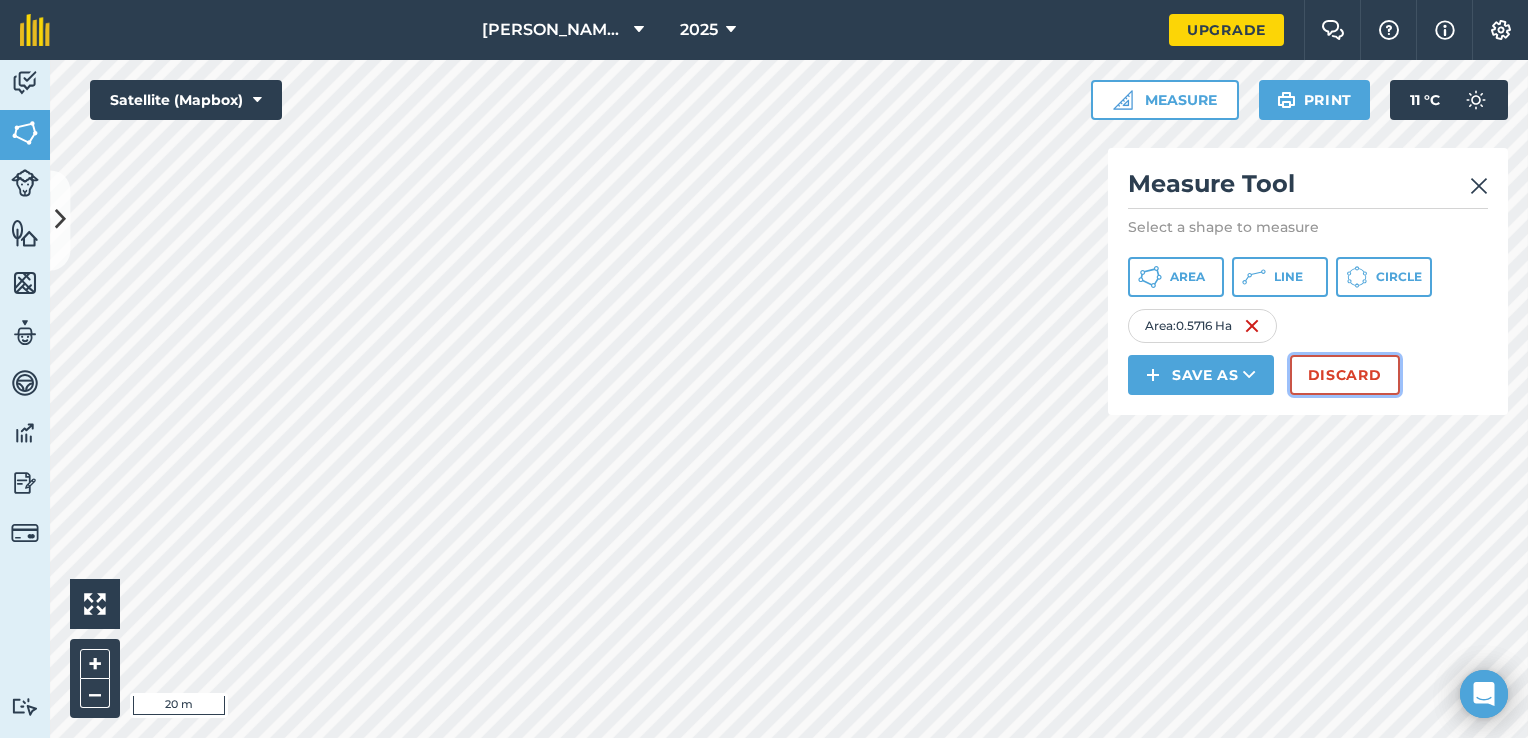 click on "Discard" at bounding box center (1345, 375) 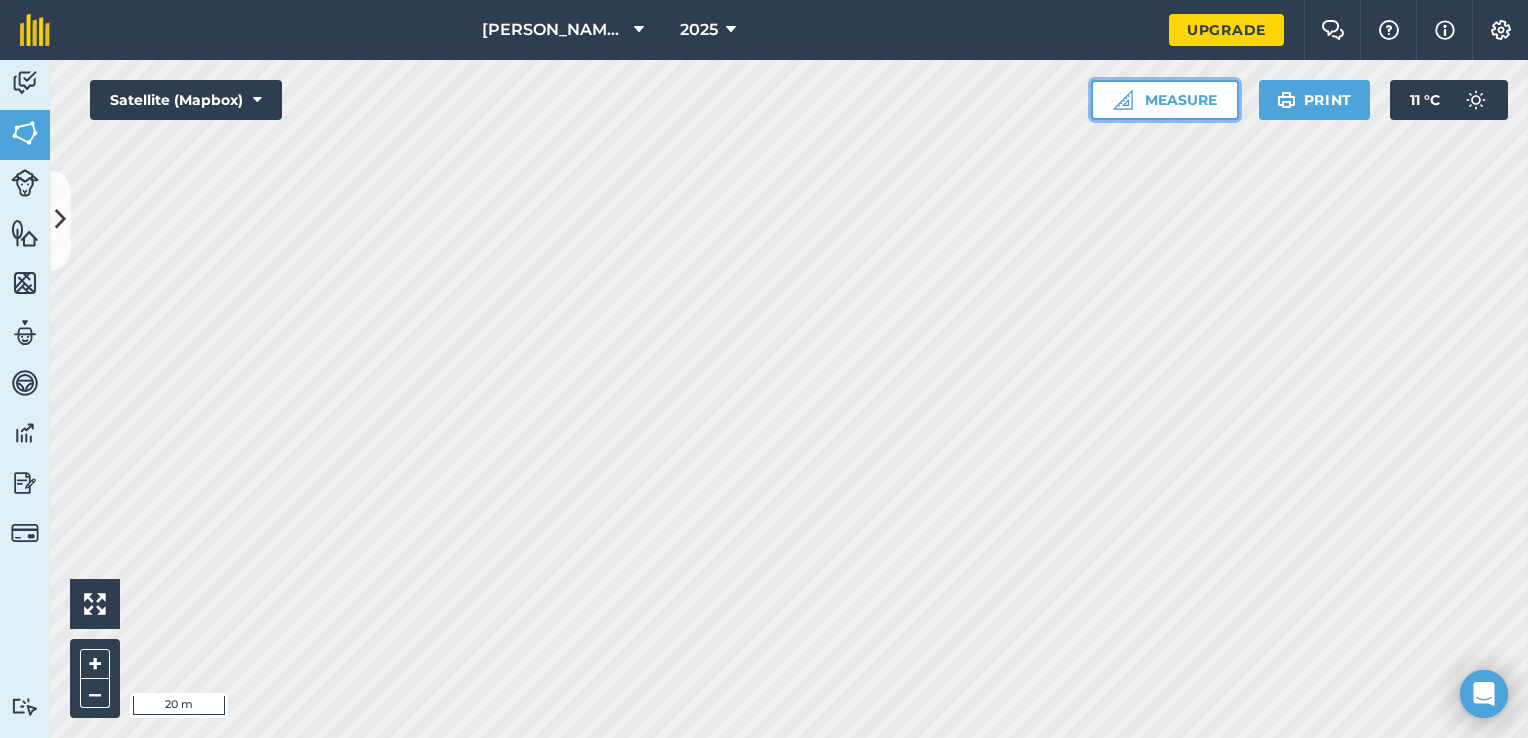 click on "Measure" at bounding box center (1165, 100) 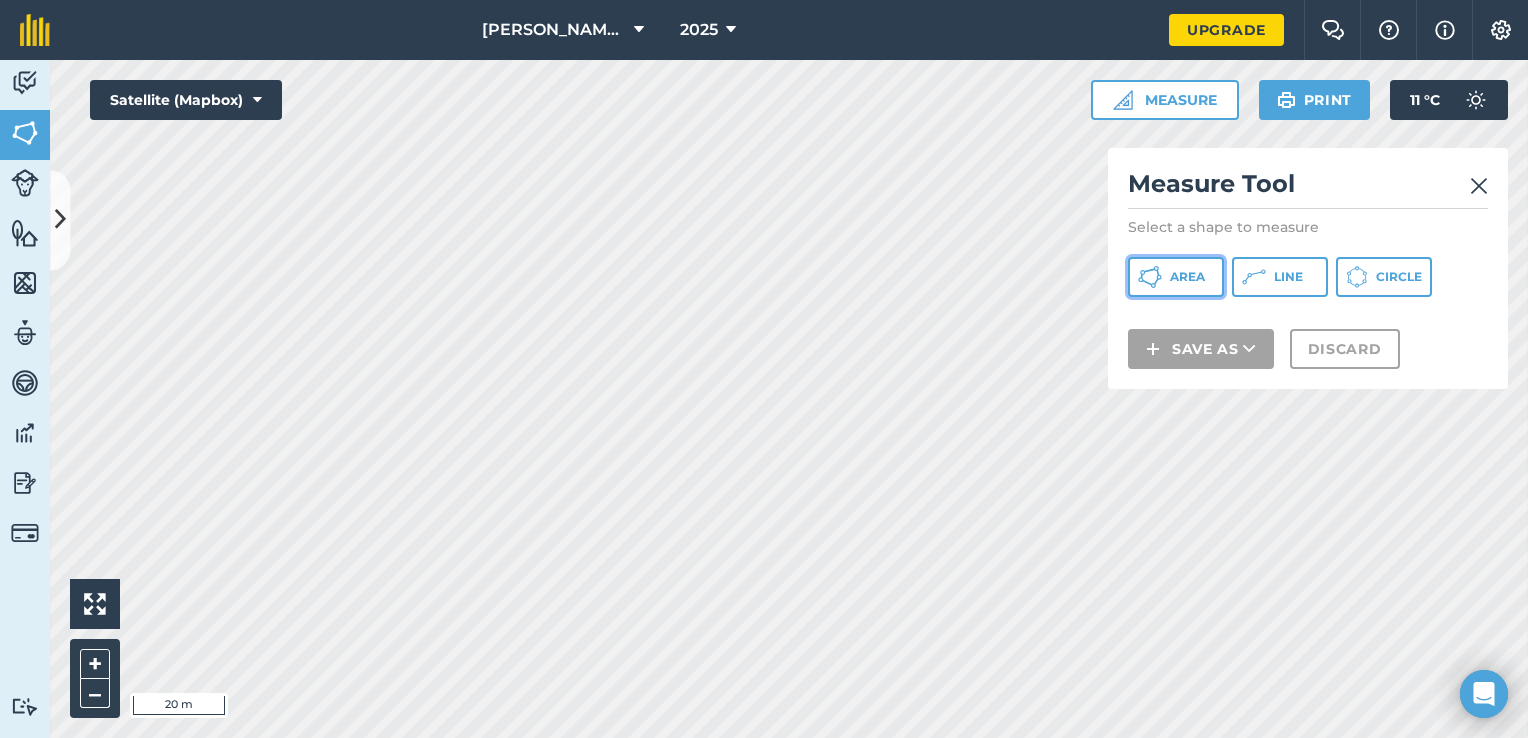 click on "Area" at bounding box center (1176, 277) 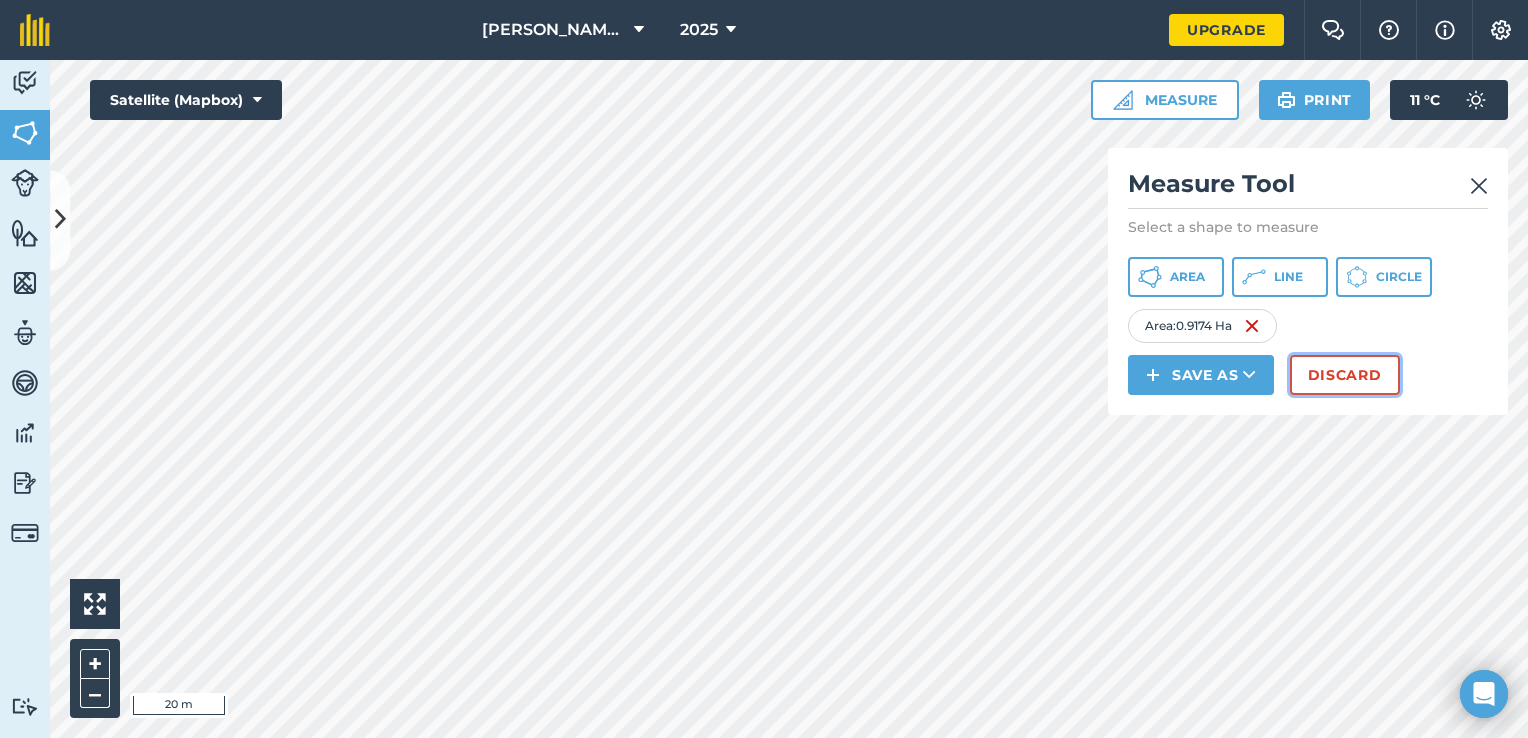 click on "Discard" at bounding box center [1345, 375] 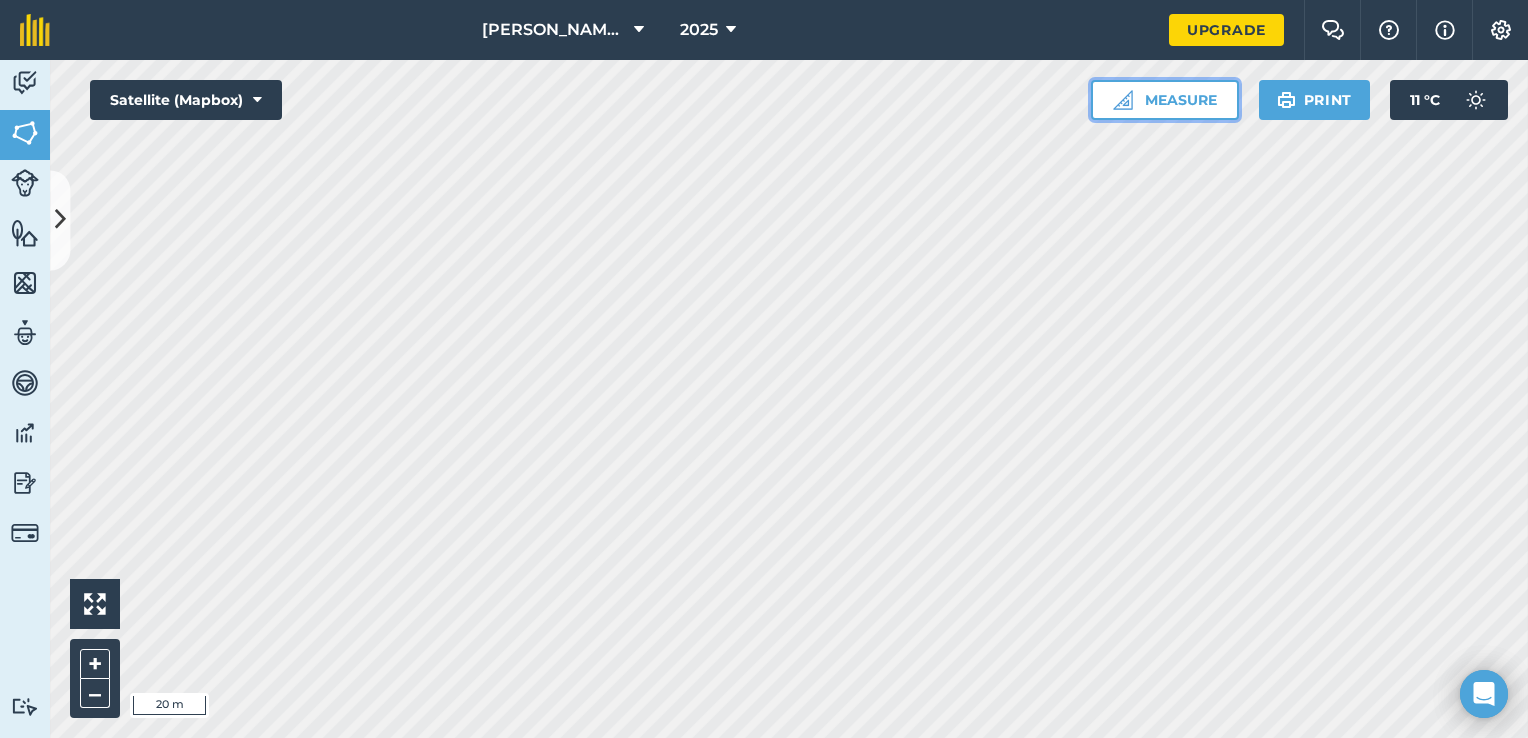 click on "Measure" at bounding box center (1165, 100) 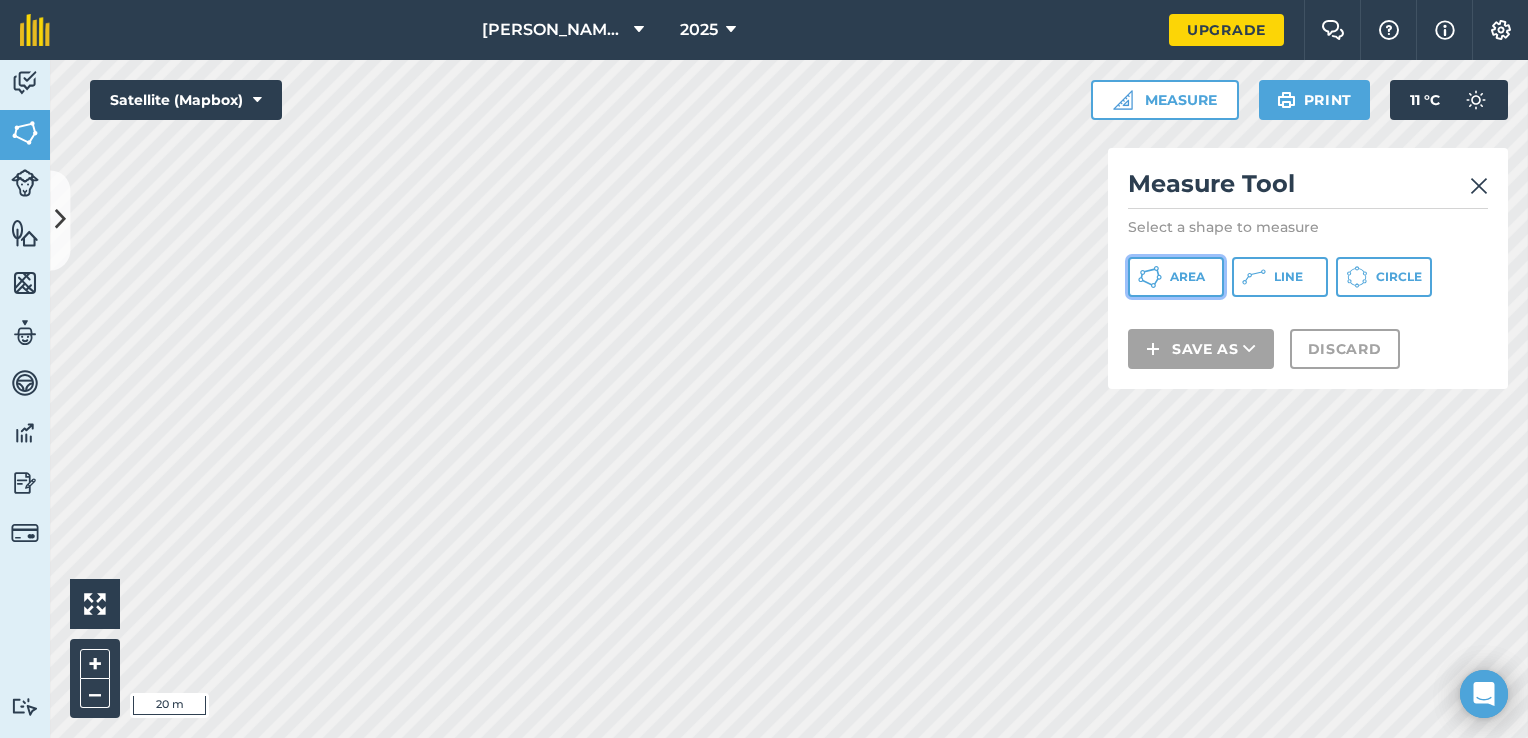 click on "Area" at bounding box center (1187, 277) 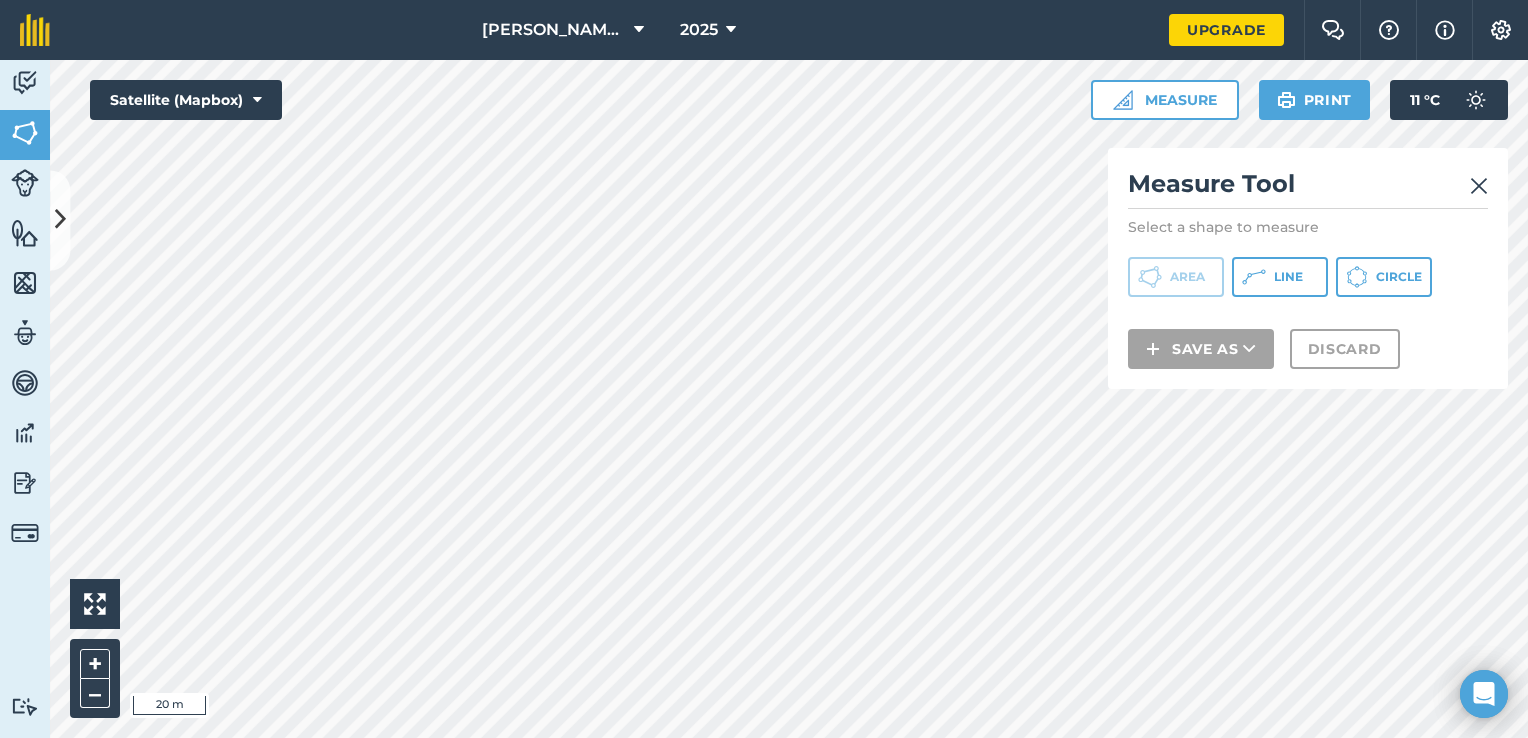 click at bounding box center [1479, 184] 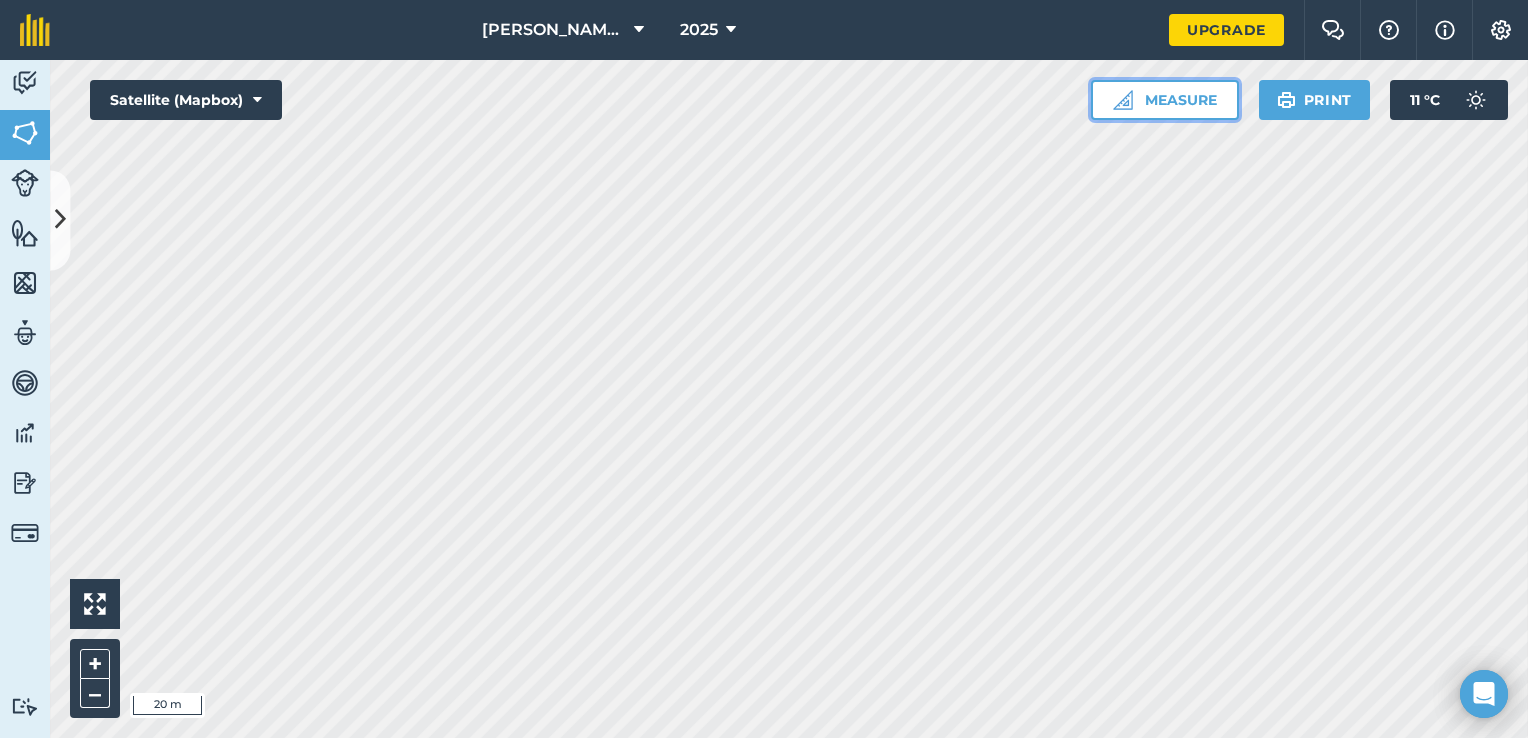 click on "Measure" at bounding box center (1165, 100) 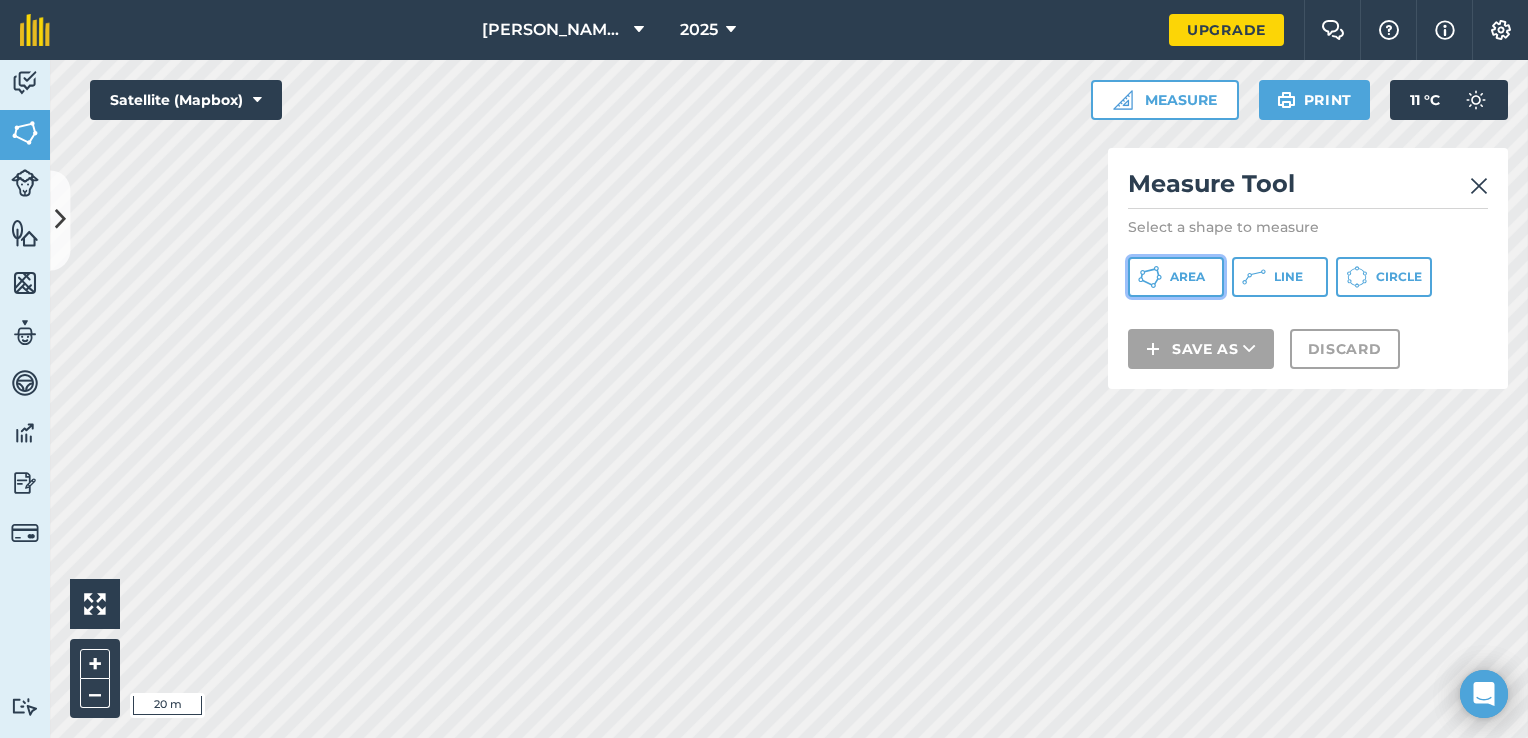 click on "Area" at bounding box center (1176, 277) 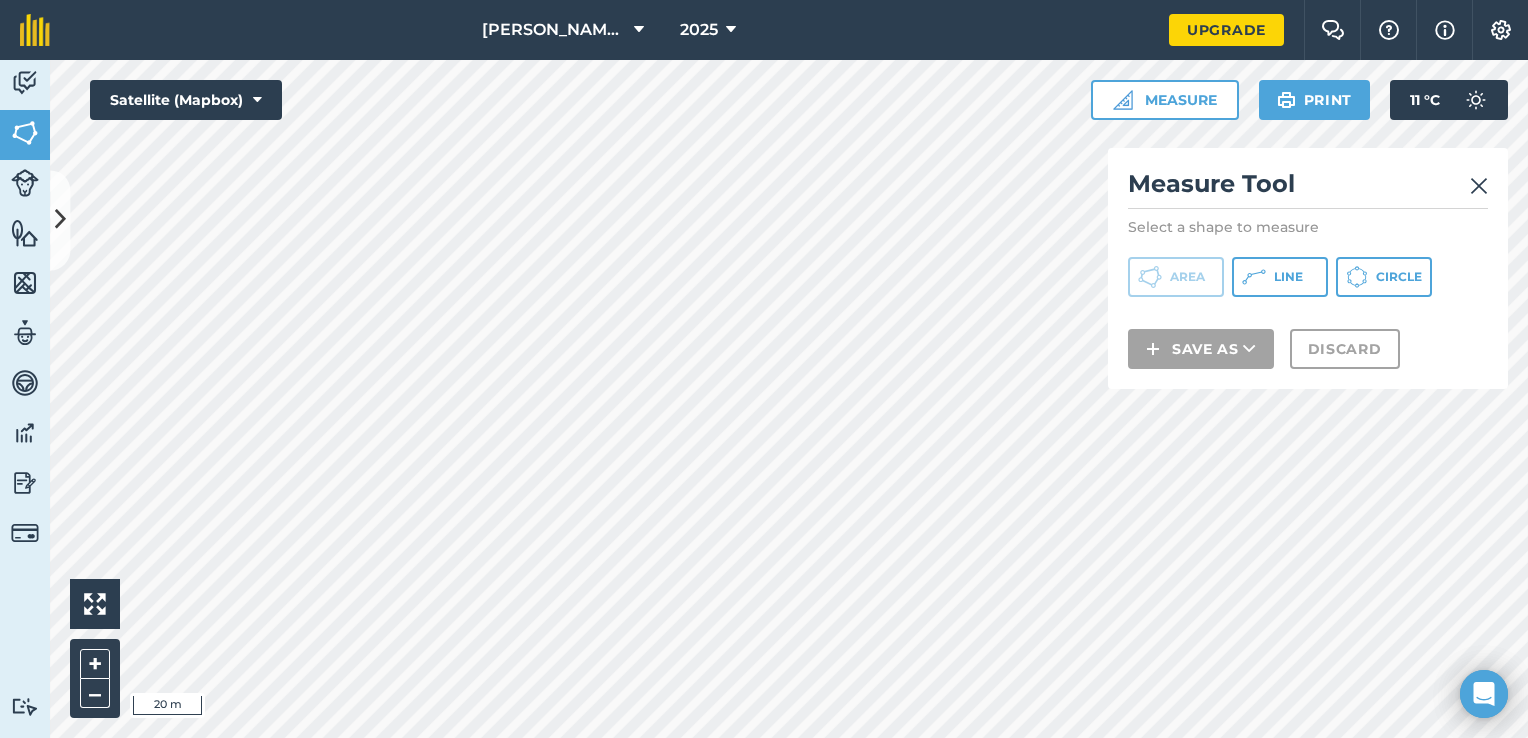 click at bounding box center [1479, 186] 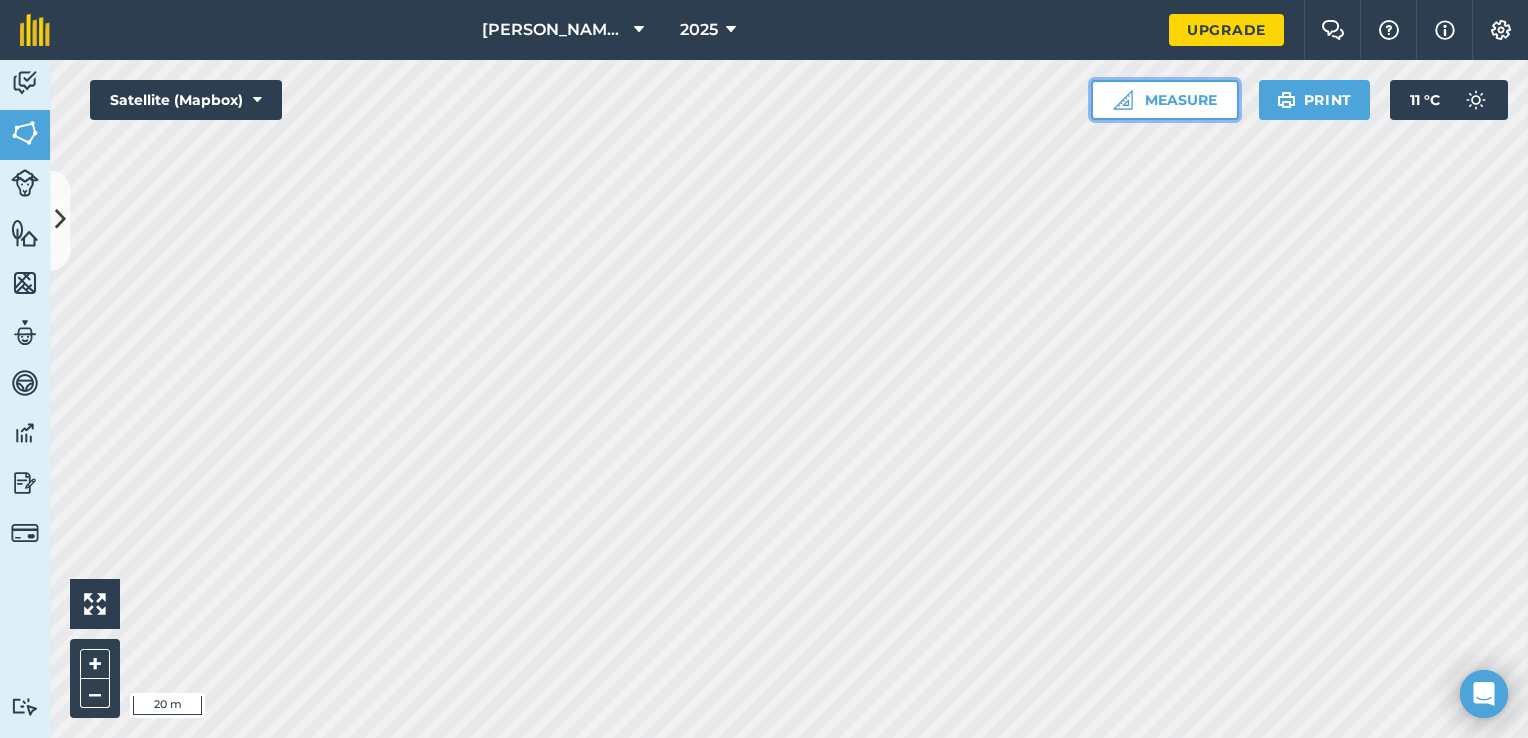 click on "Measure" at bounding box center [1165, 100] 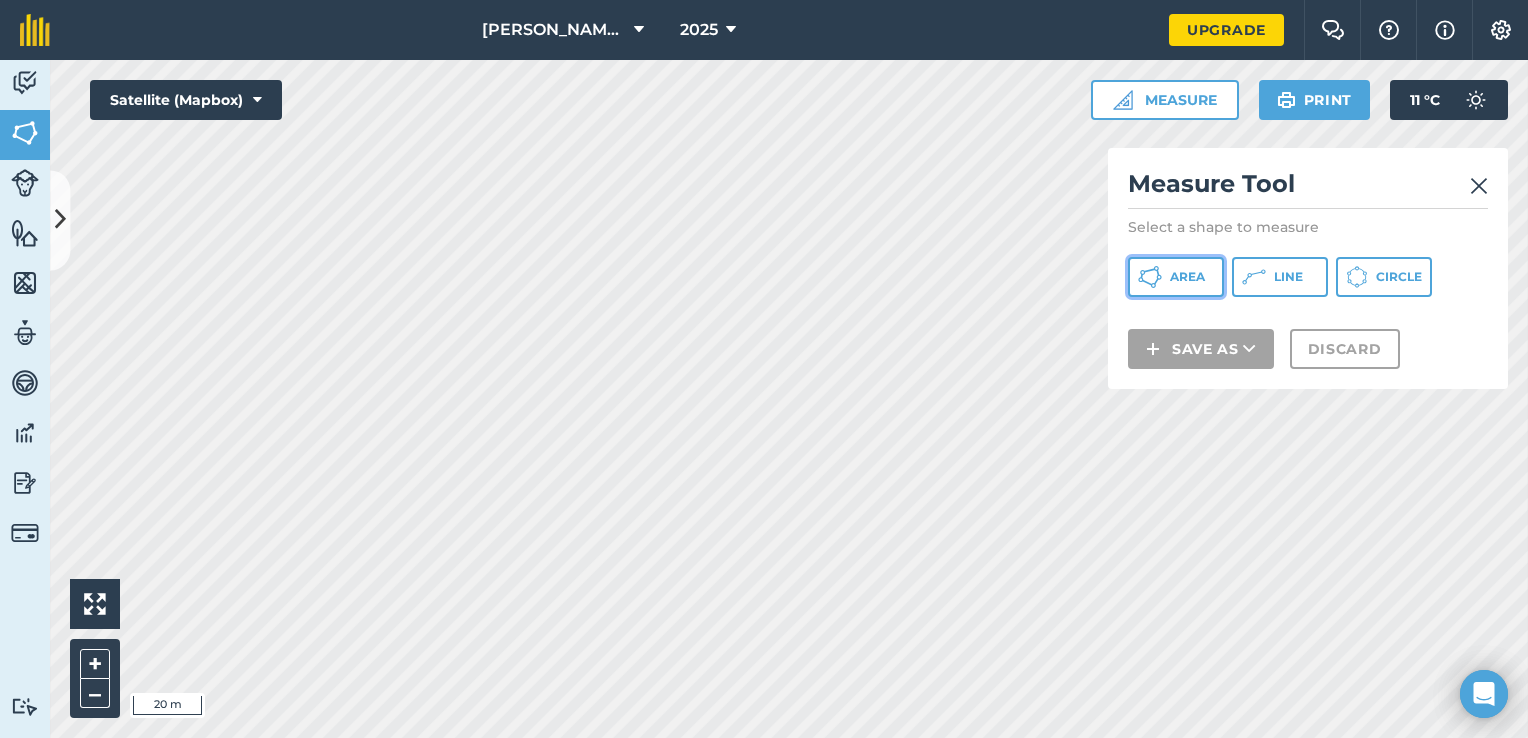 click on "Area" at bounding box center (1176, 277) 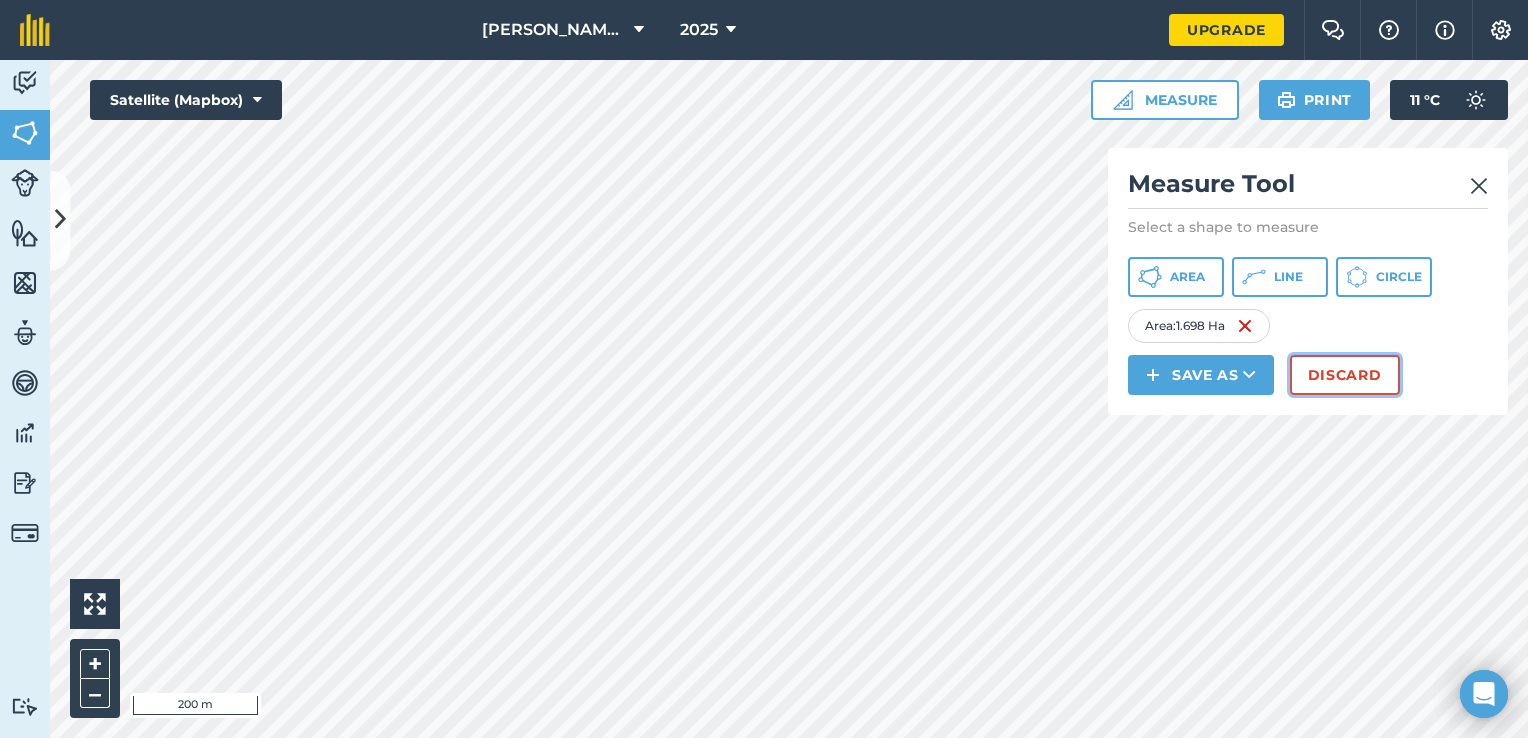 click on "Discard" at bounding box center [1345, 375] 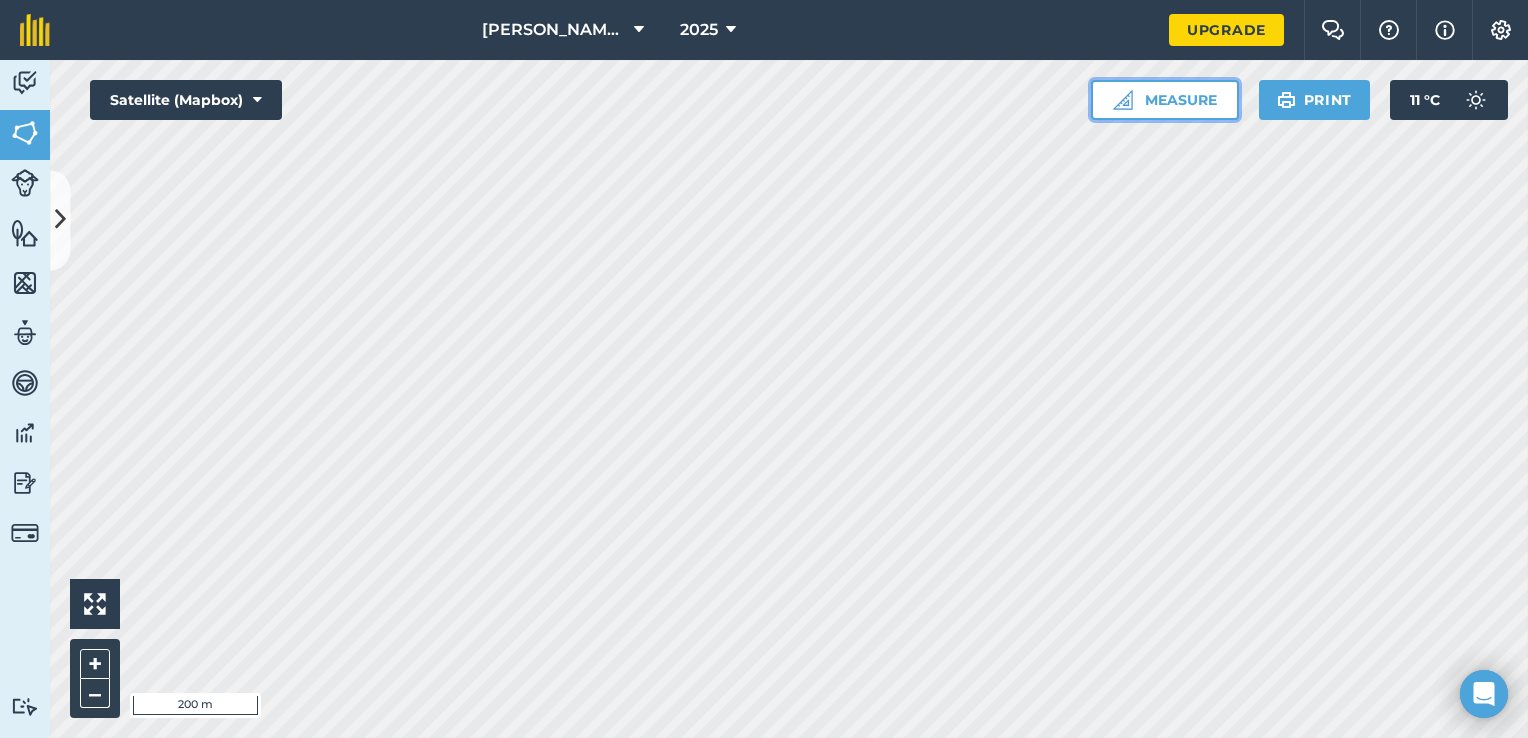 click on "Measure" at bounding box center [1165, 100] 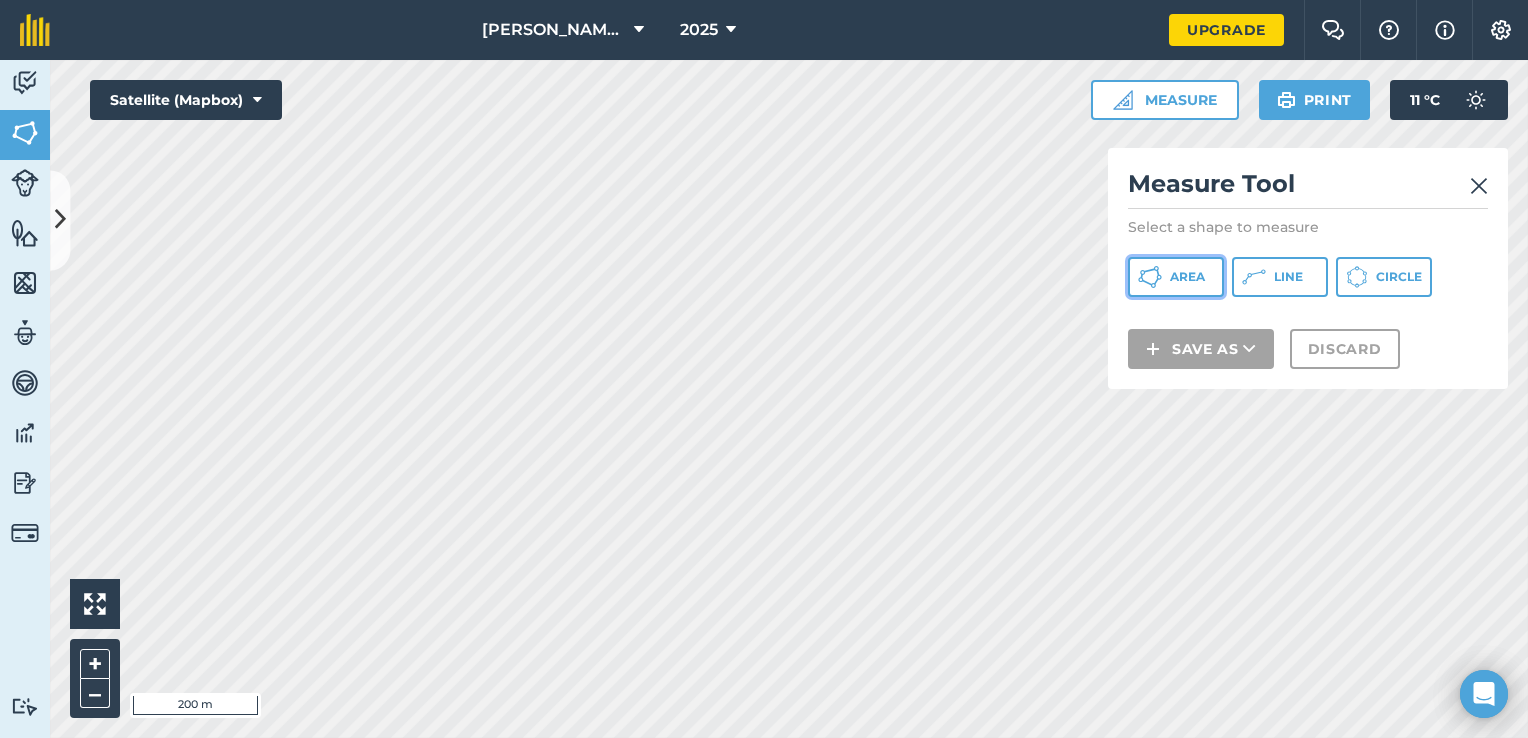 click on "Area" at bounding box center [1187, 277] 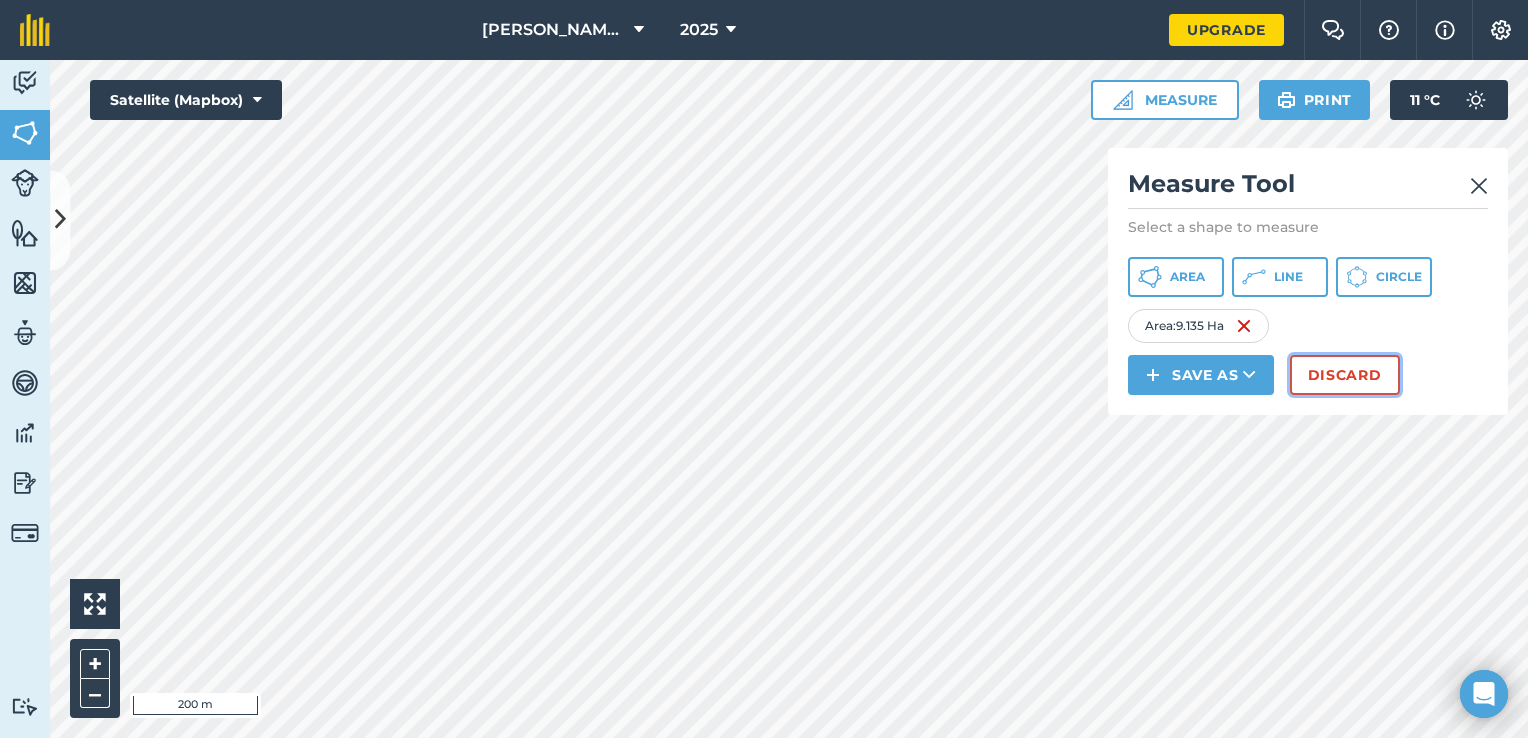 click on "Discard" at bounding box center (1345, 375) 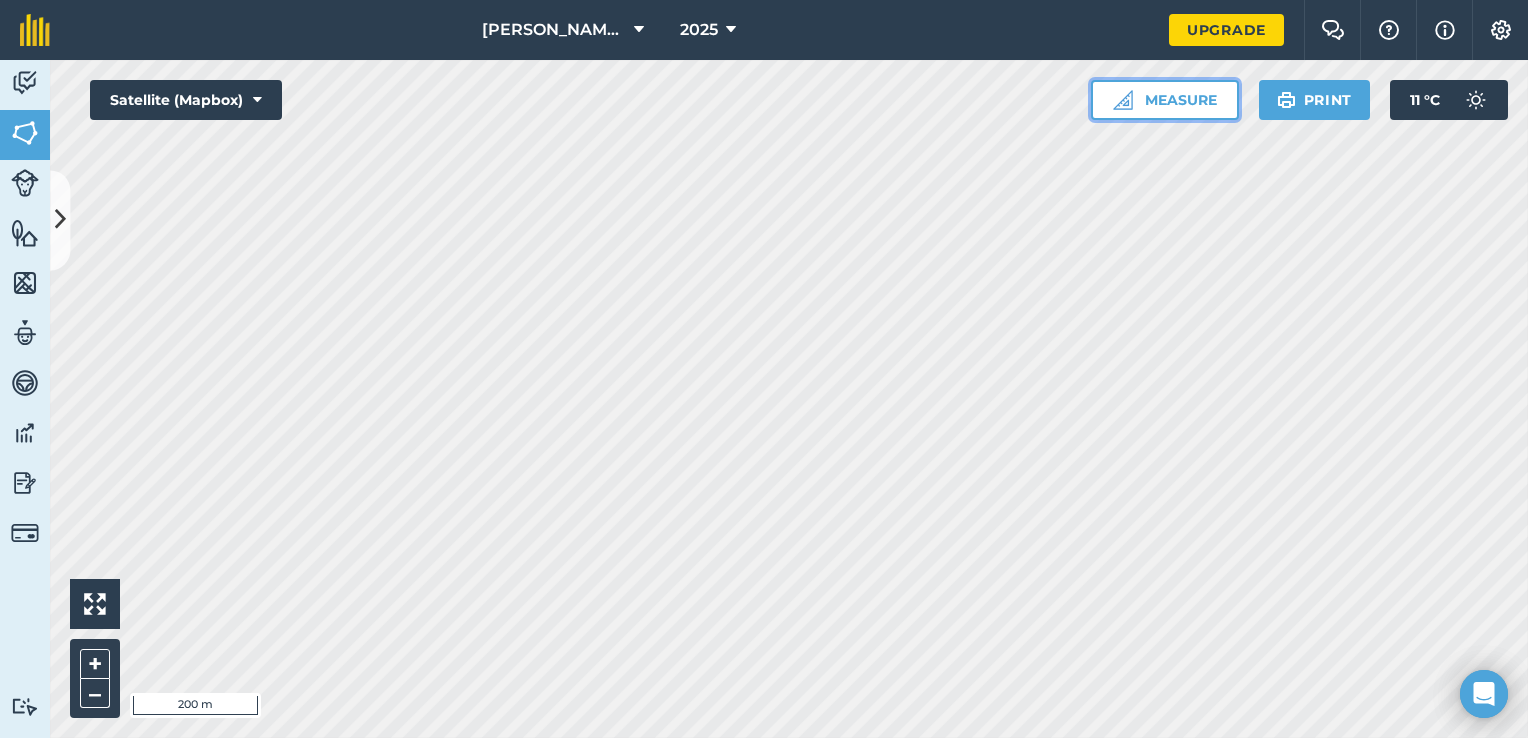click on "Measure" at bounding box center [1165, 100] 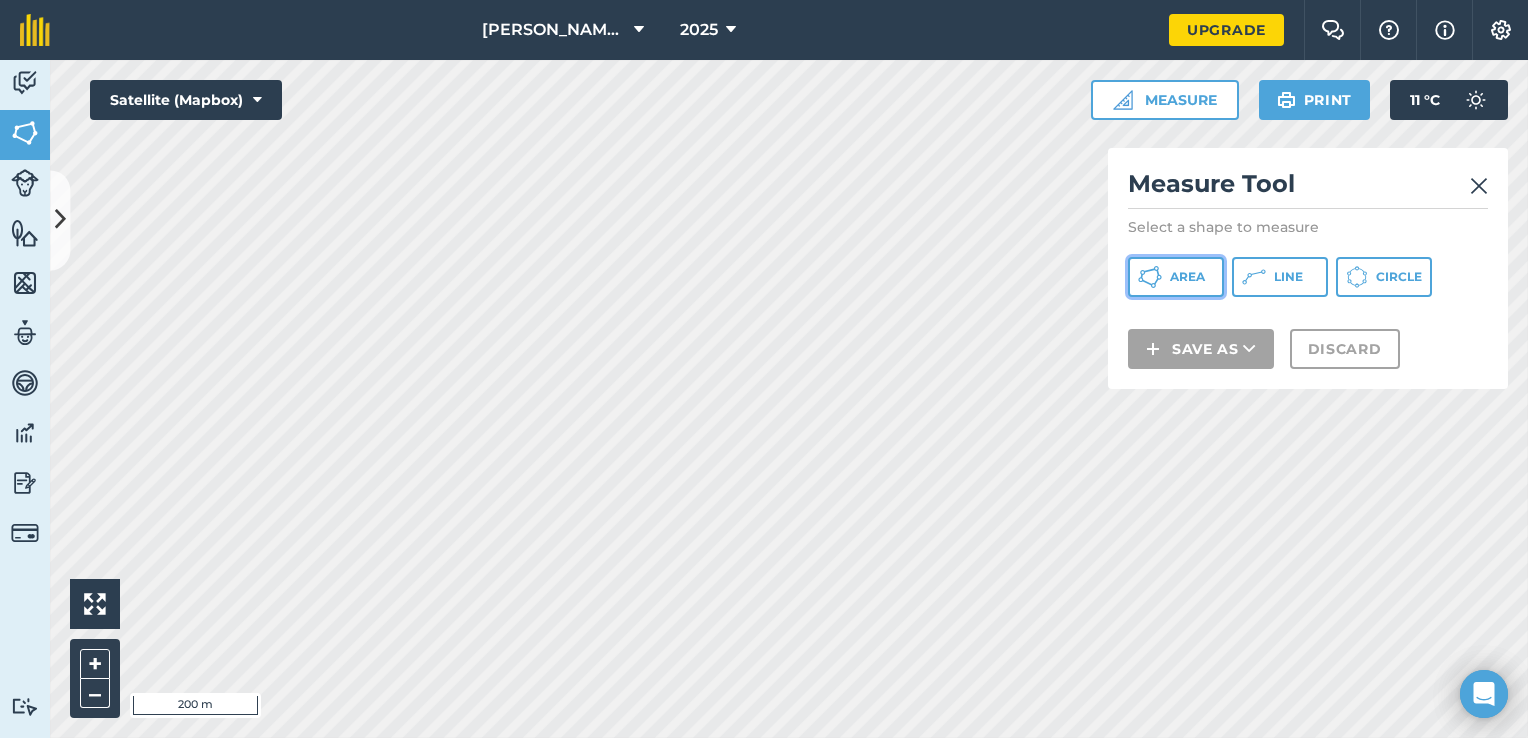click on "Area" at bounding box center (1187, 277) 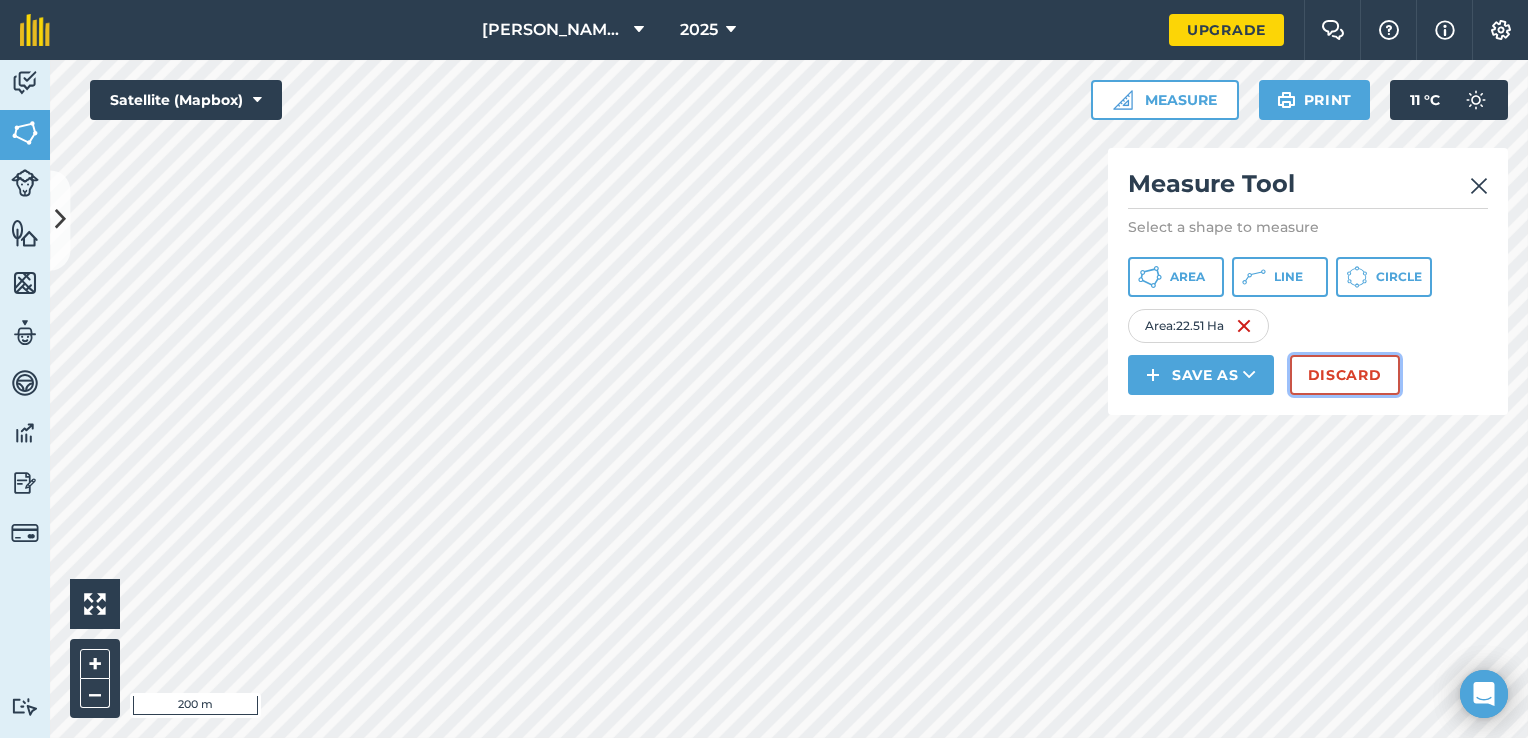 click on "Discard" at bounding box center (1345, 375) 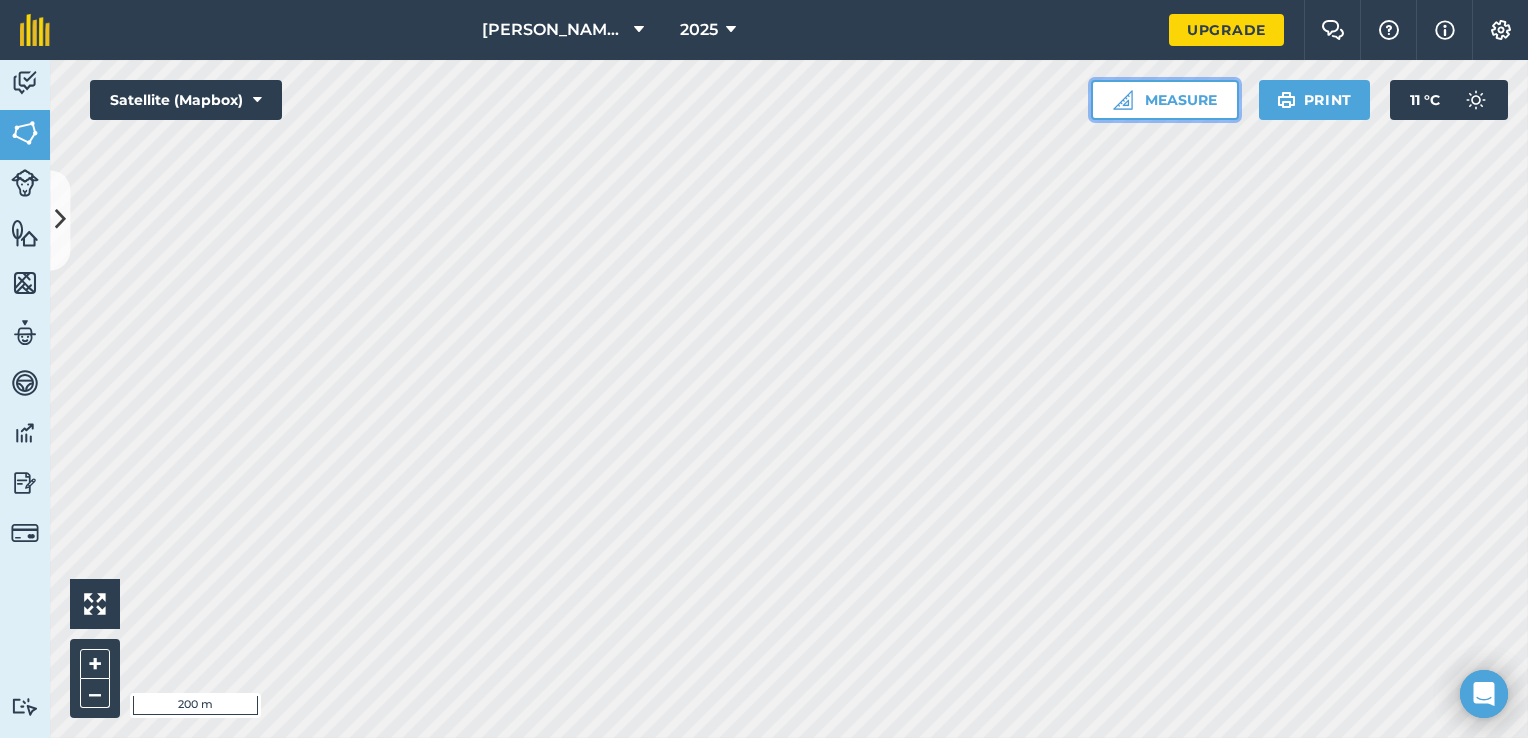 click on "Measure" at bounding box center (1165, 100) 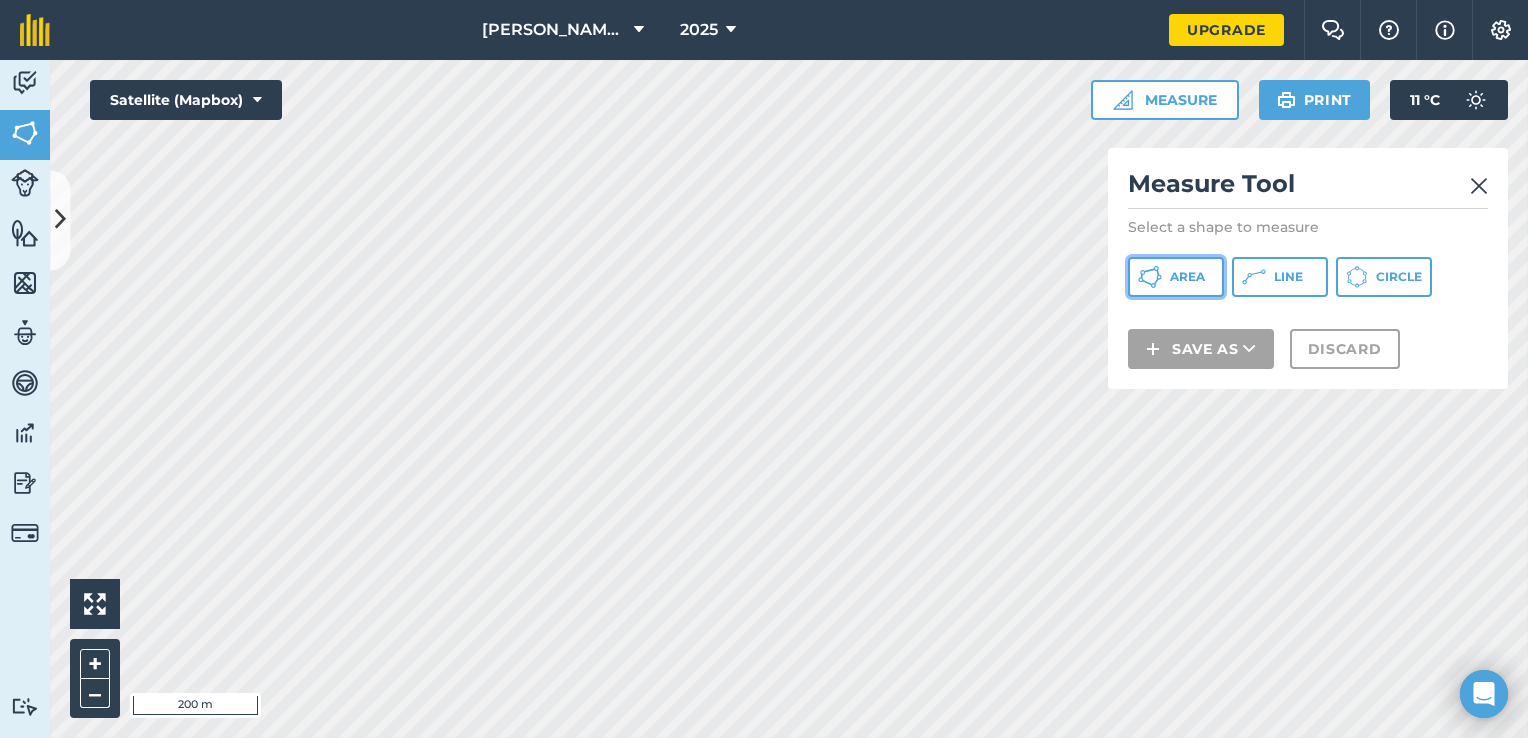 click 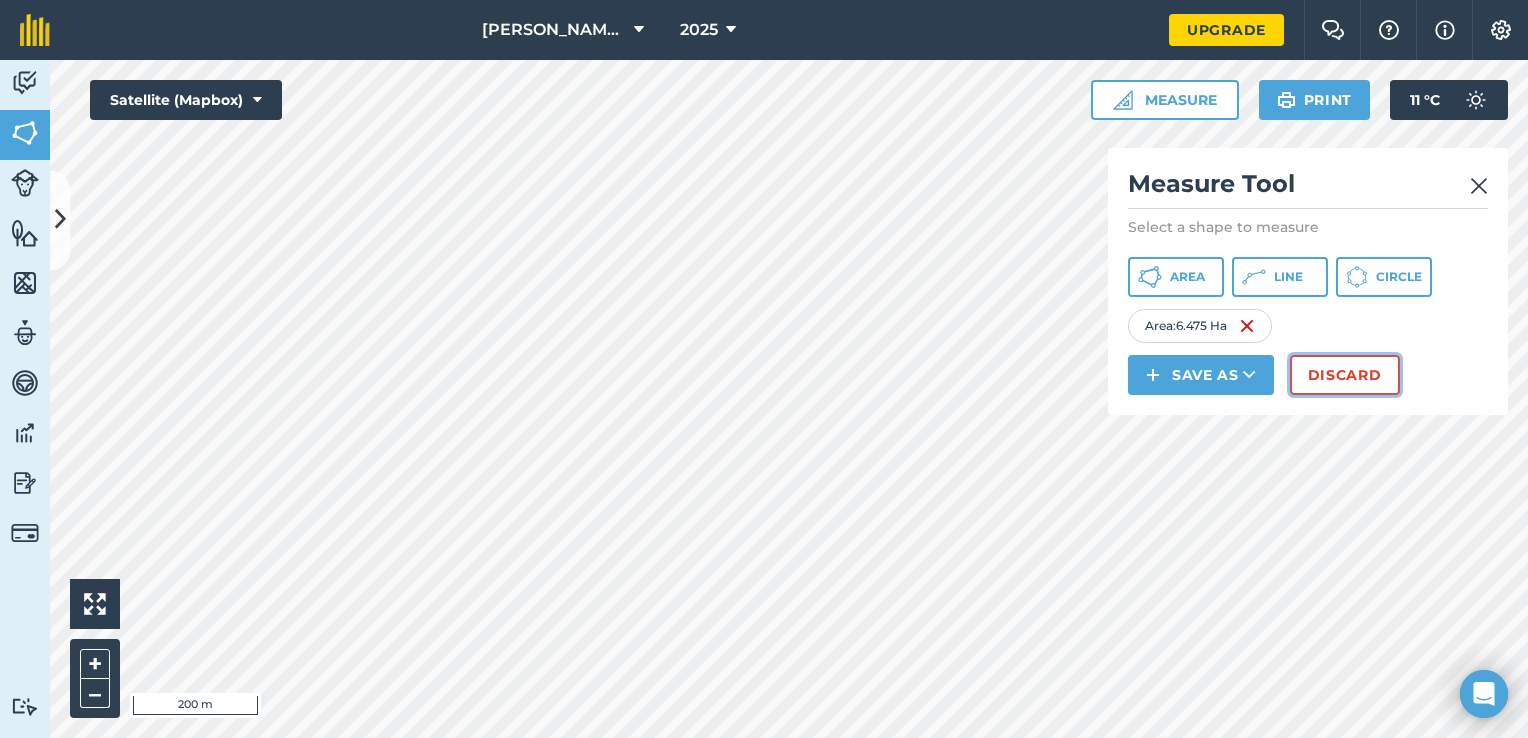 click on "Discard" at bounding box center (1345, 375) 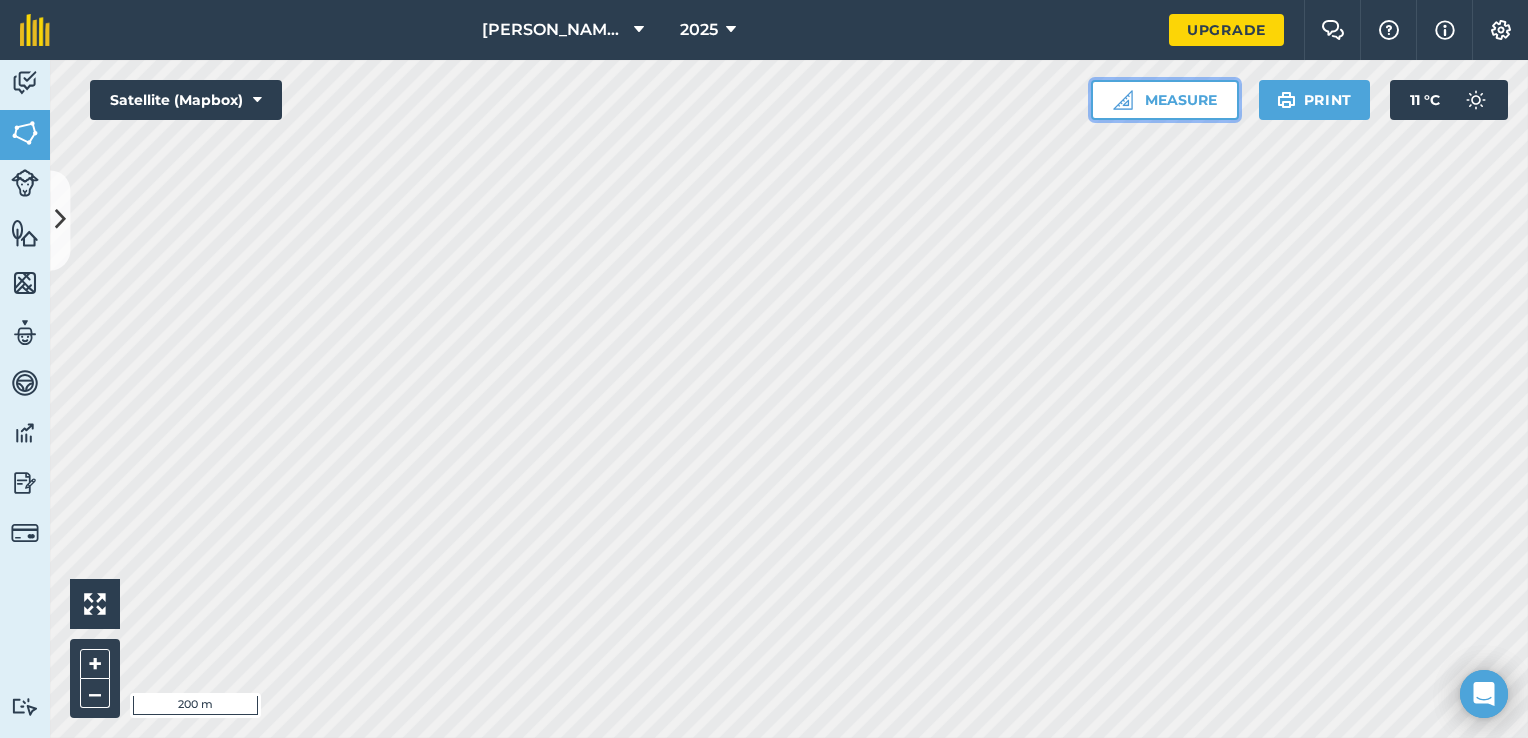 click on "Measure" at bounding box center (1165, 100) 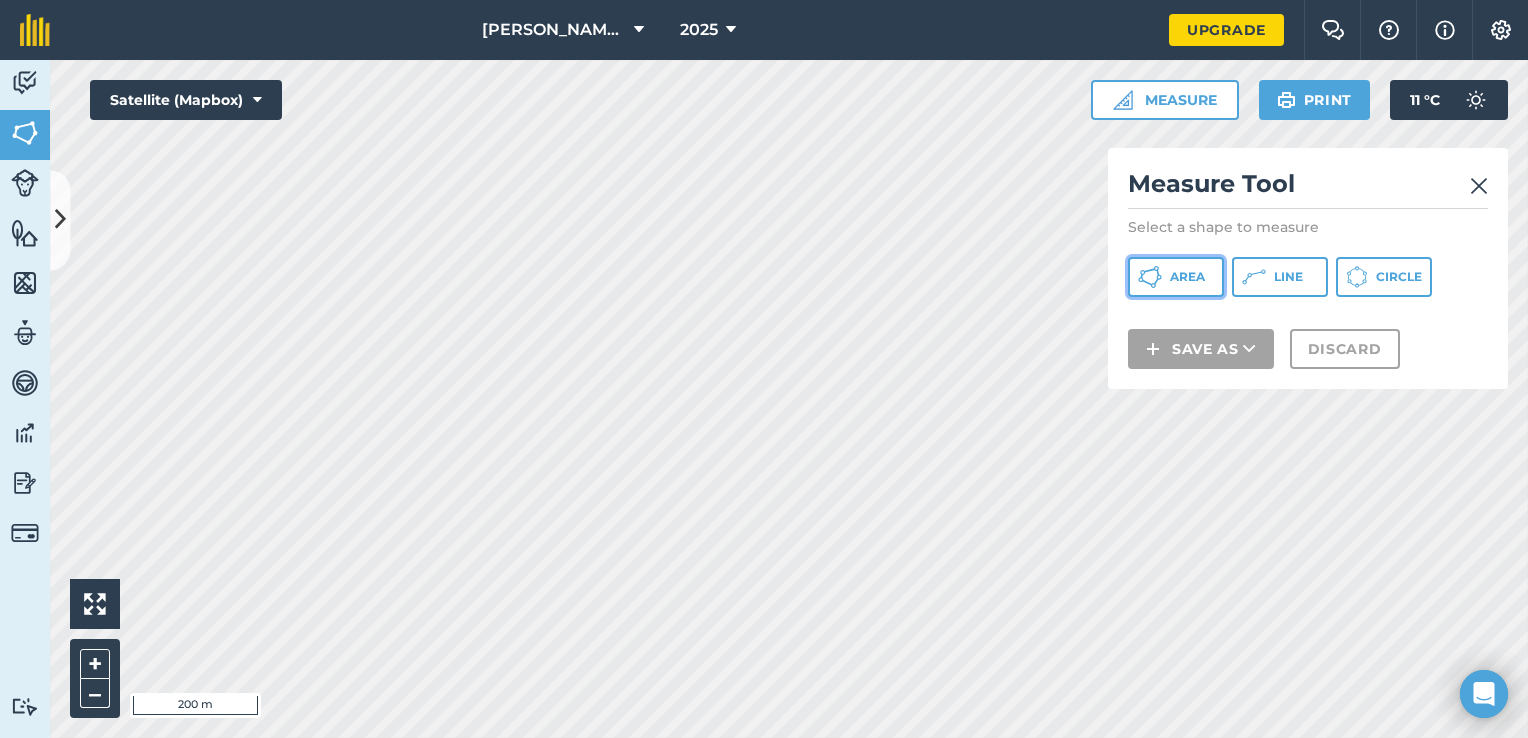 click on "Area" at bounding box center [1187, 277] 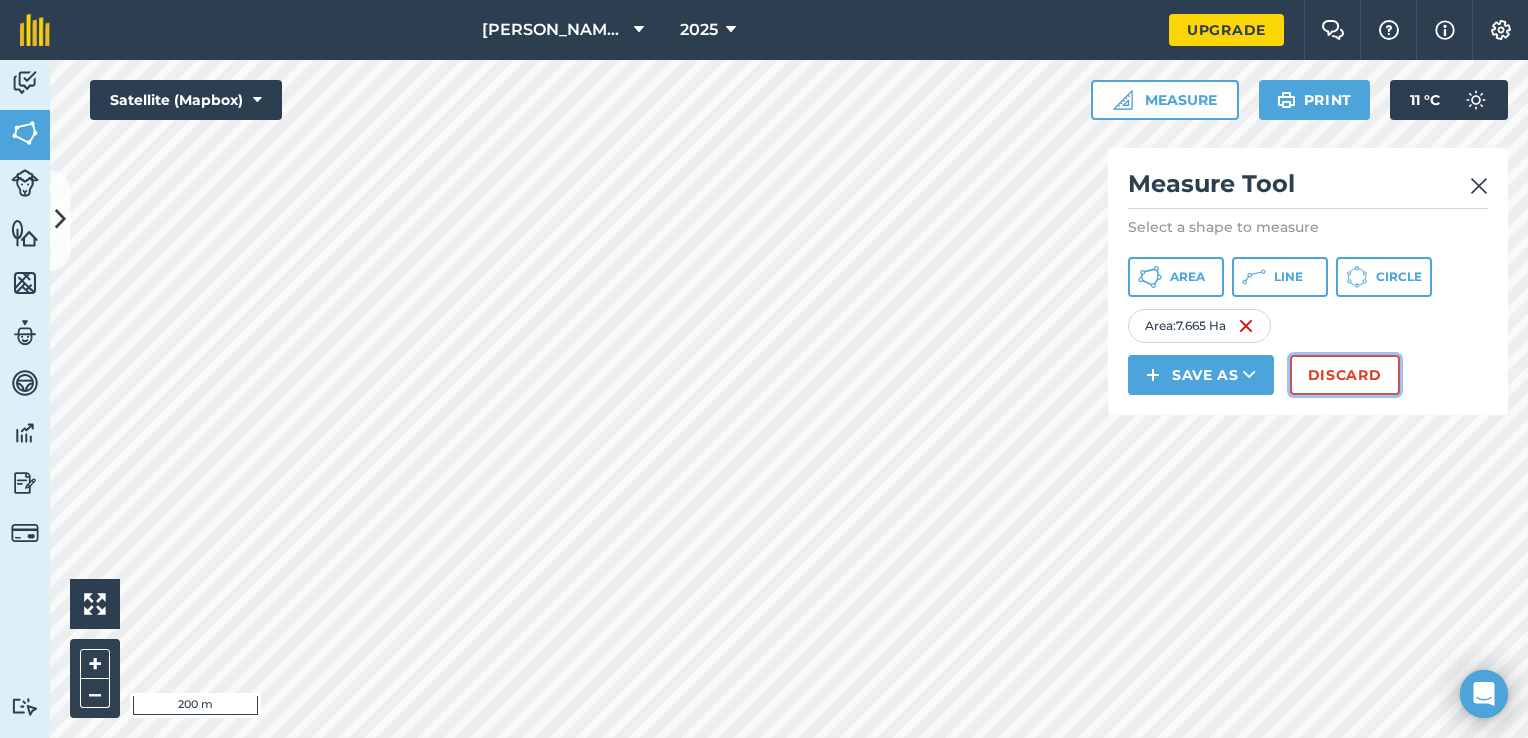 click on "Discard" at bounding box center (1345, 375) 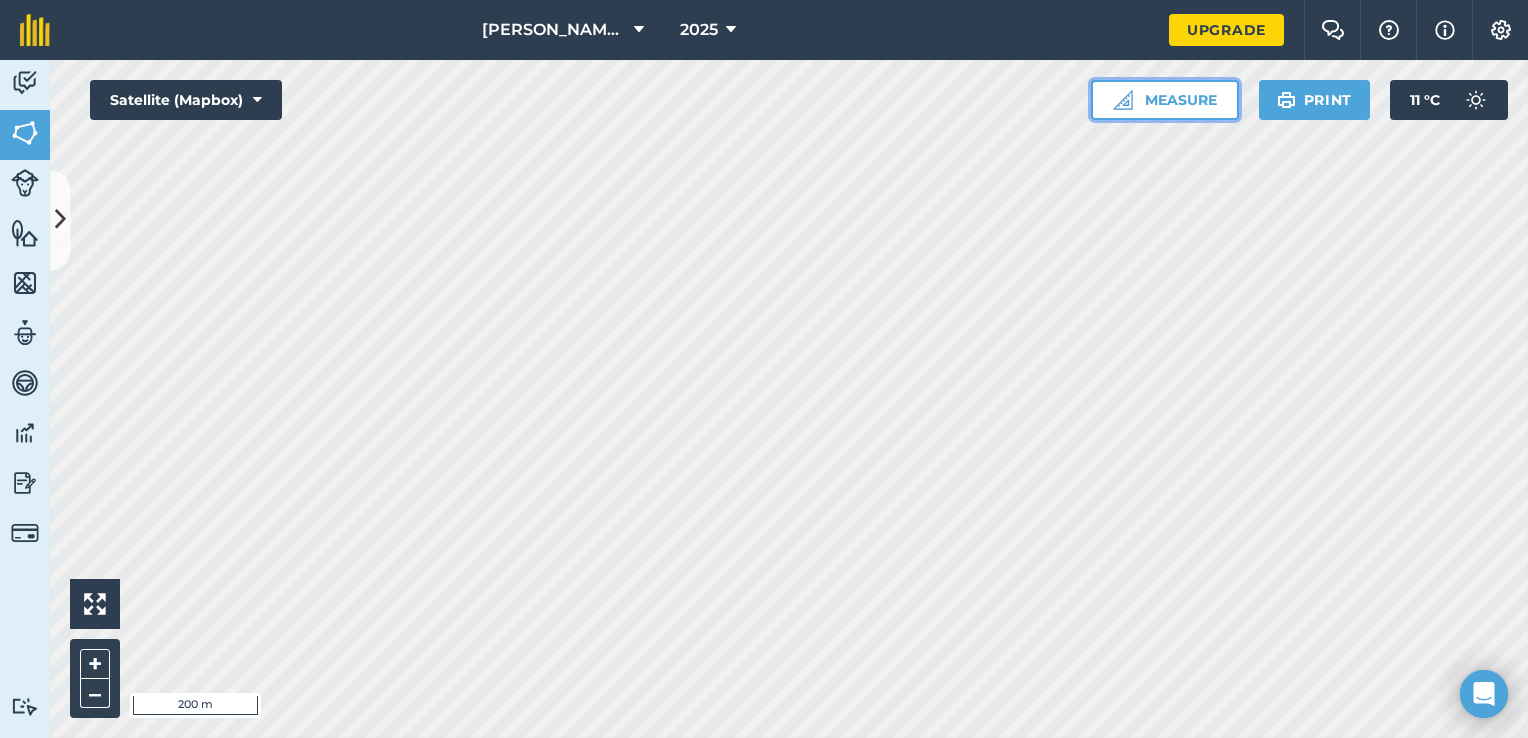 click on "Measure" at bounding box center (1165, 100) 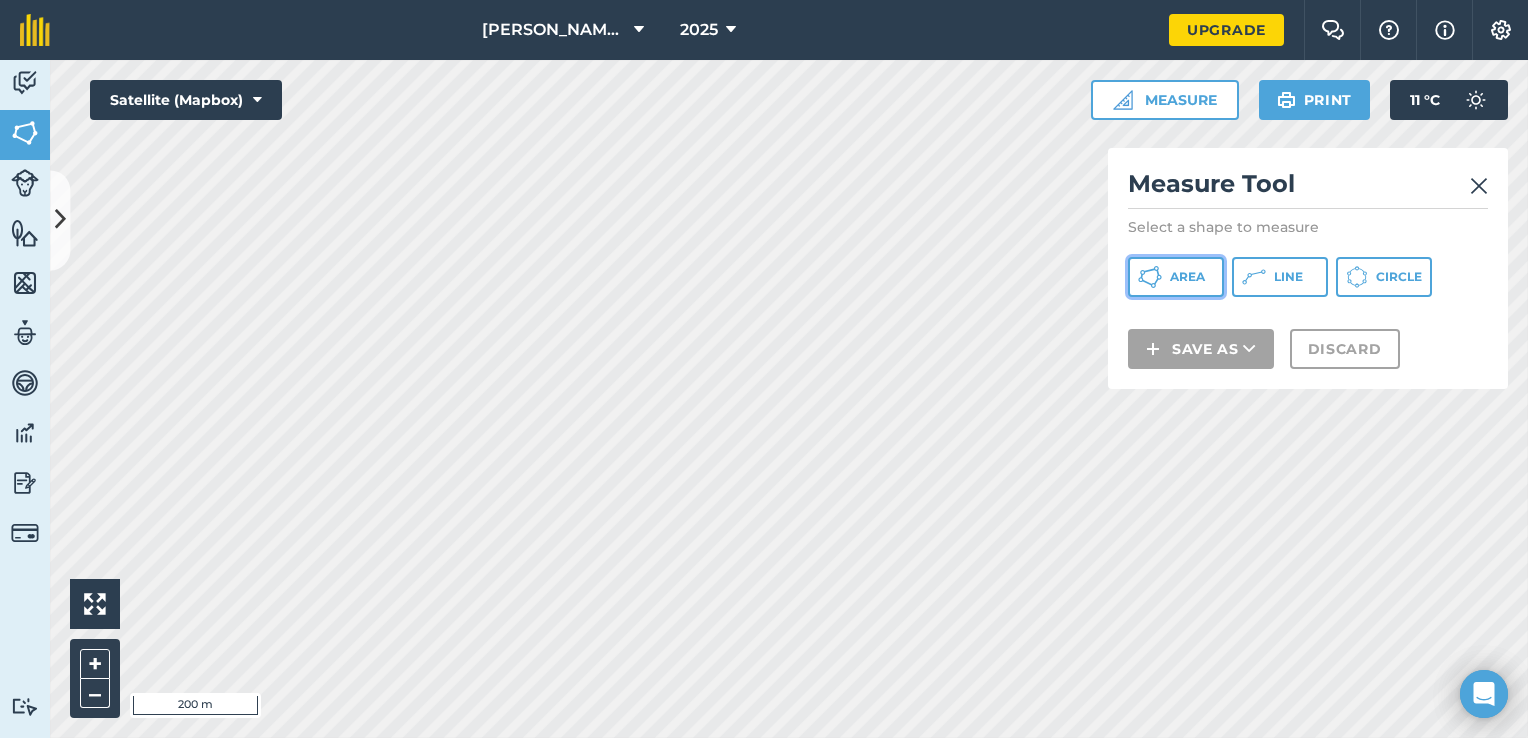 click 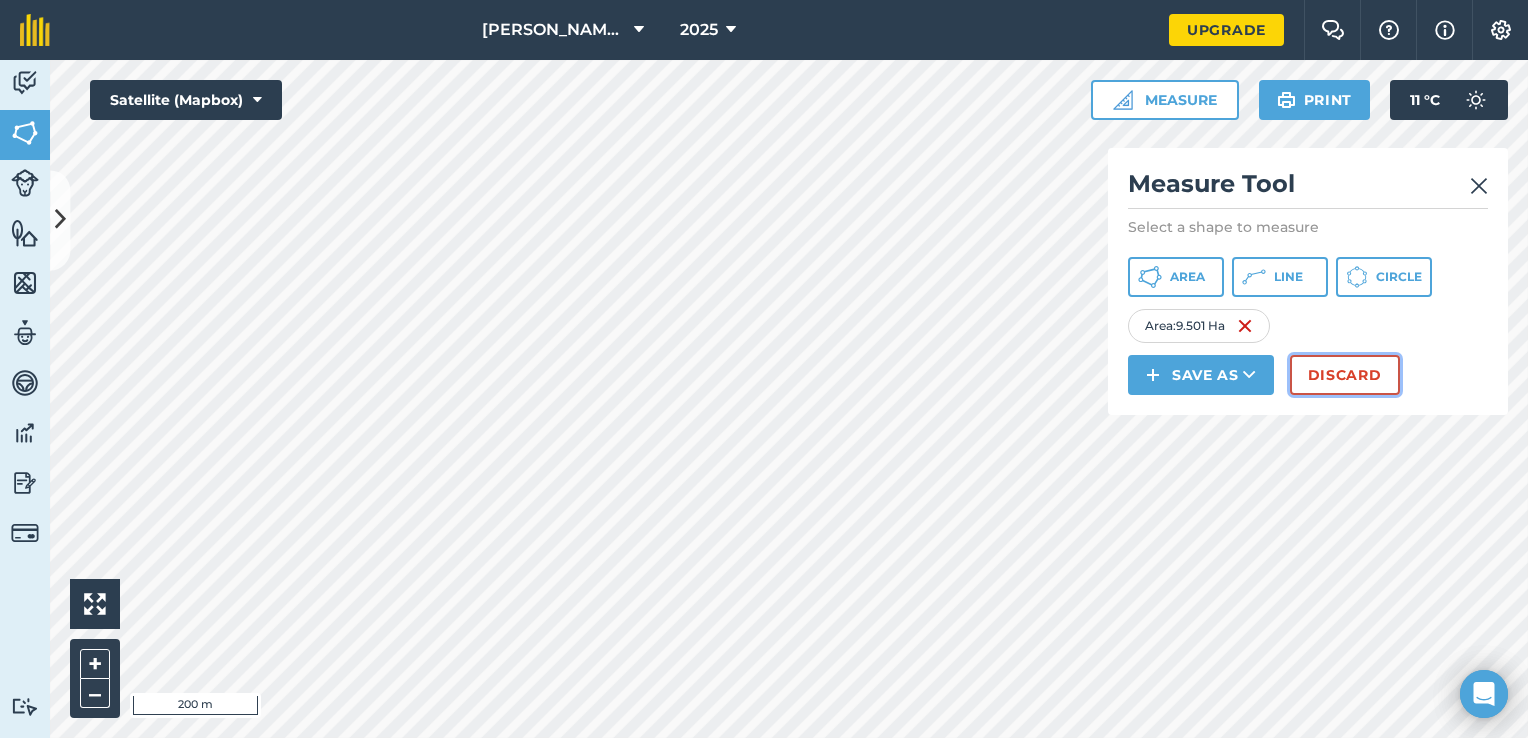 click on "Discard" at bounding box center [1345, 375] 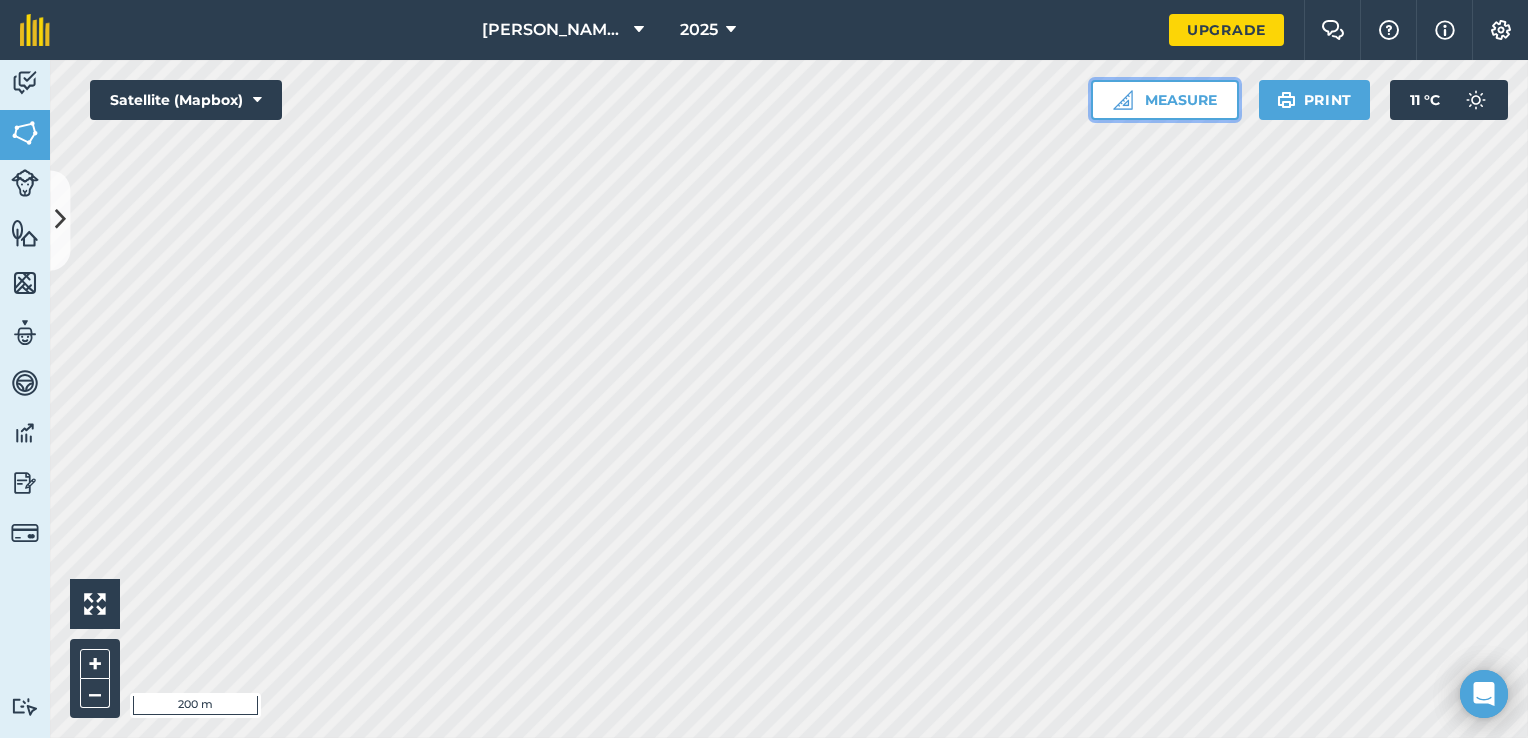 click on "Measure" at bounding box center (1165, 100) 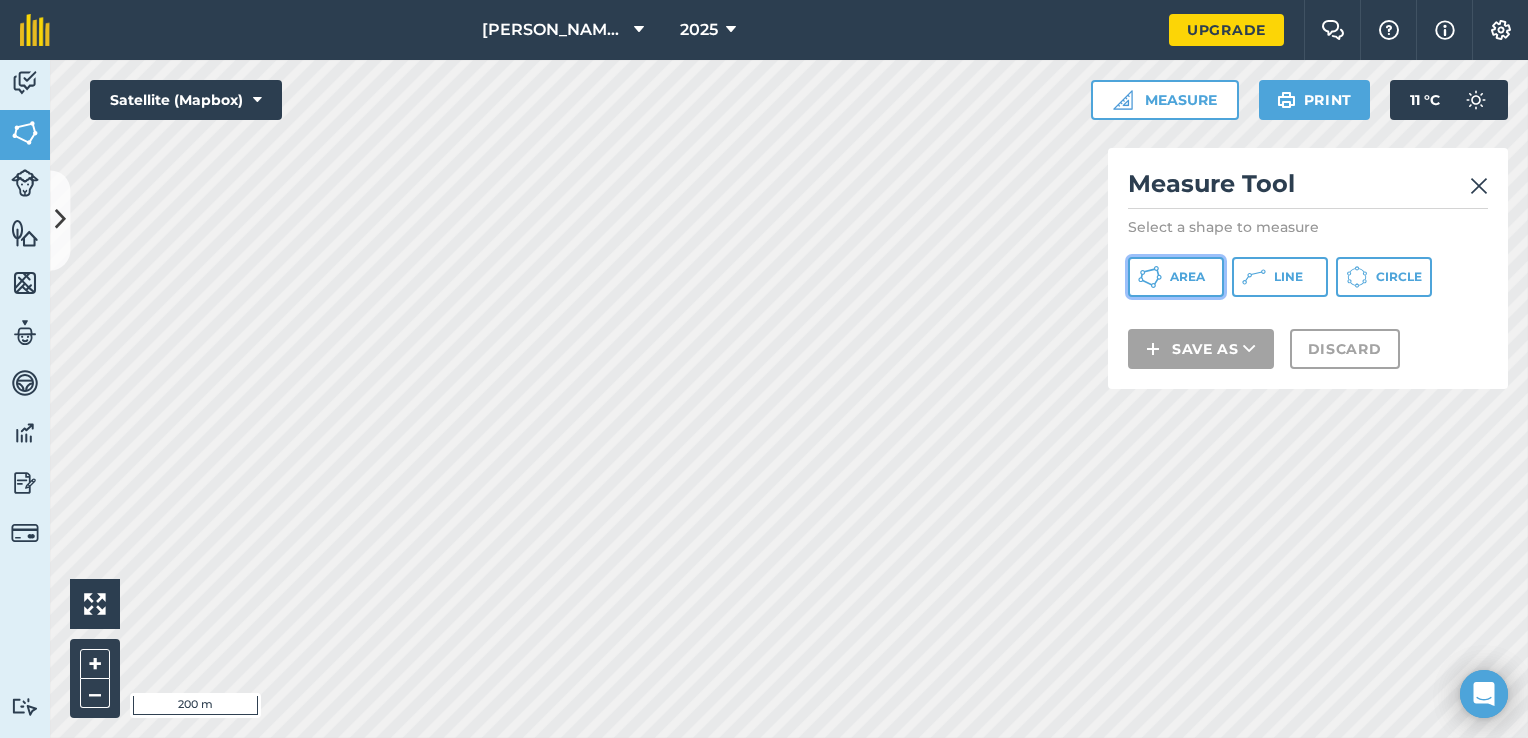 click 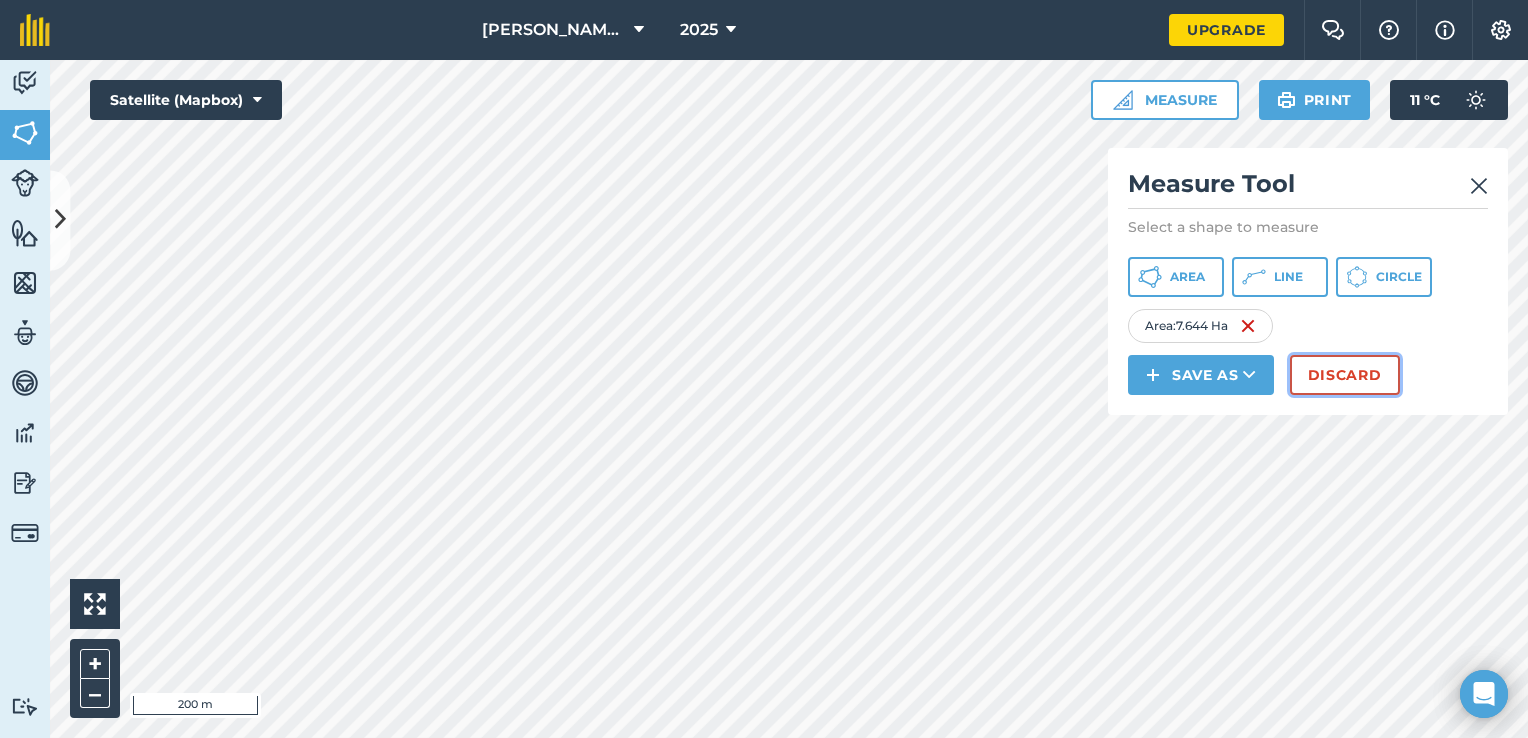 click on "Discard" at bounding box center [1345, 375] 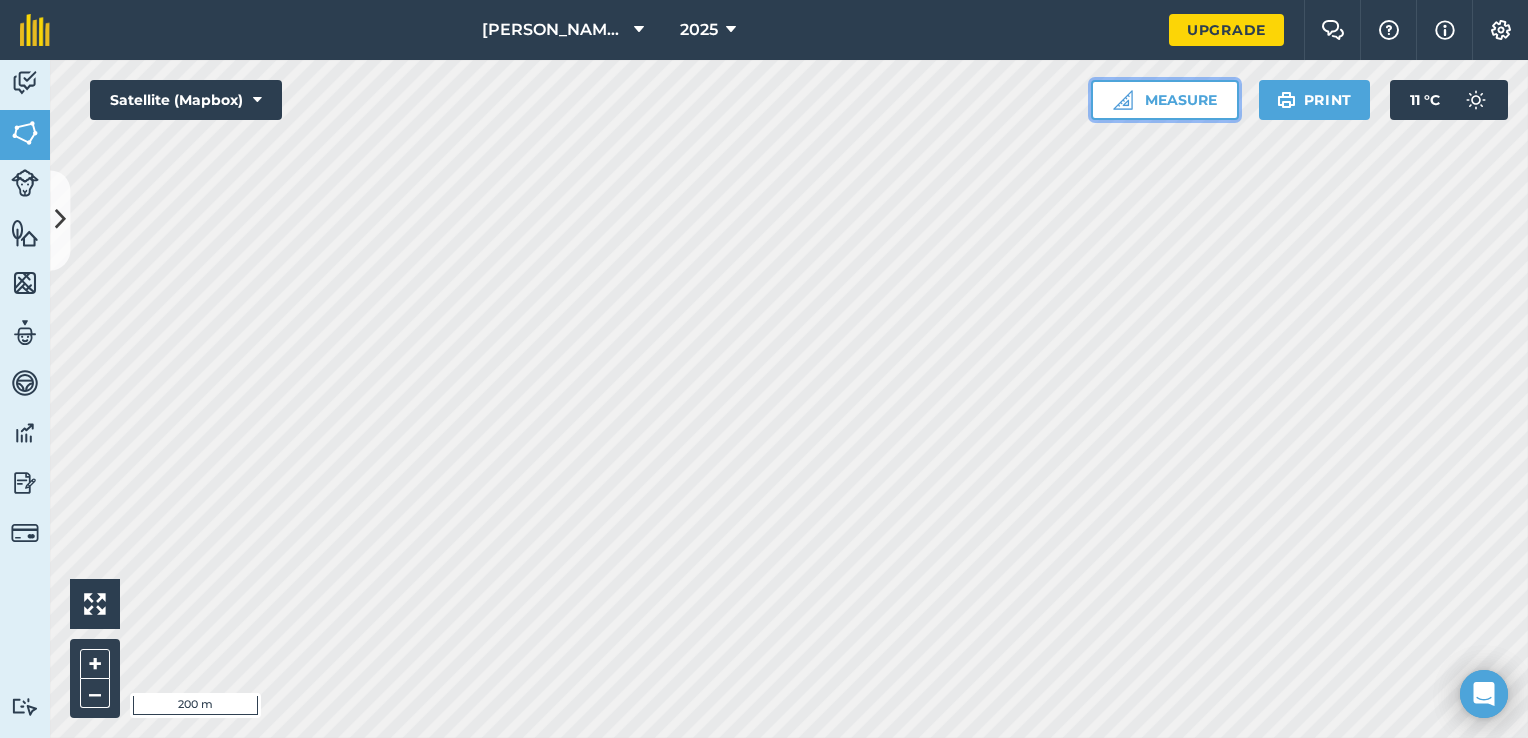 click on "Measure" at bounding box center [1165, 100] 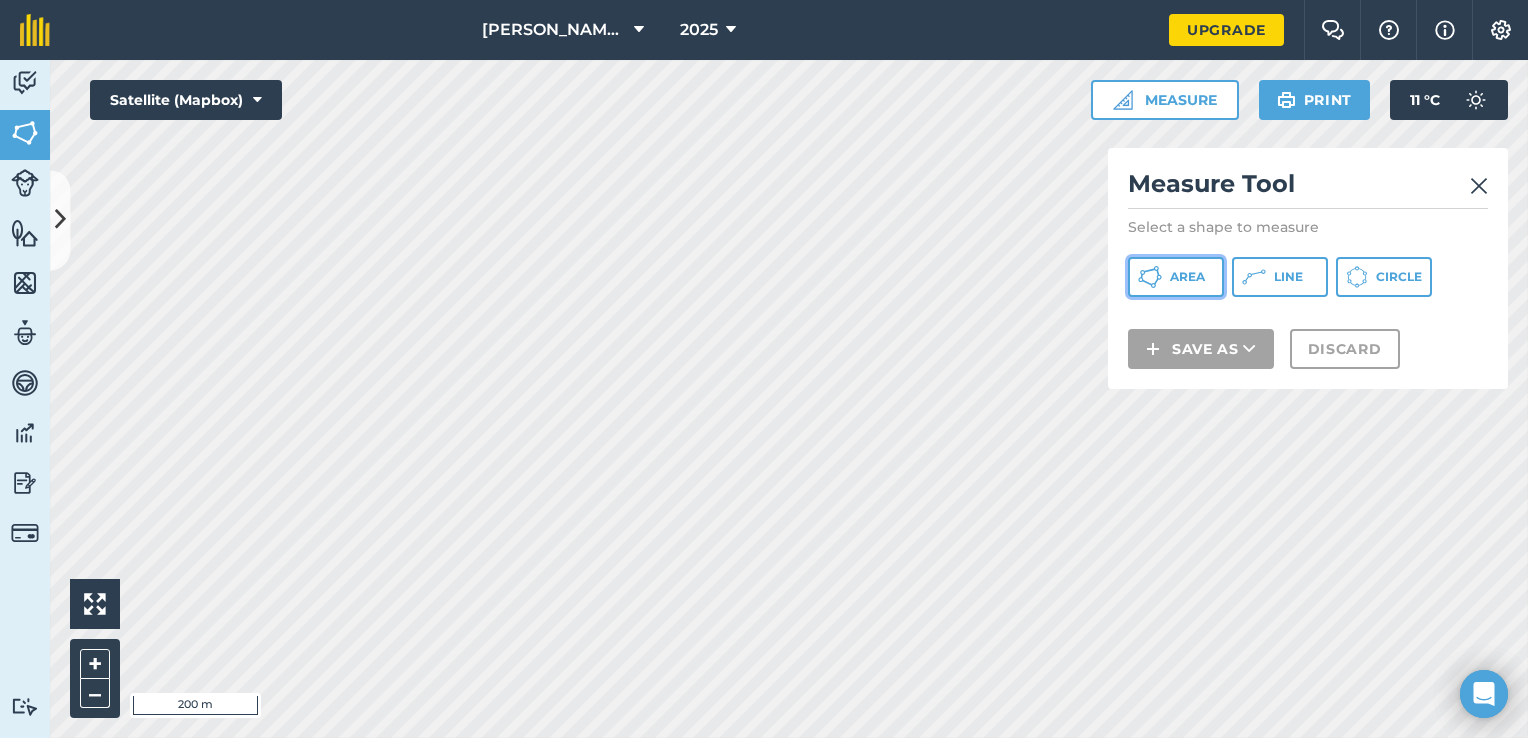 click on "Area" at bounding box center [1176, 277] 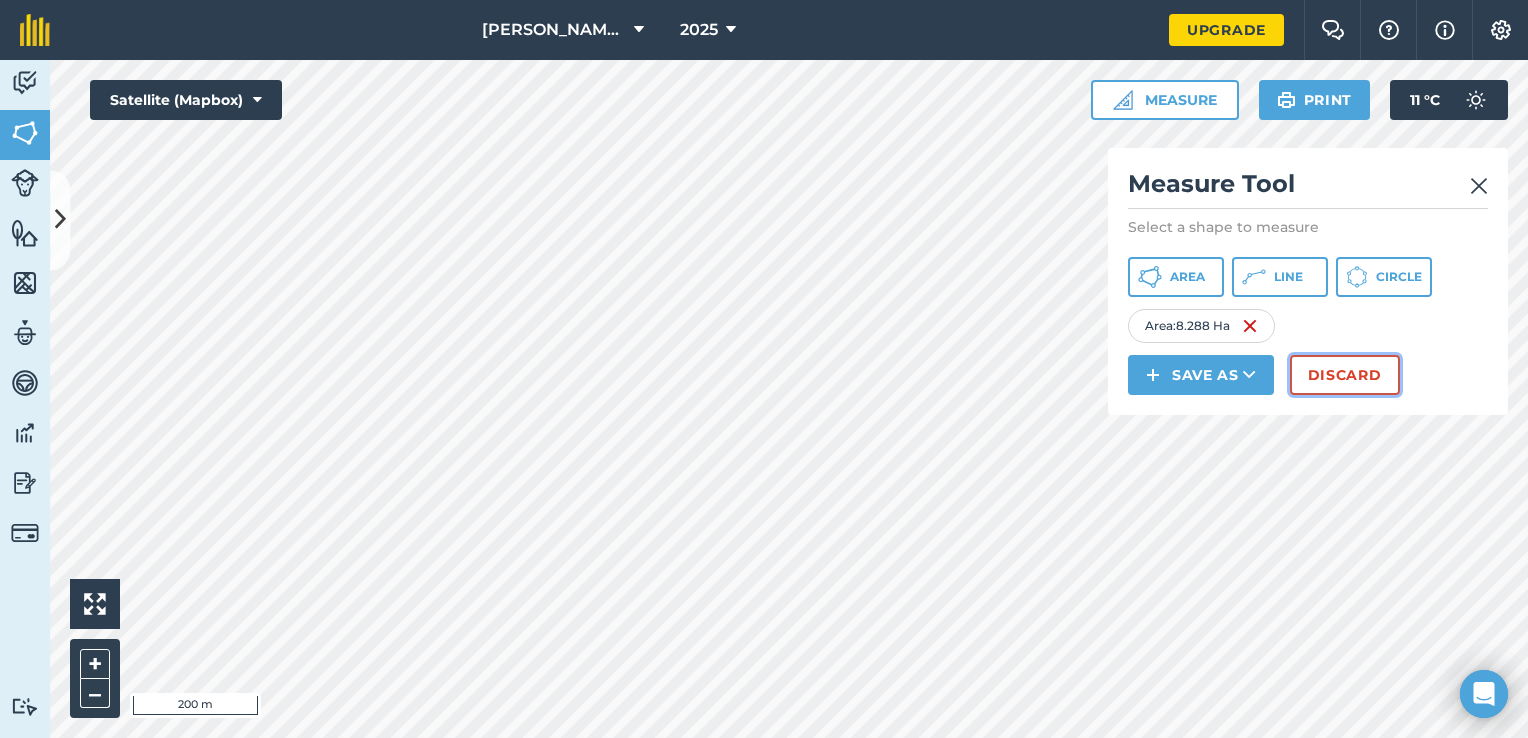 click on "Discard" at bounding box center [1345, 375] 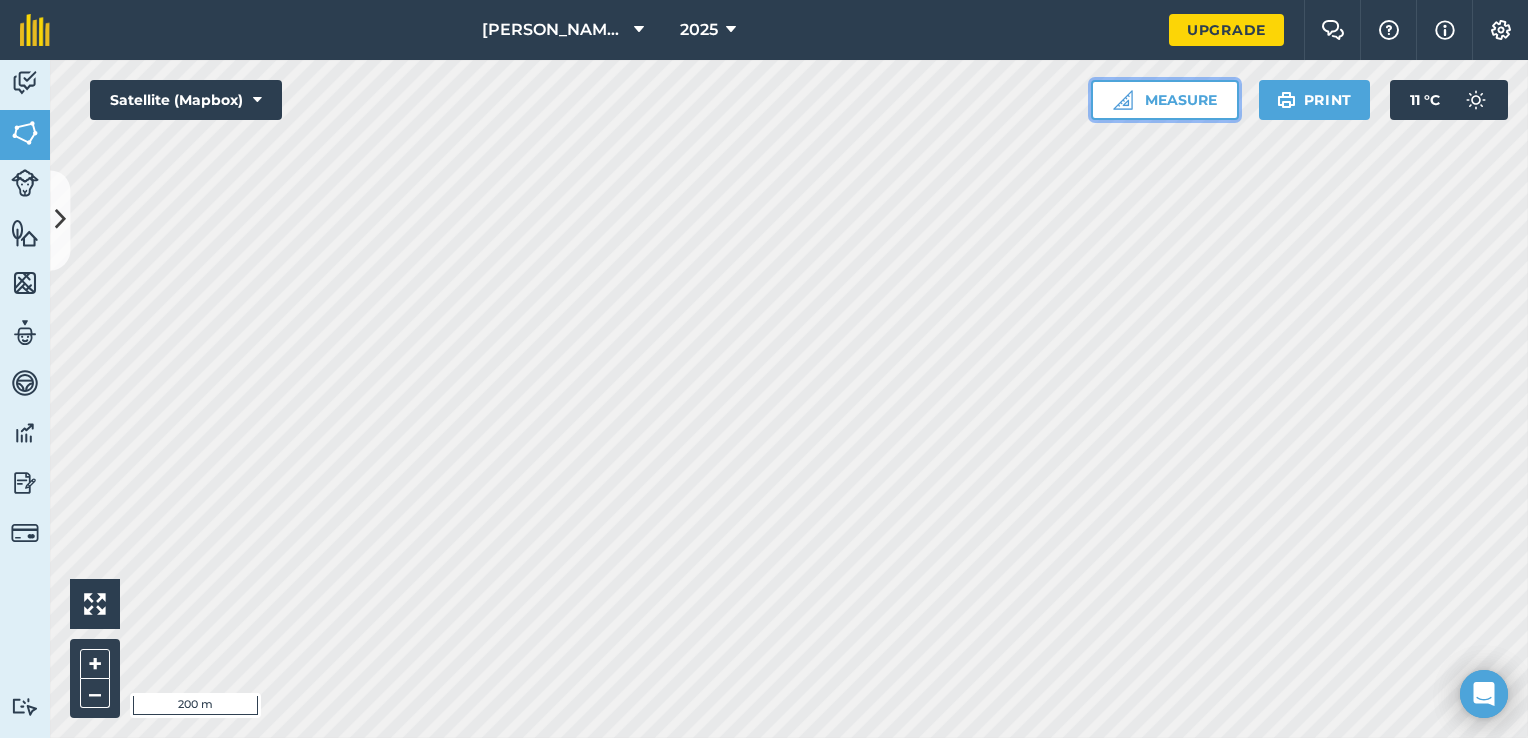 click on "Measure" at bounding box center (1165, 100) 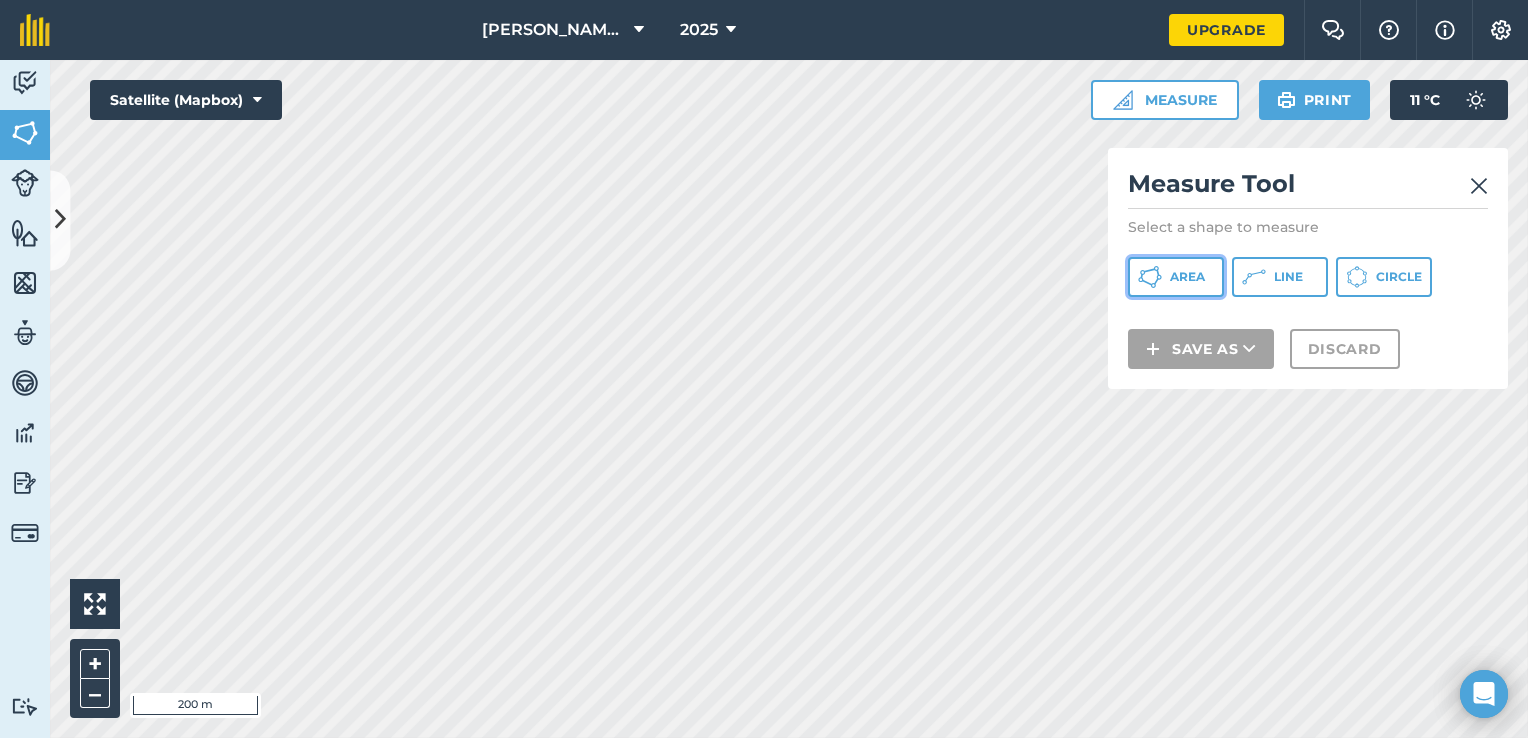 click on "Area" at bounding box center (1187, 277) 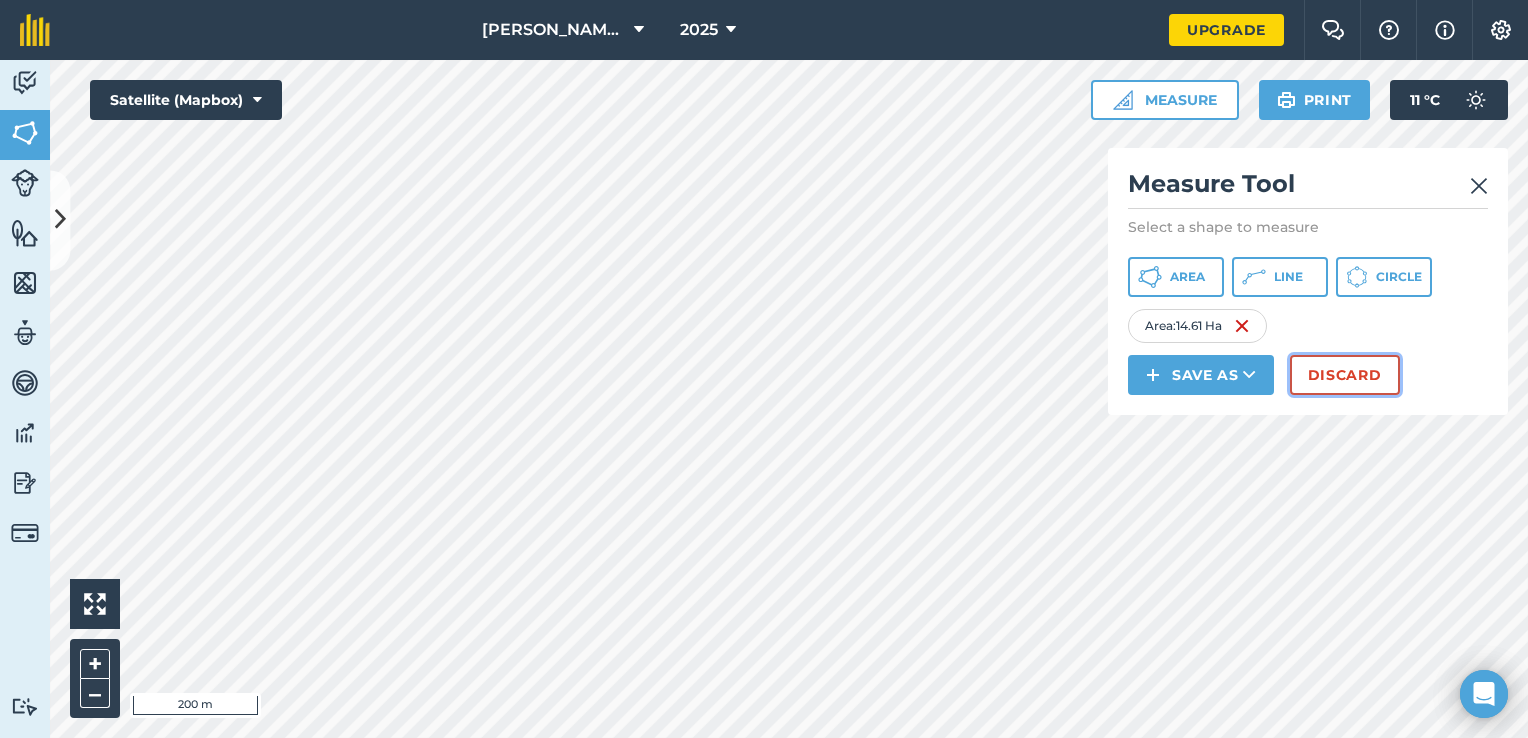 click on "Discard" at bounding box center [1345, 375] 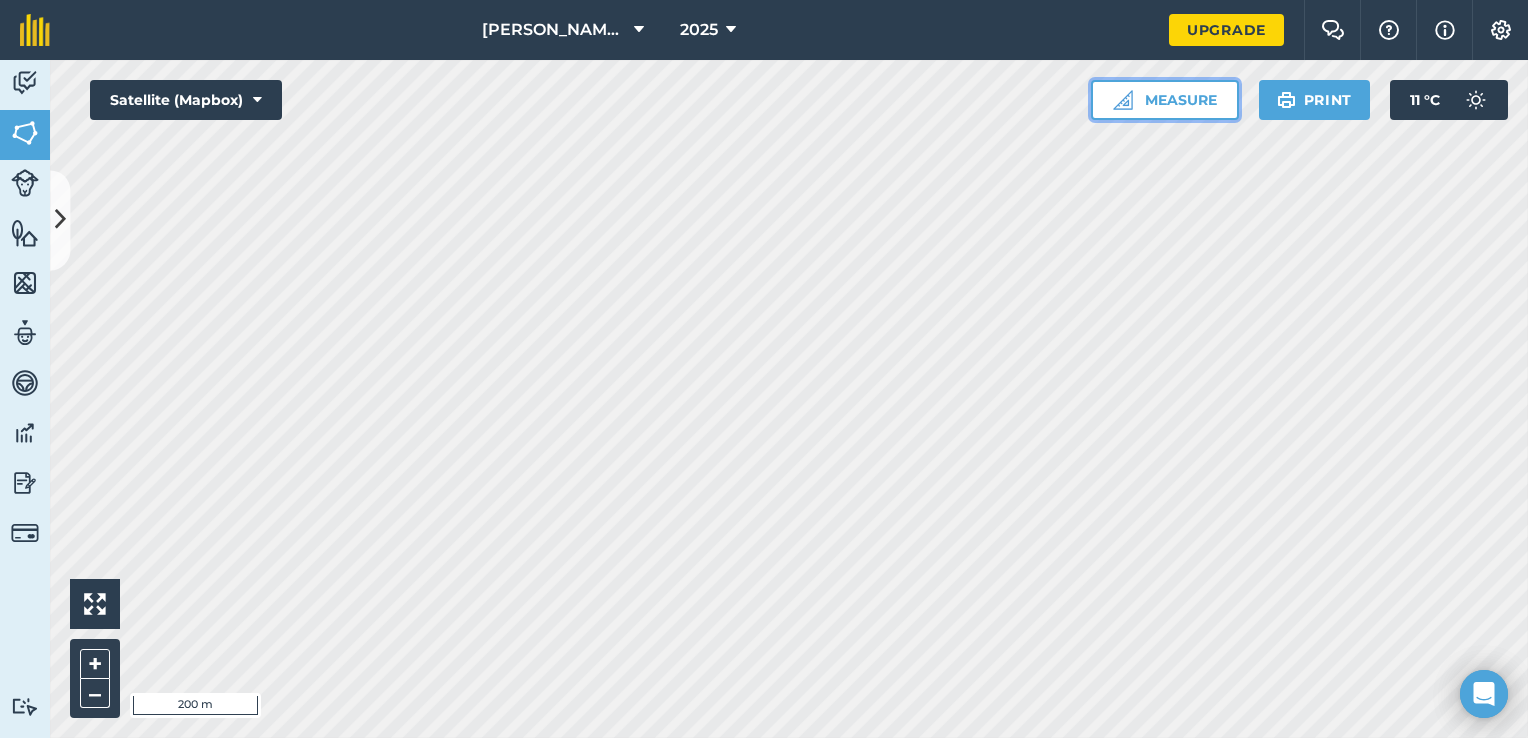 click on "Measure" at bounding box center (1165, 100) 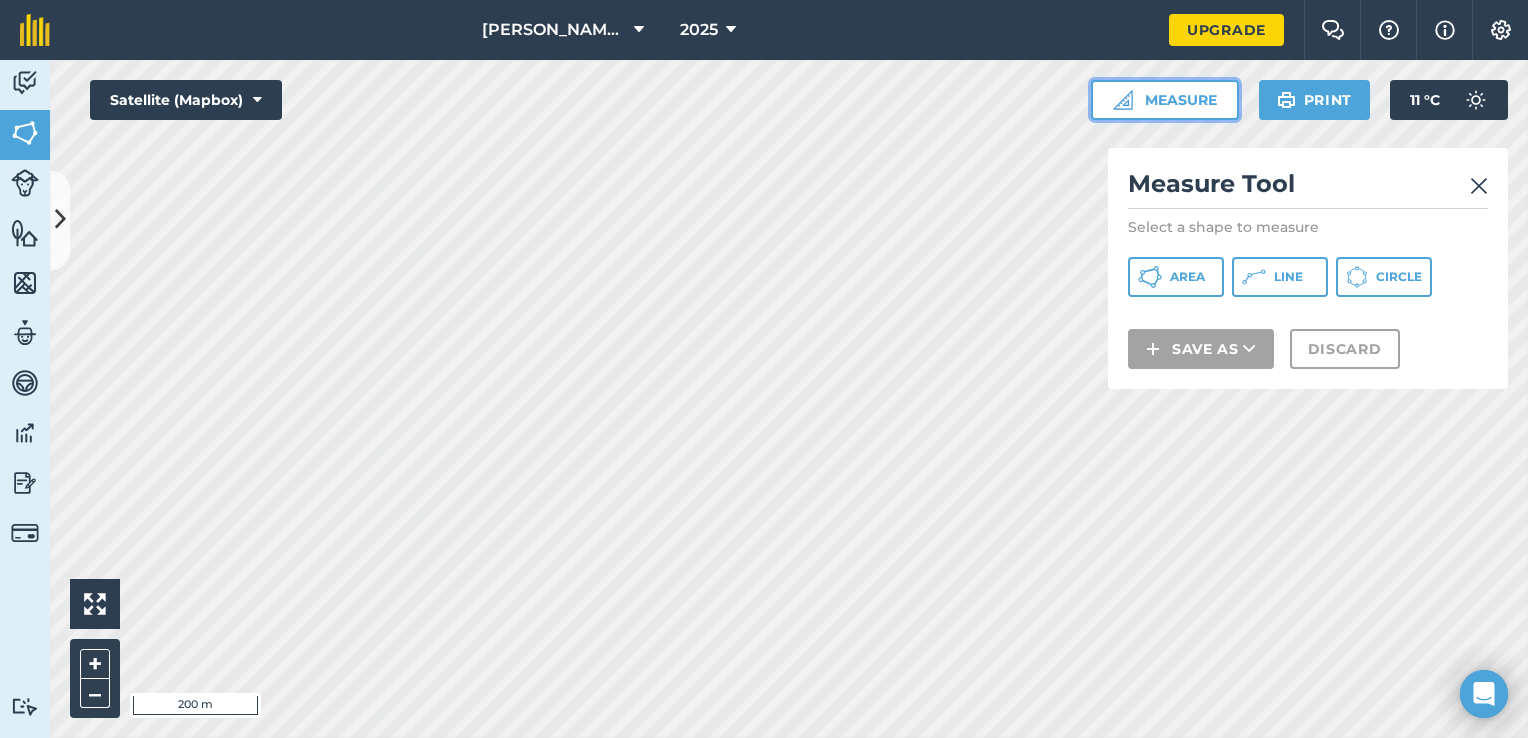 click on "Measure" at bounding box center (1165, 100) 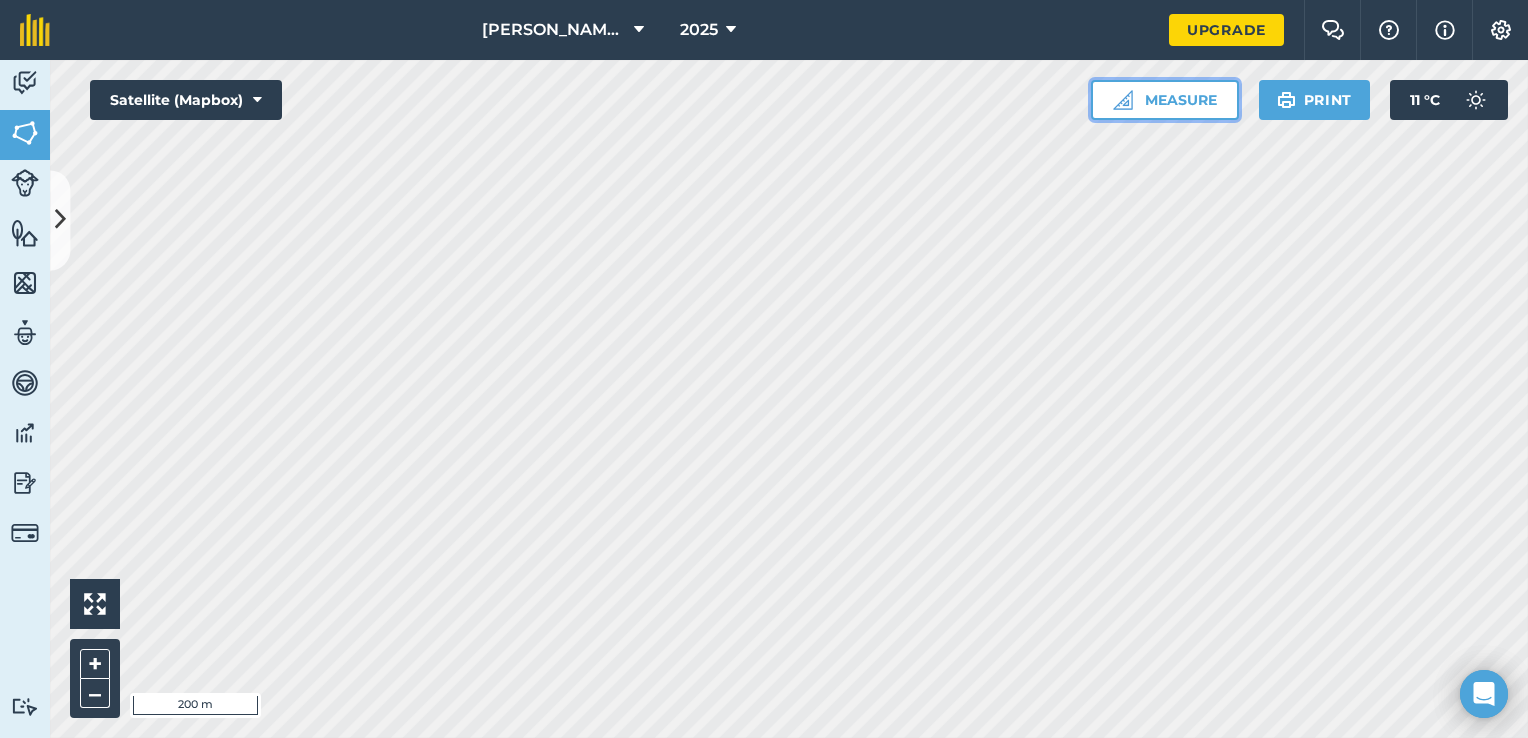 click on "Measure" at bounding box center [1165, 100] 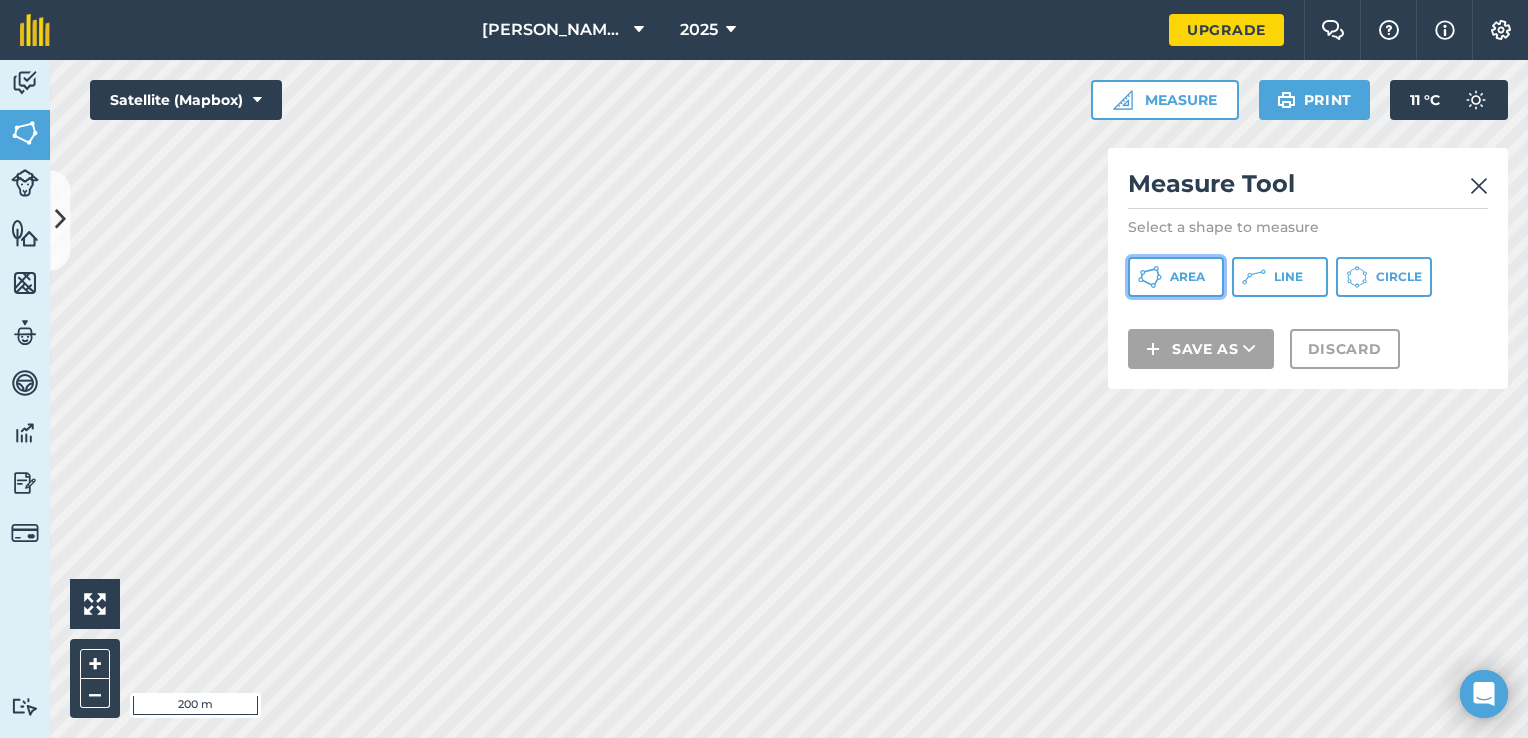 click 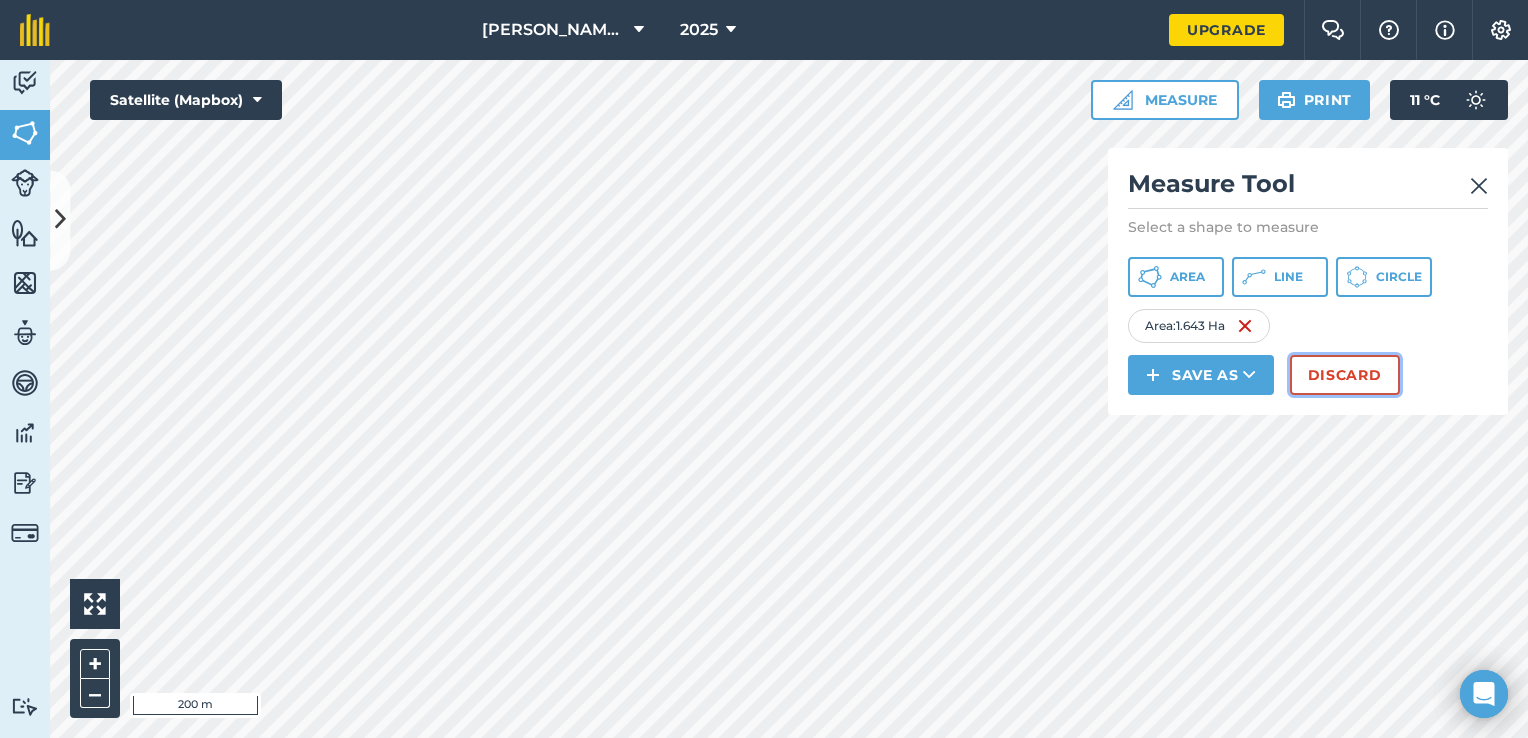 click on "Discard" at bounding box center [1345, 375] 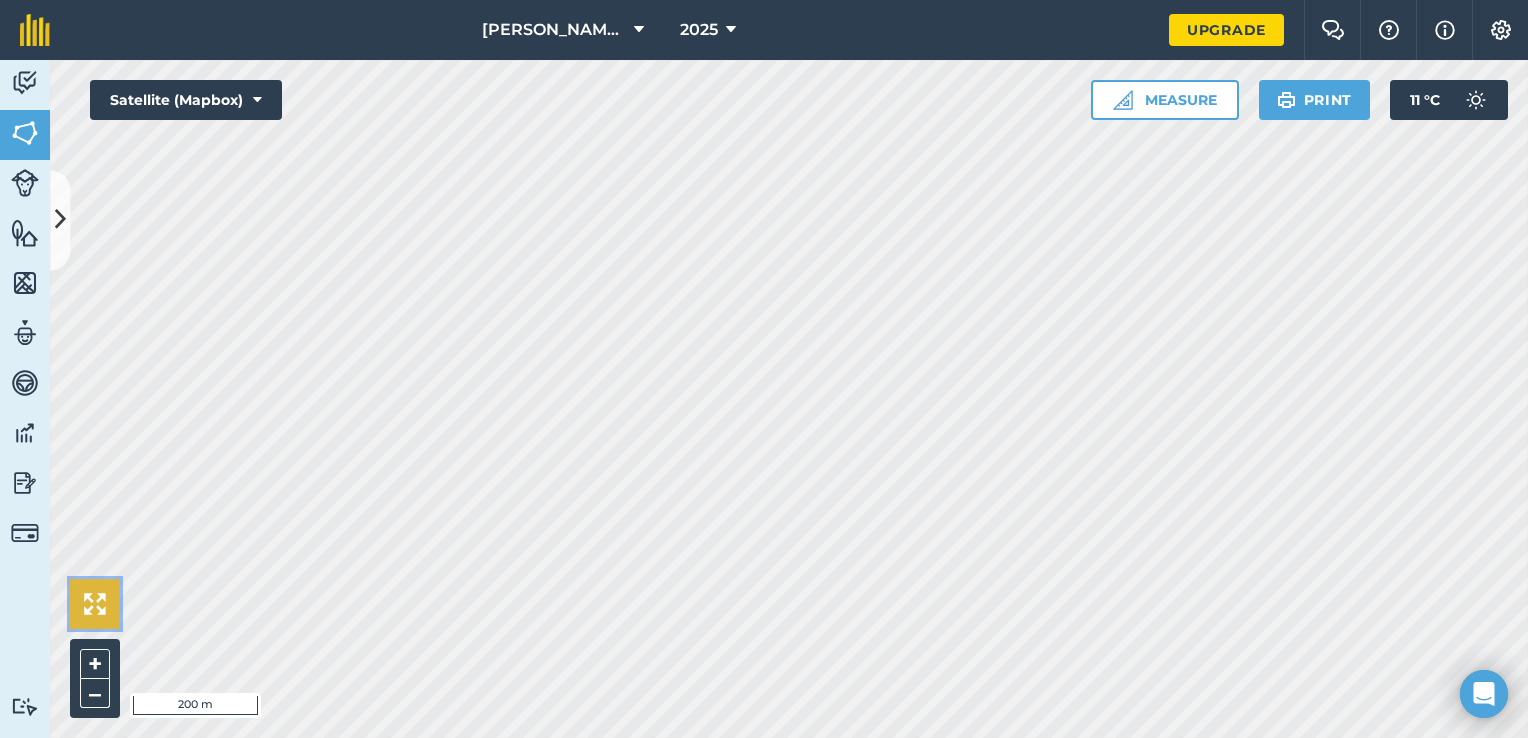 click at bounding box center (95, 604) 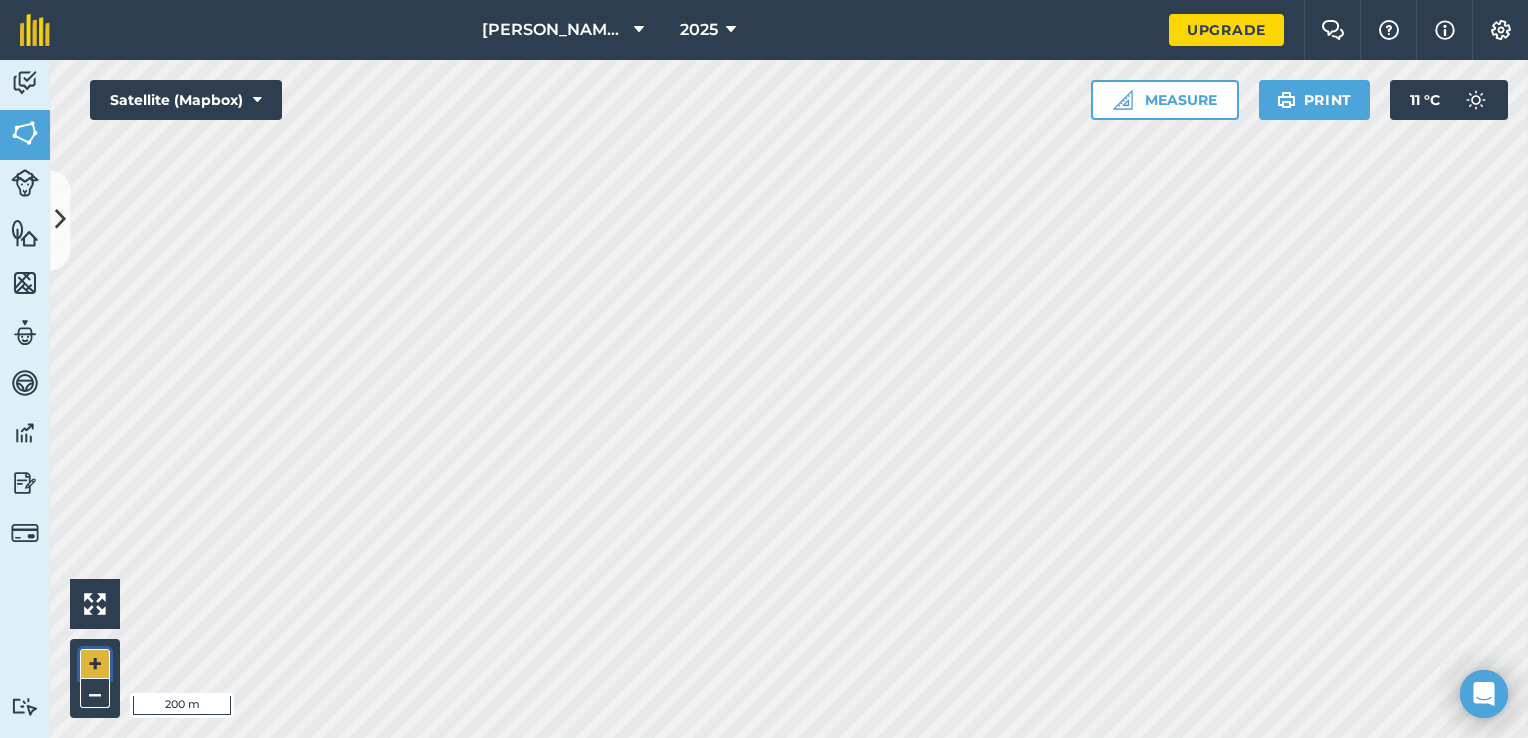 click on "+" at bounding box center [95, 664] 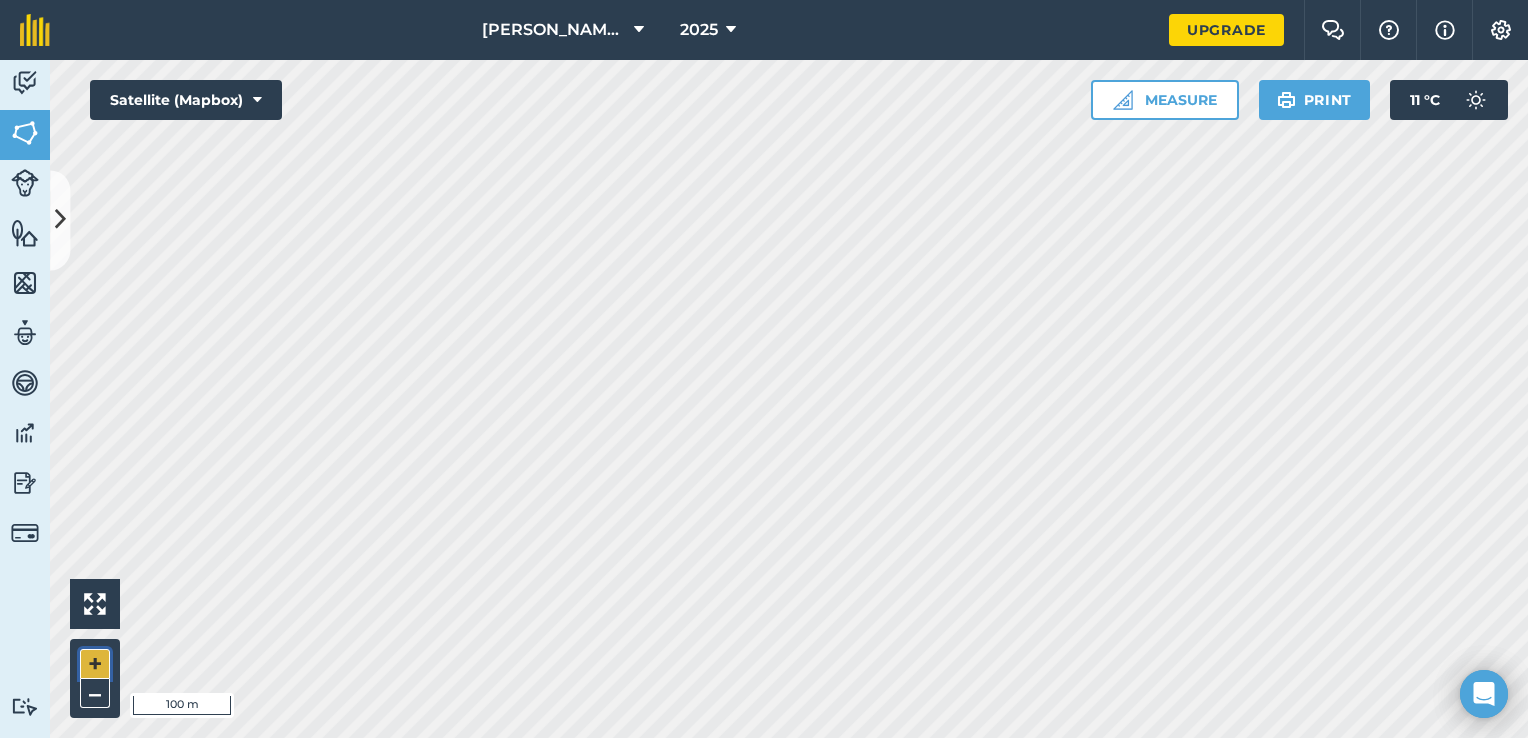 click on "+" at bounding box center [95, 664] 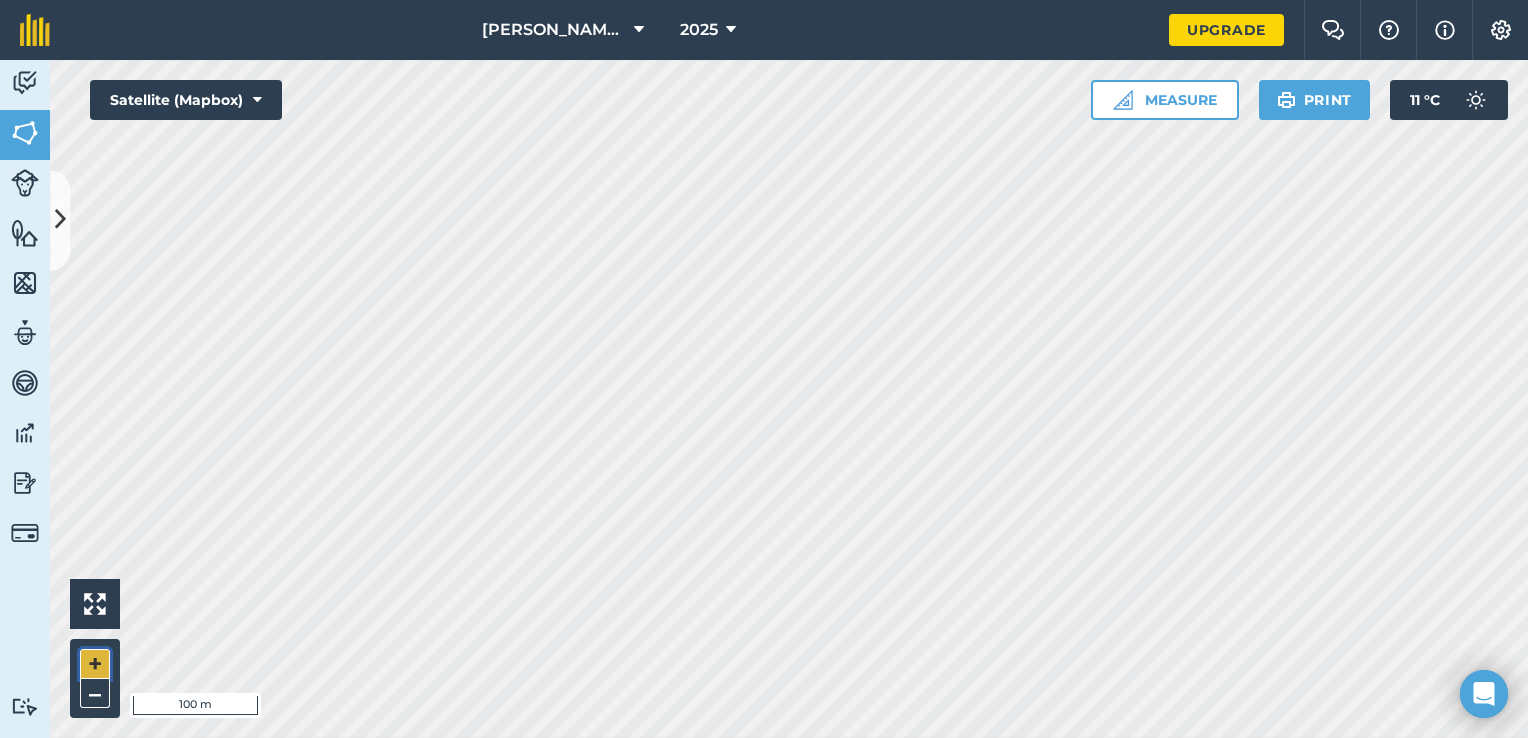 click on "+" at bounding box center [95, 664] 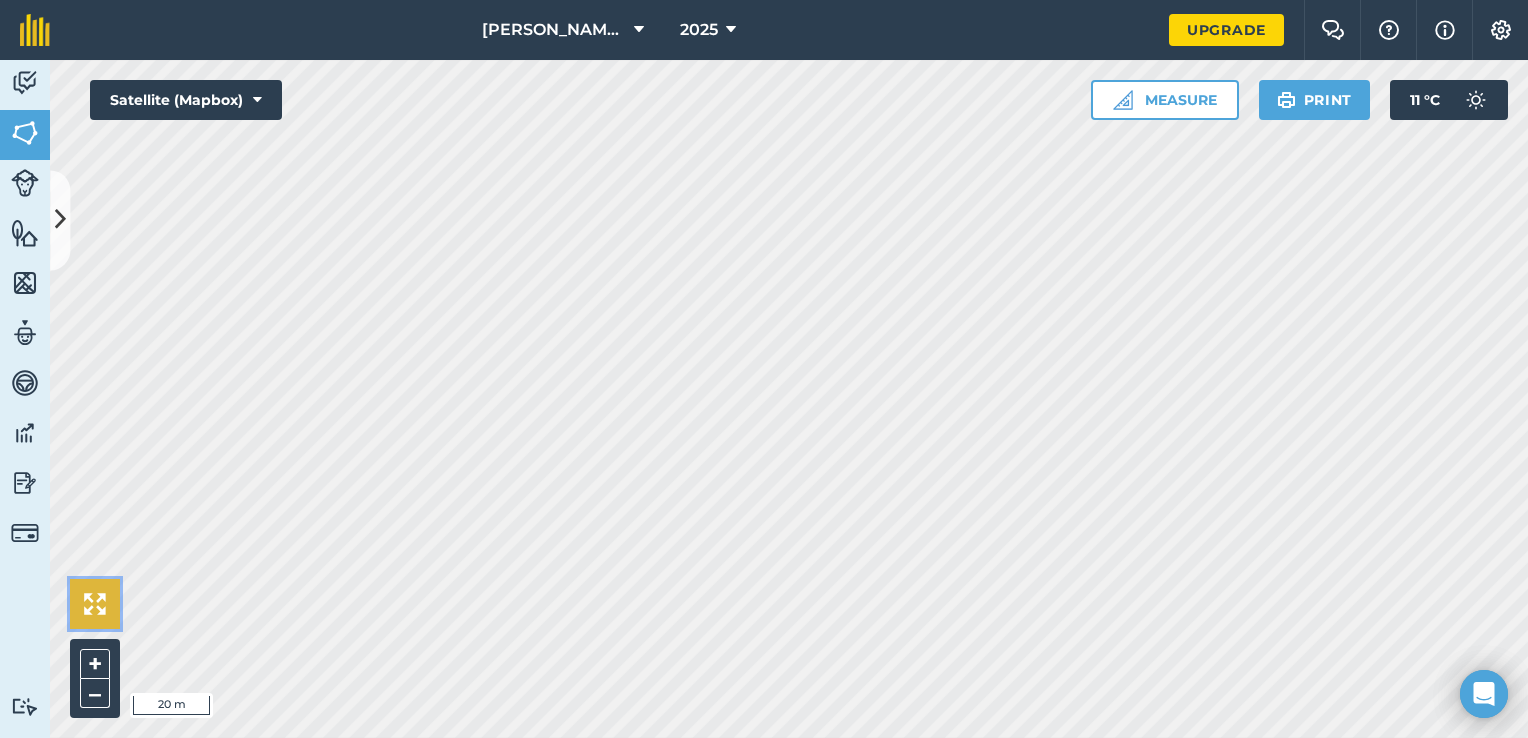 click at bounding box center (95, 604) 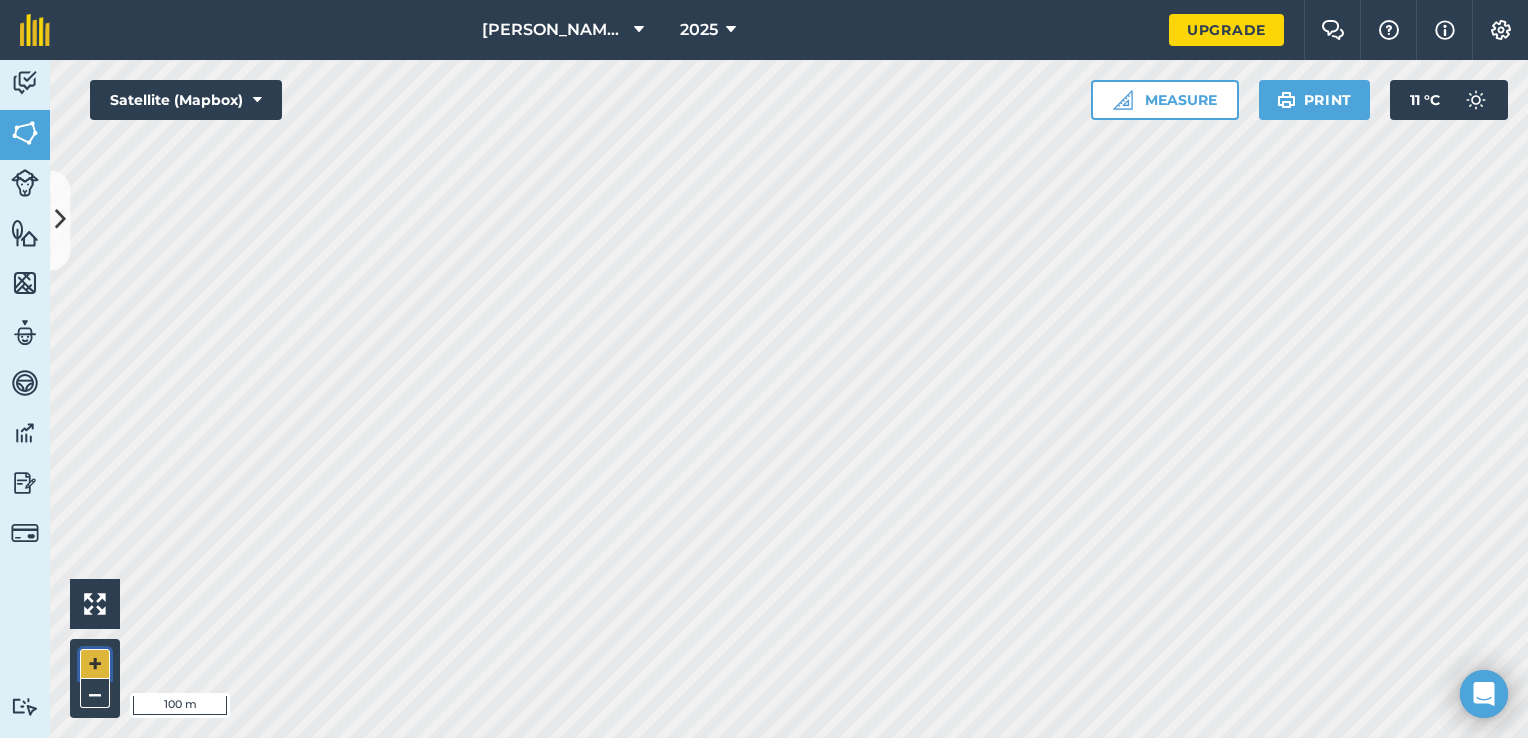 click on "+" at bounding box center (95, 664) 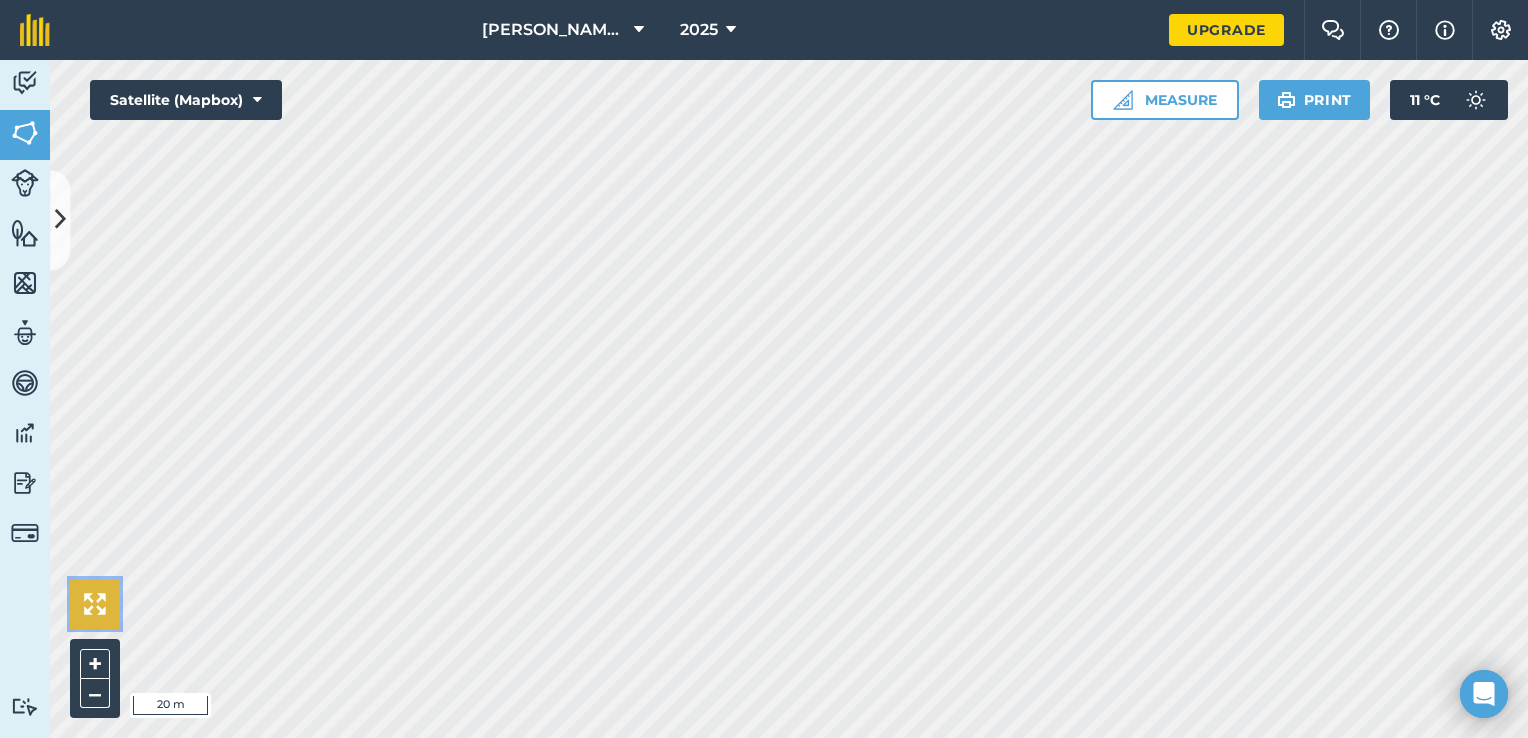 click at bounding box center [95, 604] 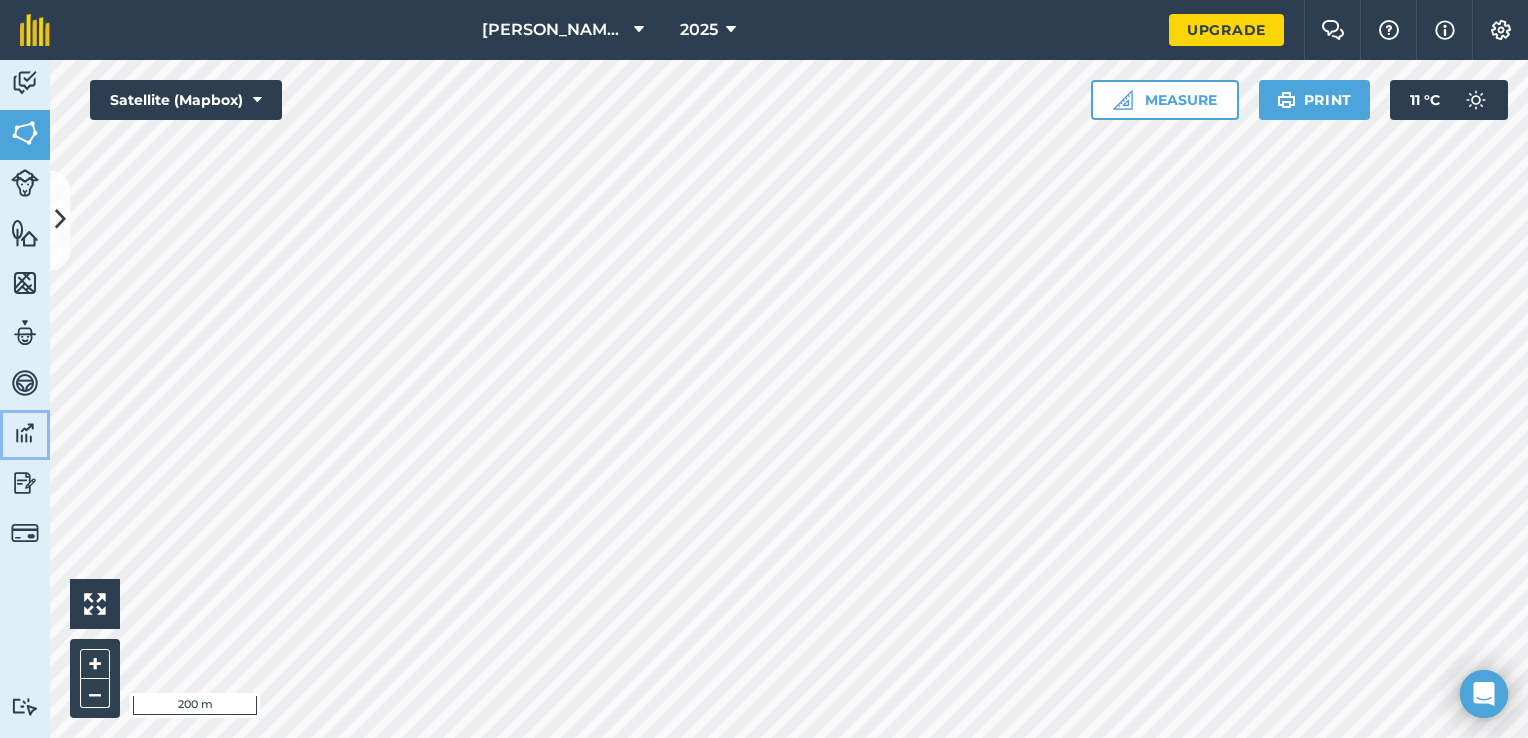 click at bounding box center (25, 433) 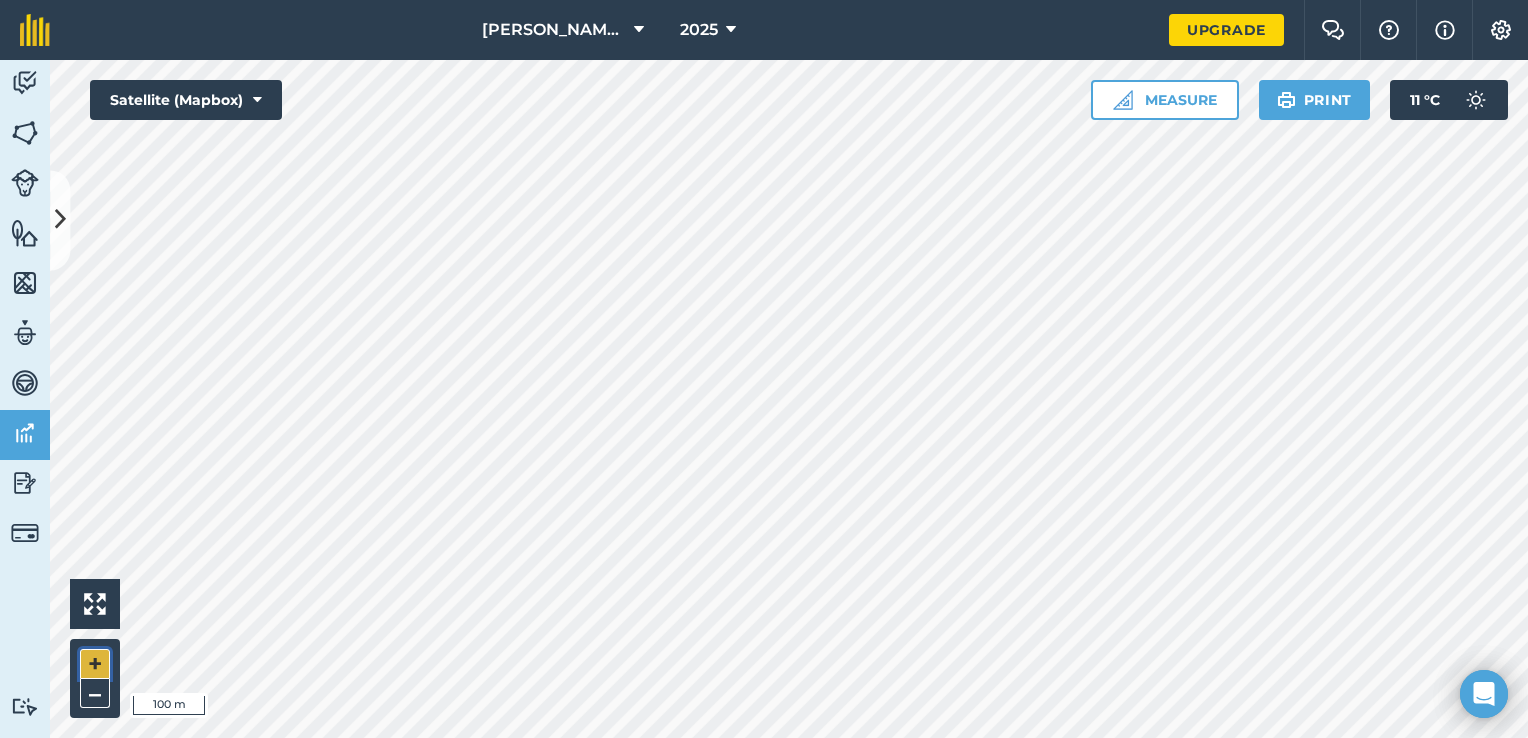 click on "+" at bounding box center (95, 664) 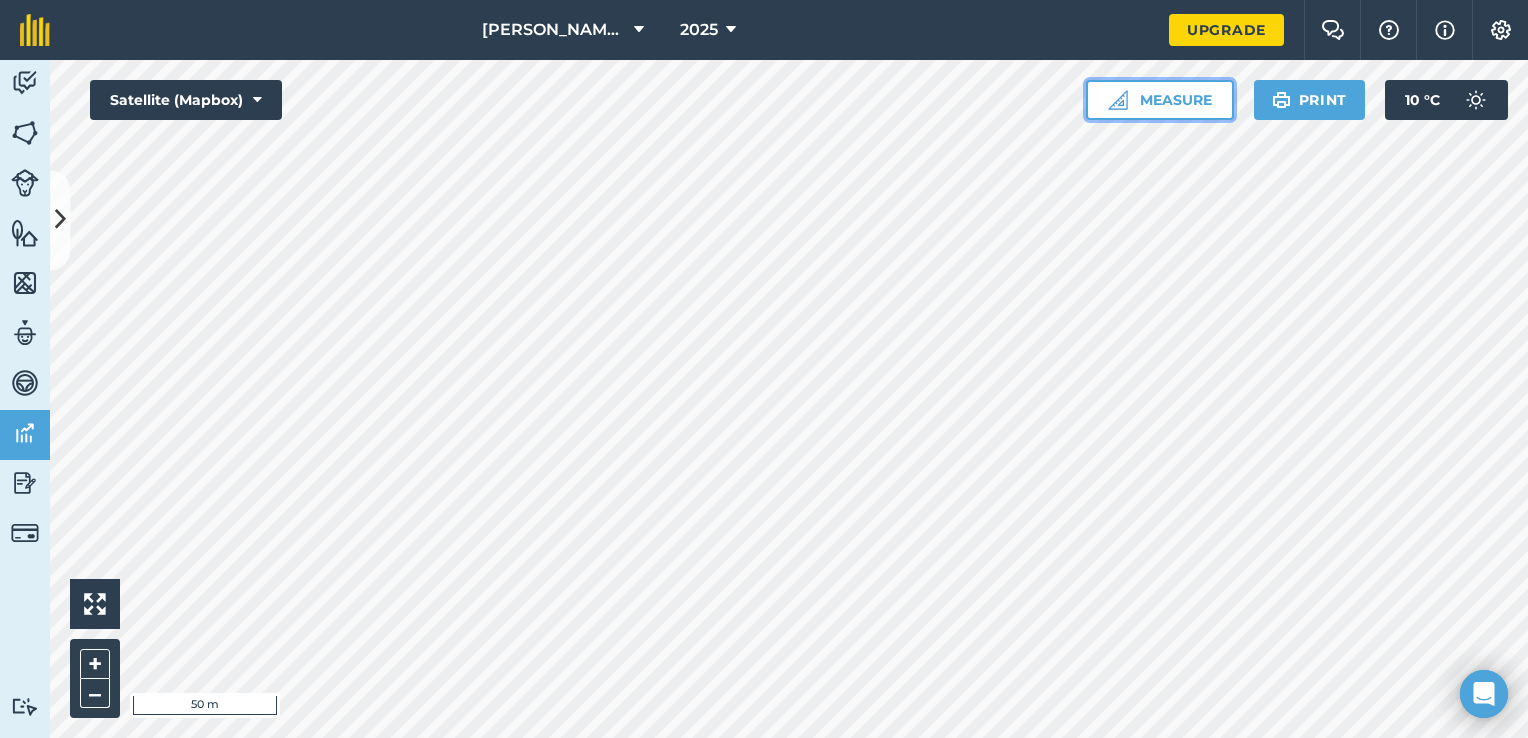 click on "Measure" at bounding box center [1160, 100] 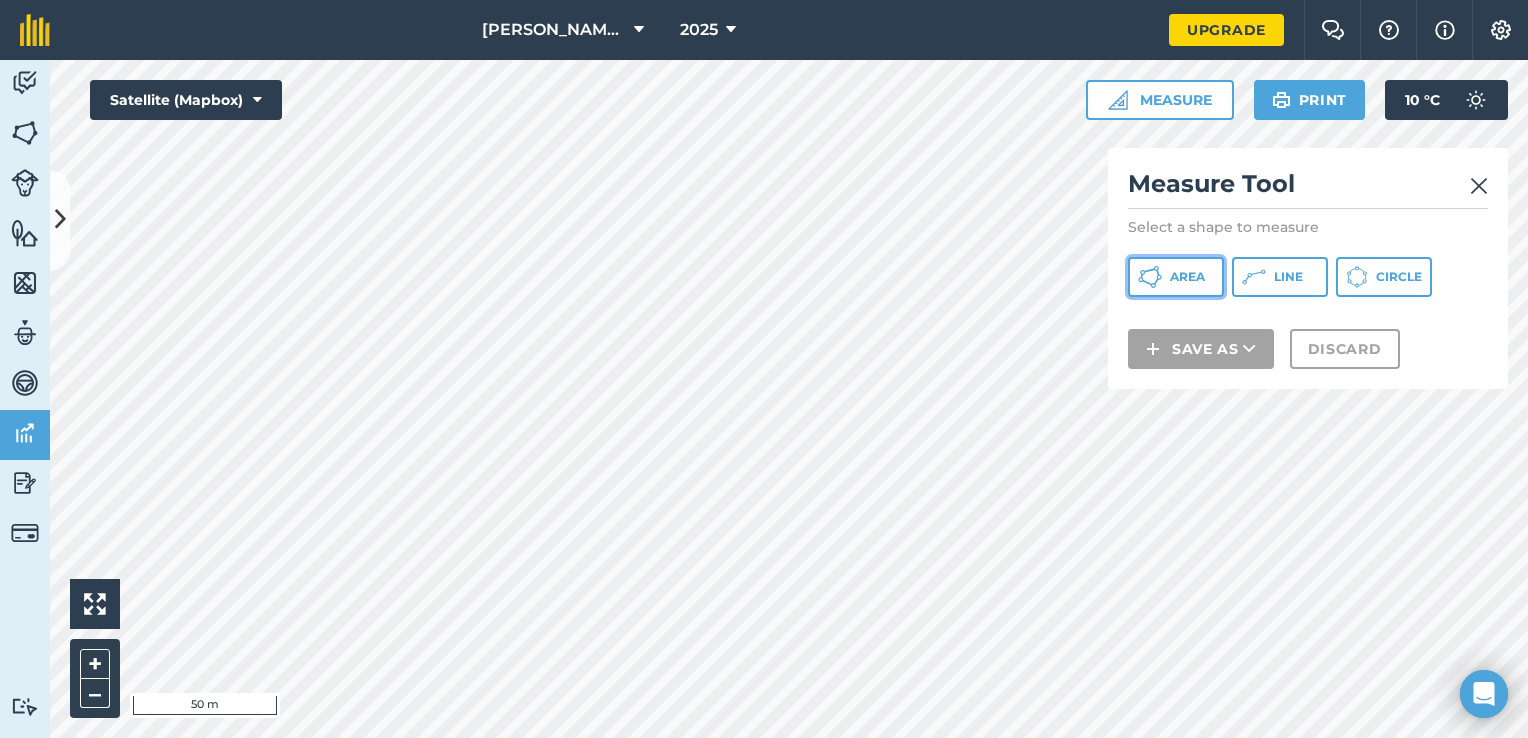 click 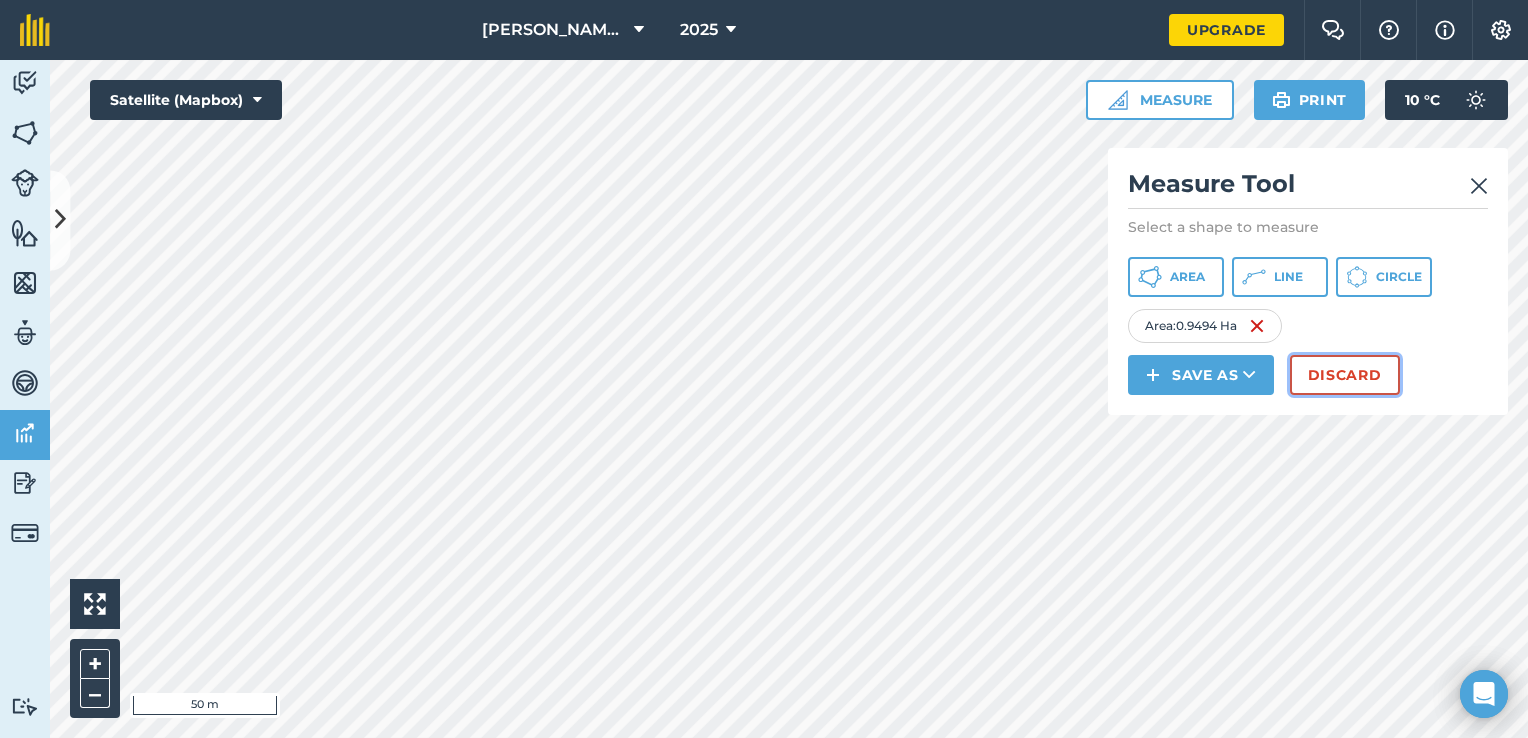 click on "Discard" at bounding box center (1345, 375) 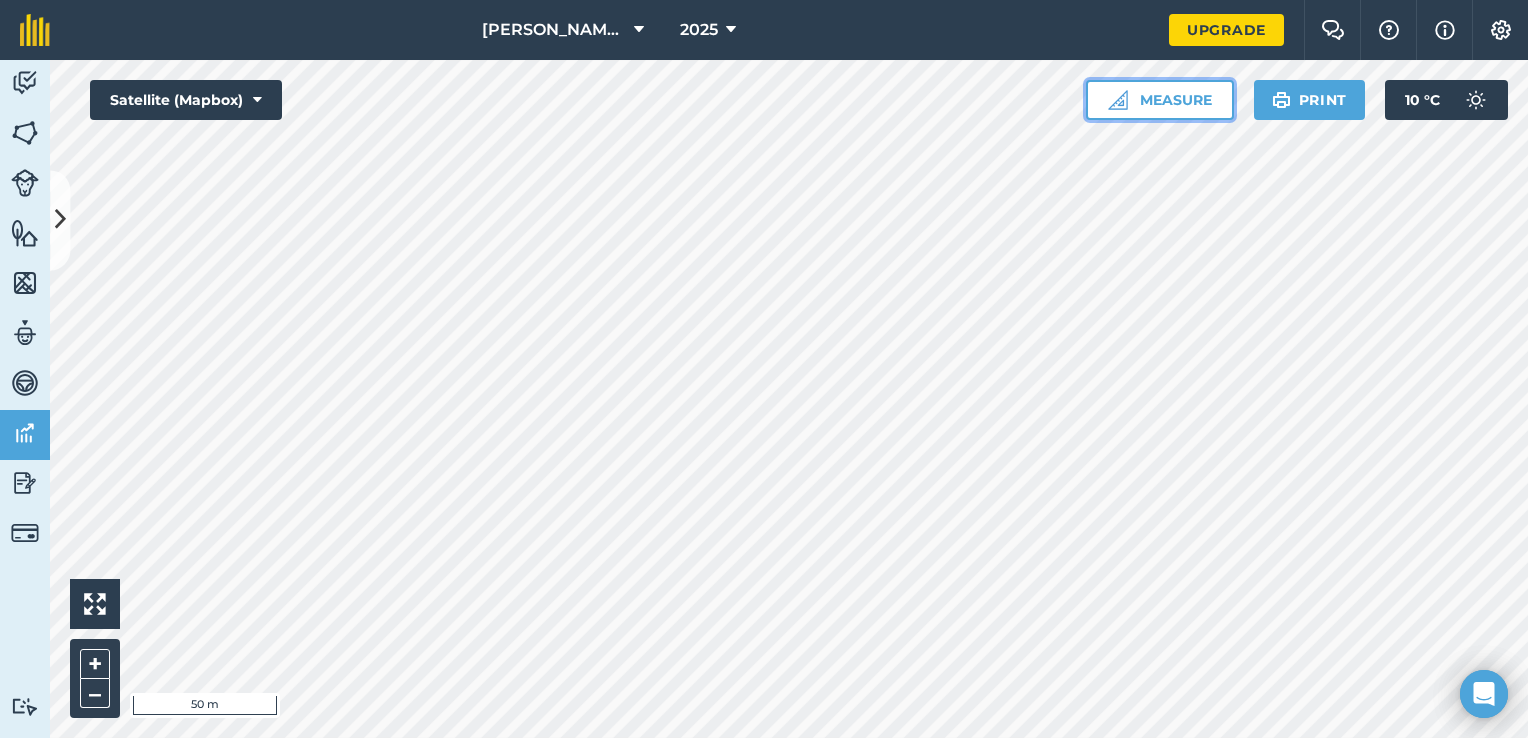 click on "Measure" at bounding box center (1160, 100) 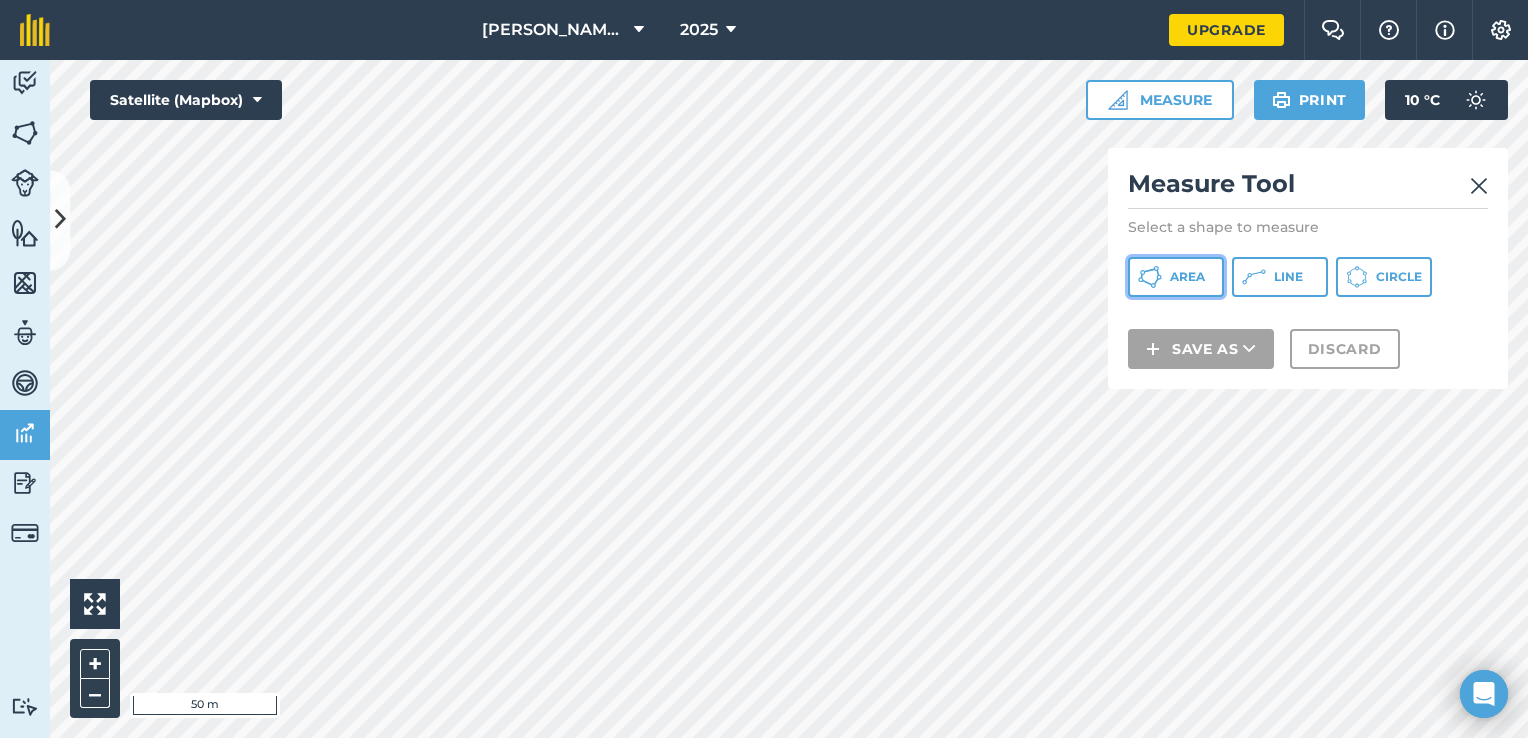 click on "Area" at bounding box center (1176, 277) 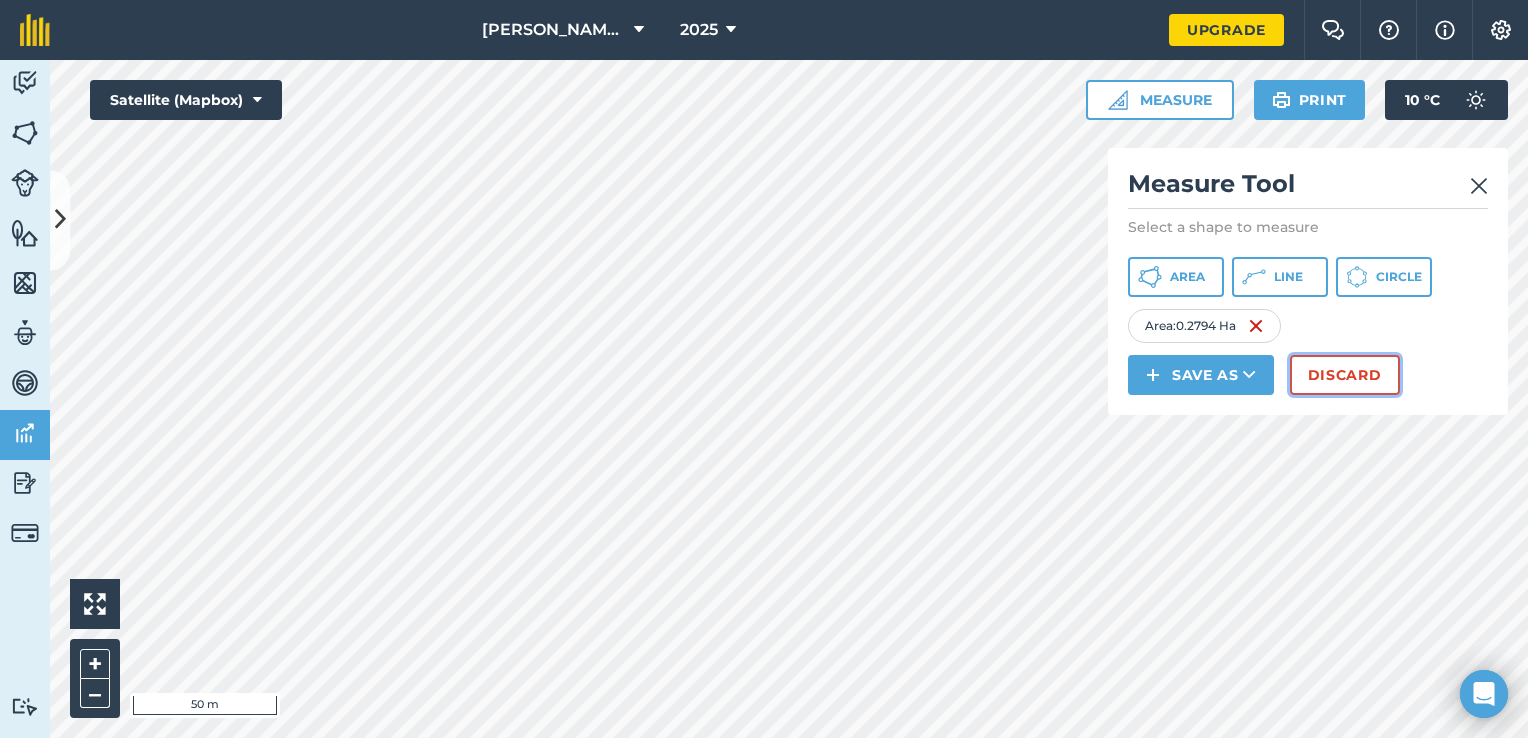 click on "Discard" at bounding box center (1345, 375) 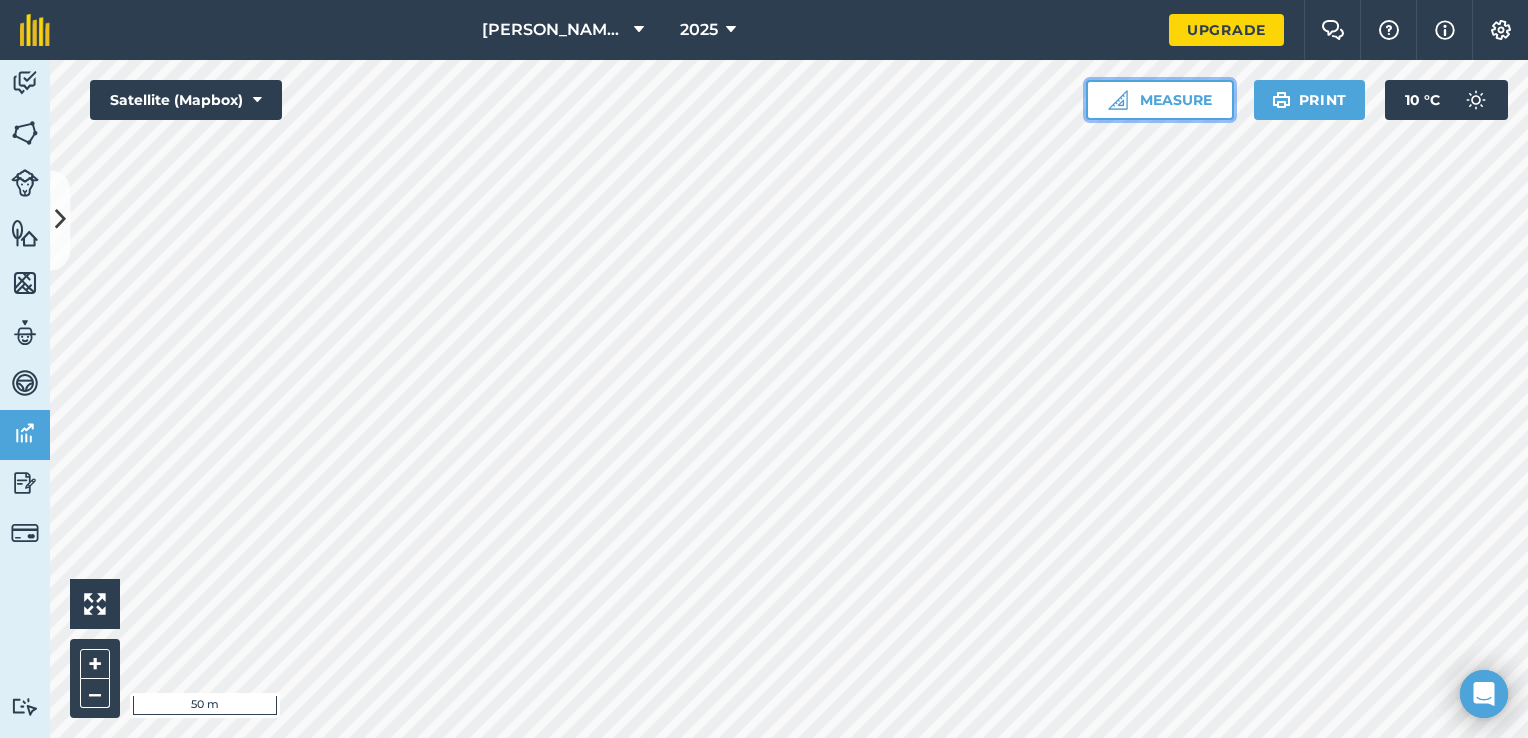 click on "Measure" at bounding box center [1160, 100] 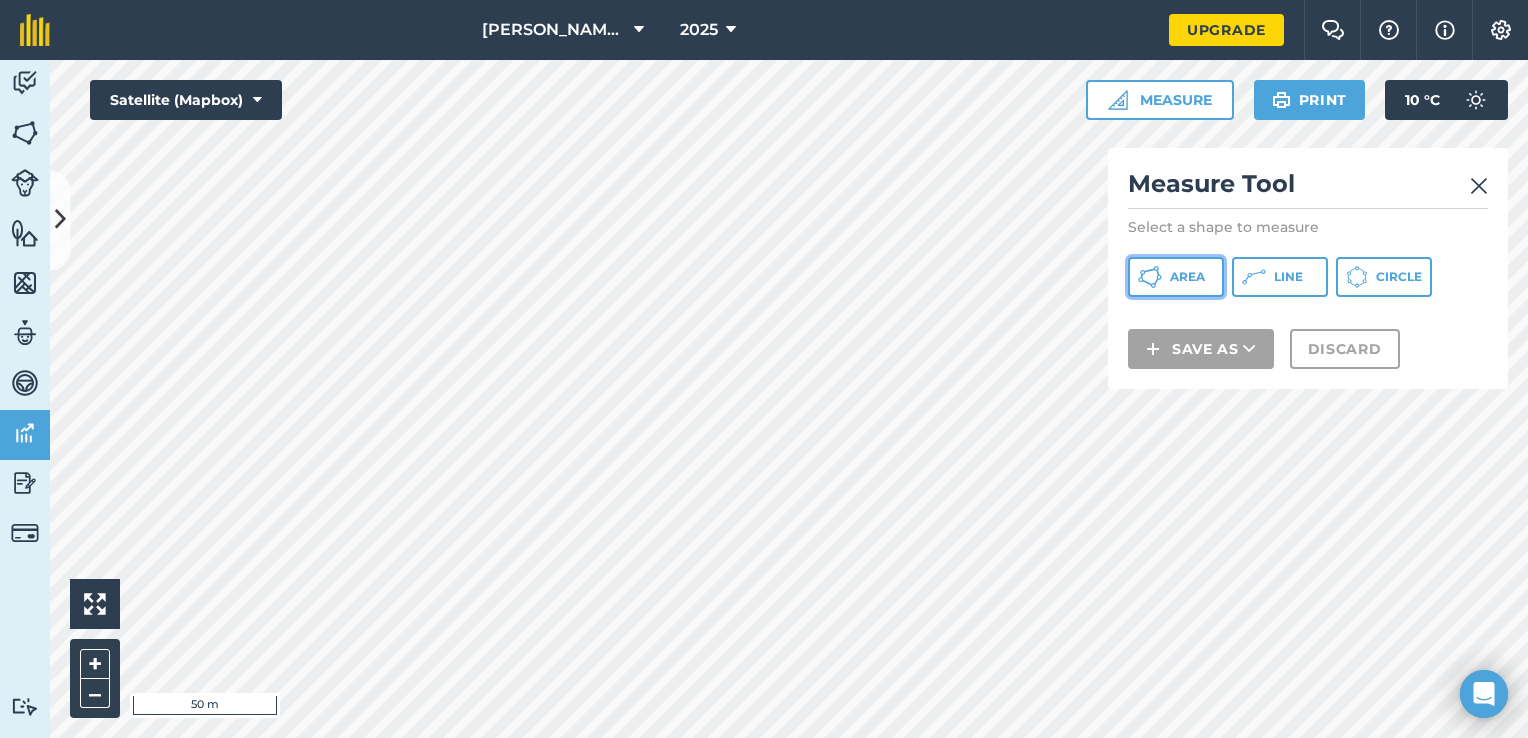 click on "Area" at bounding box center (1187, 277) 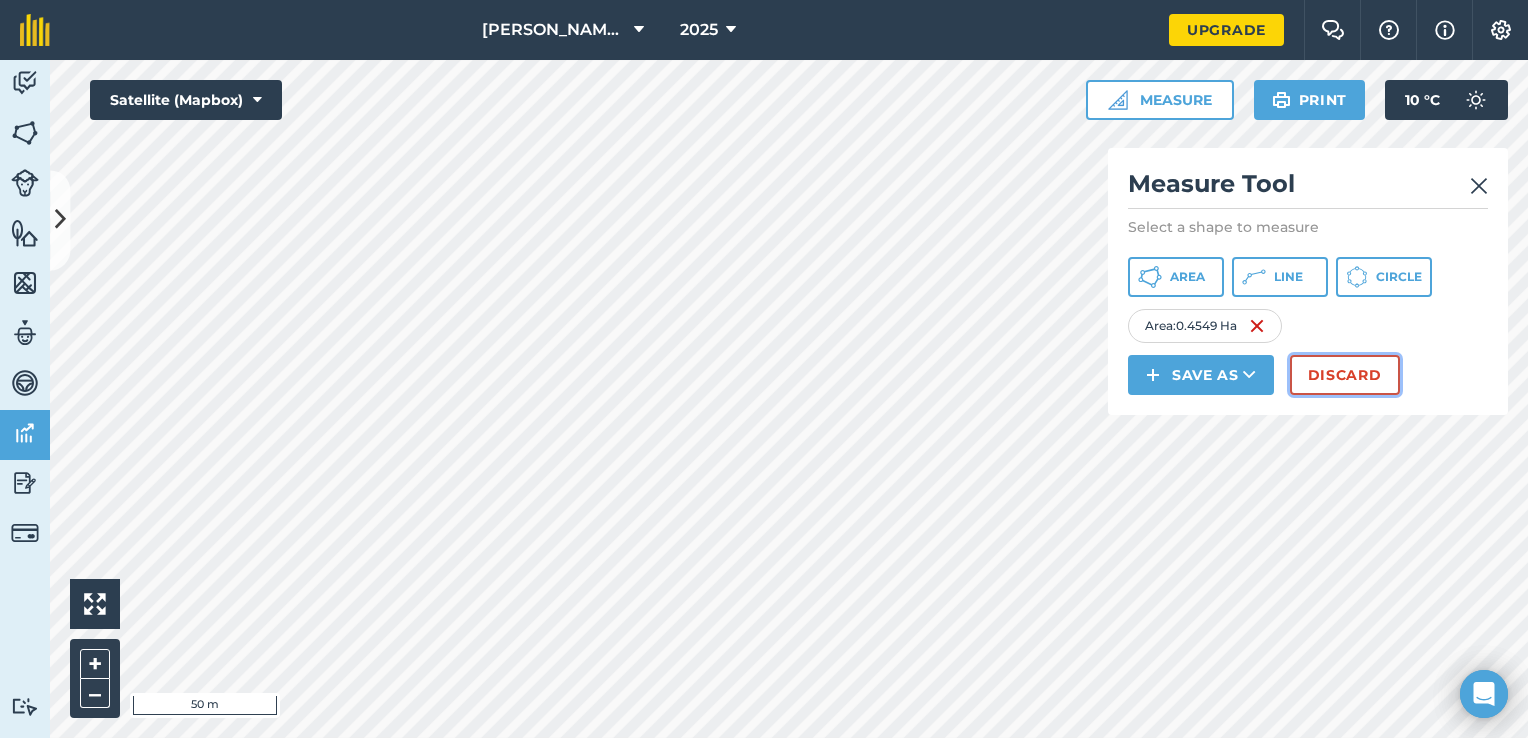 click on "Discard" at bounding box center (1345, 375) 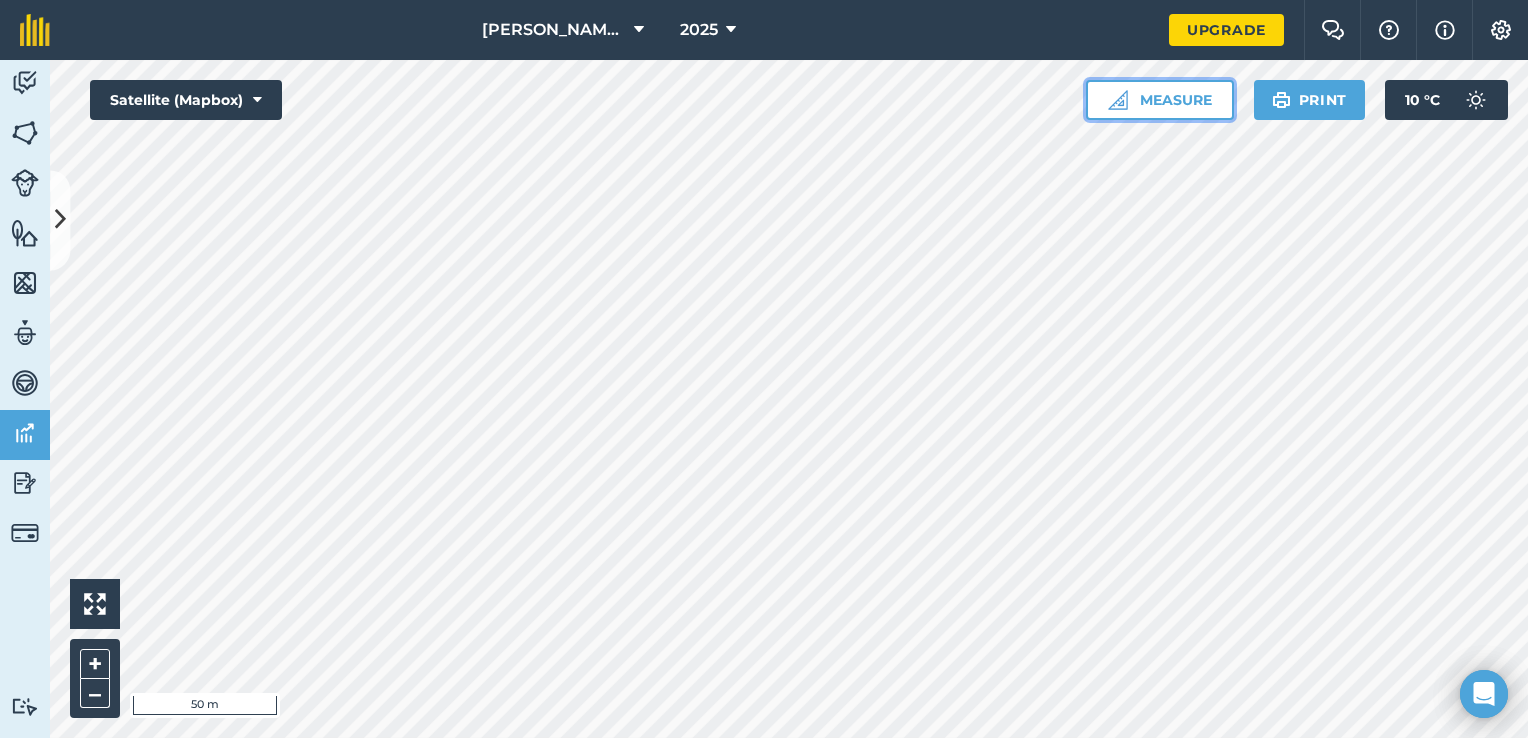 click on "Measure" at bounding box center [1160, 100] 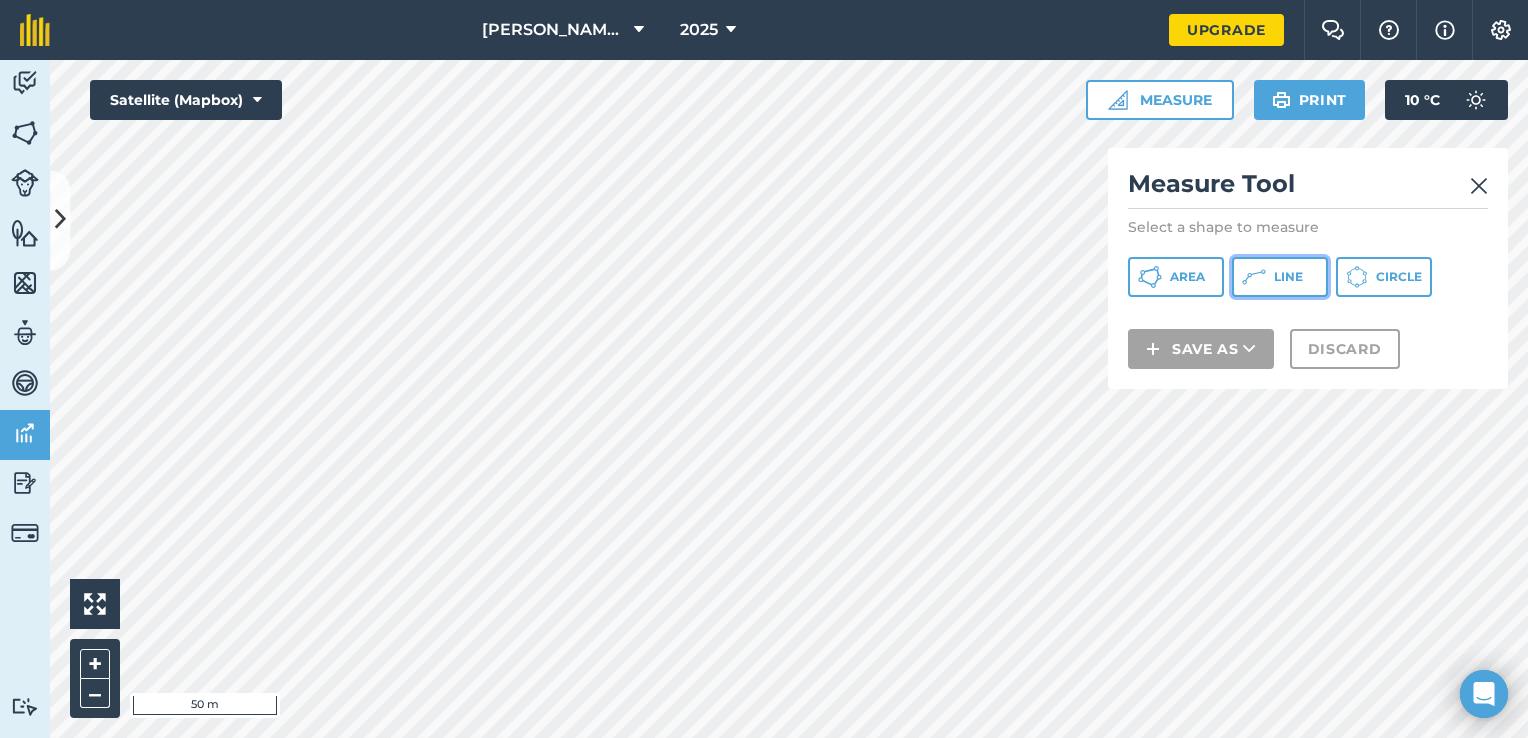 click on "Line" at bounding box center (1288, 277) 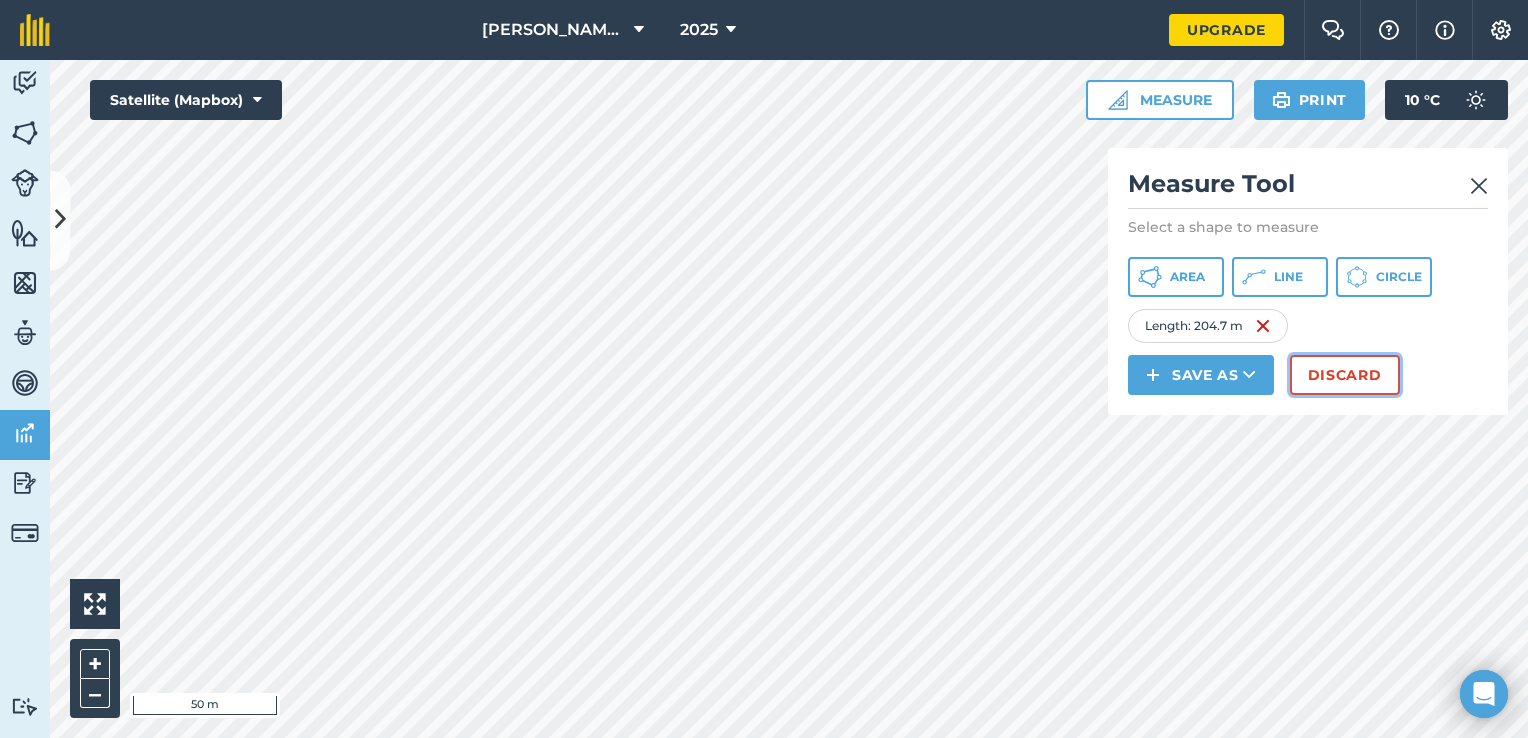 click on "Discard" at bounding box center (1345, 375) 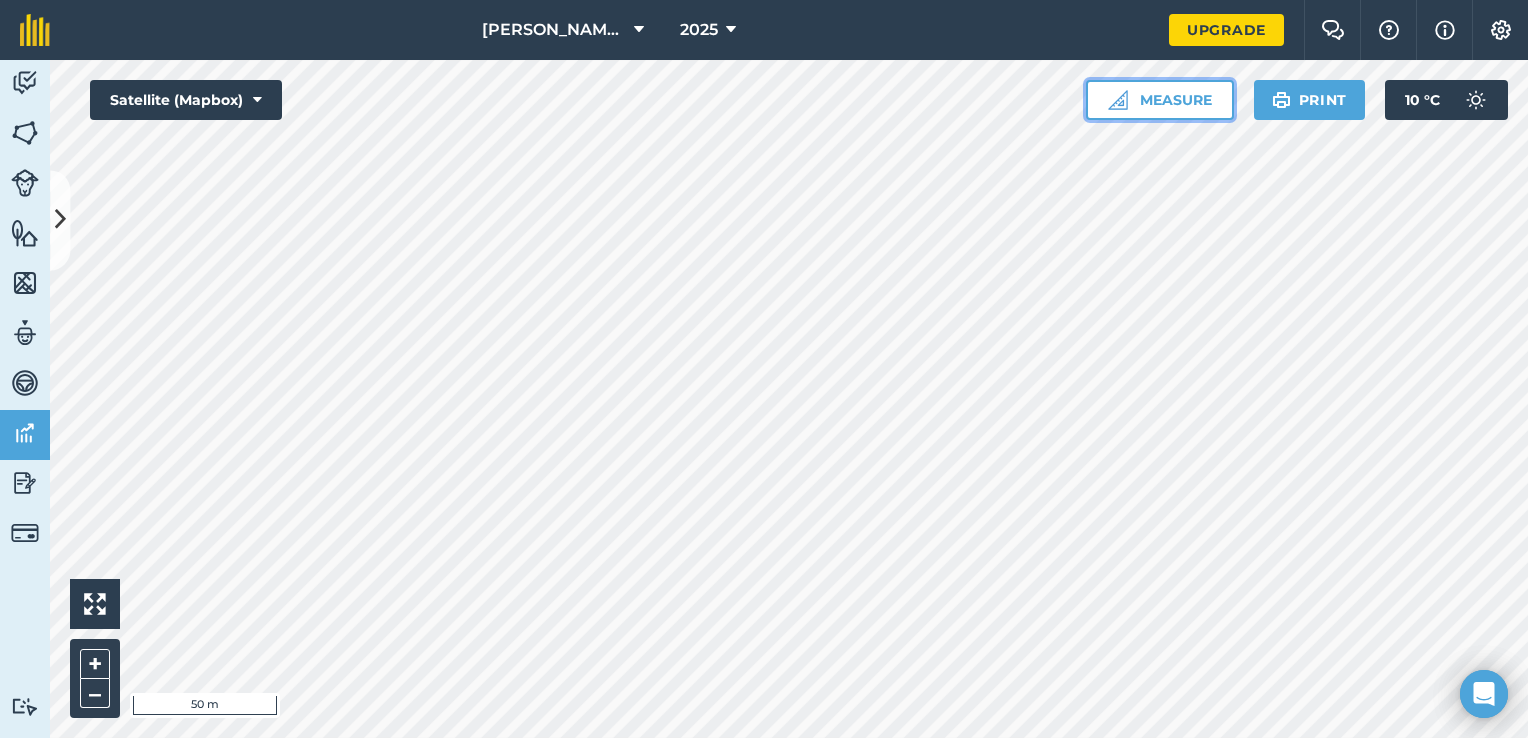 click on "Measure" at bounding box center [1160, 100] 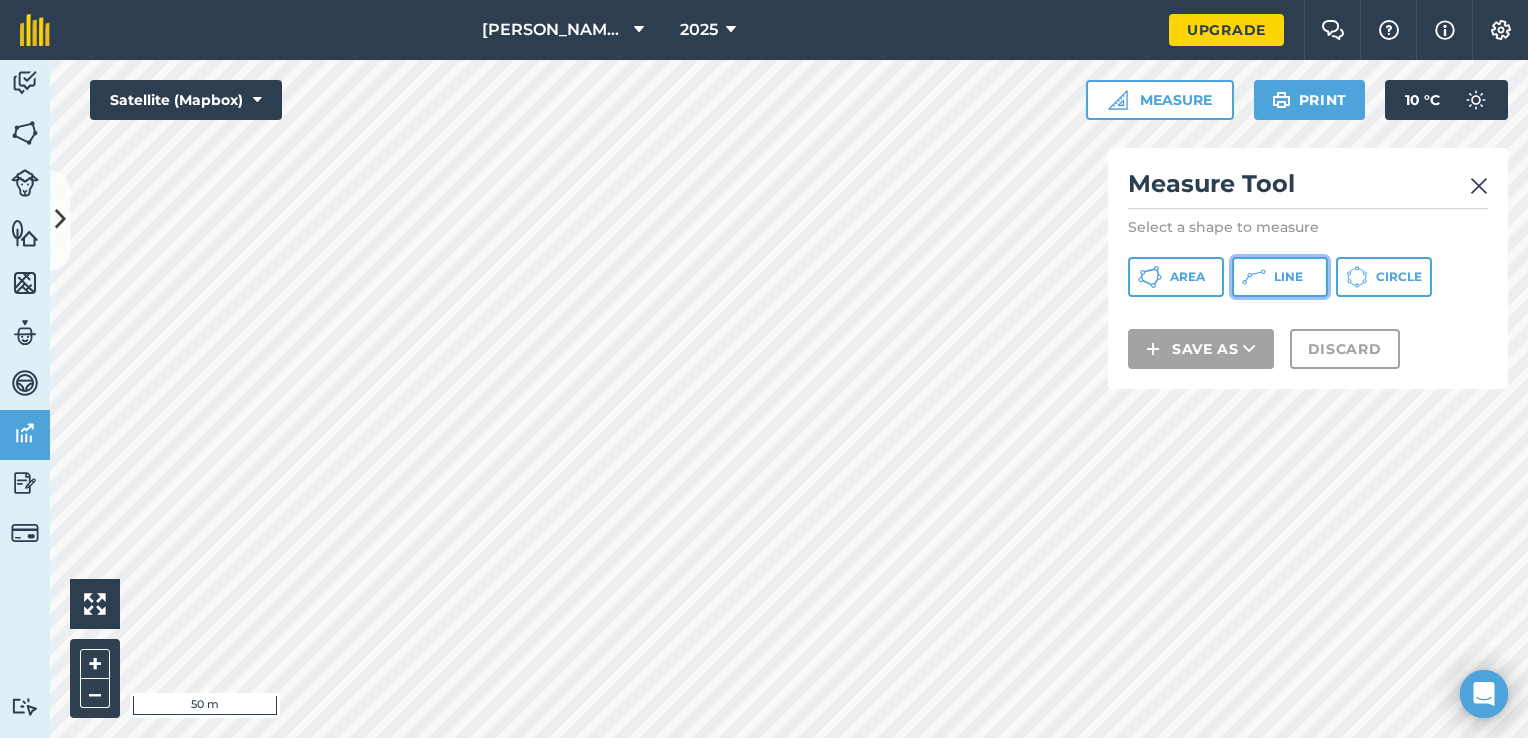 click on "Line" at bounding box center [1280, 277] 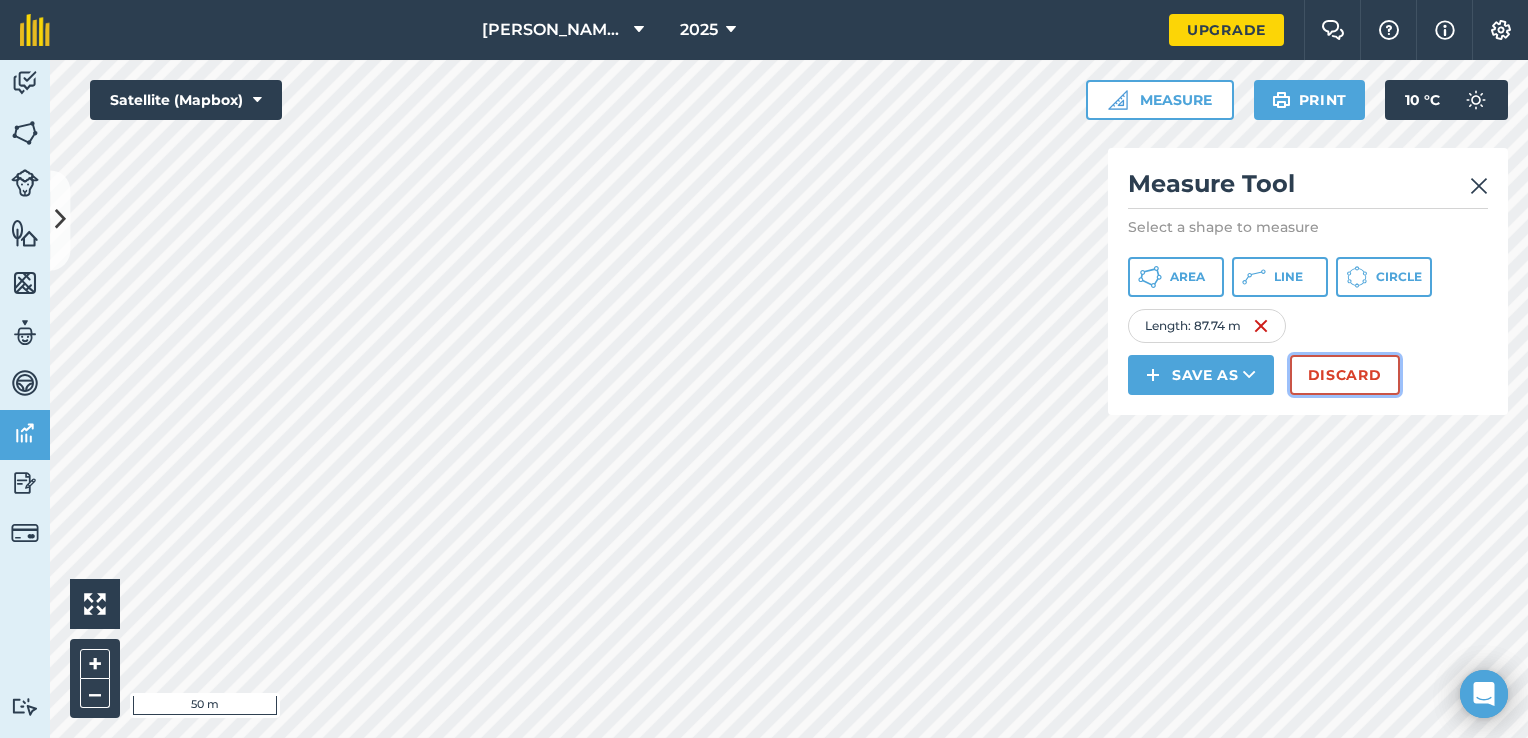 click on "Discard" at bounding box center [1345, 375] 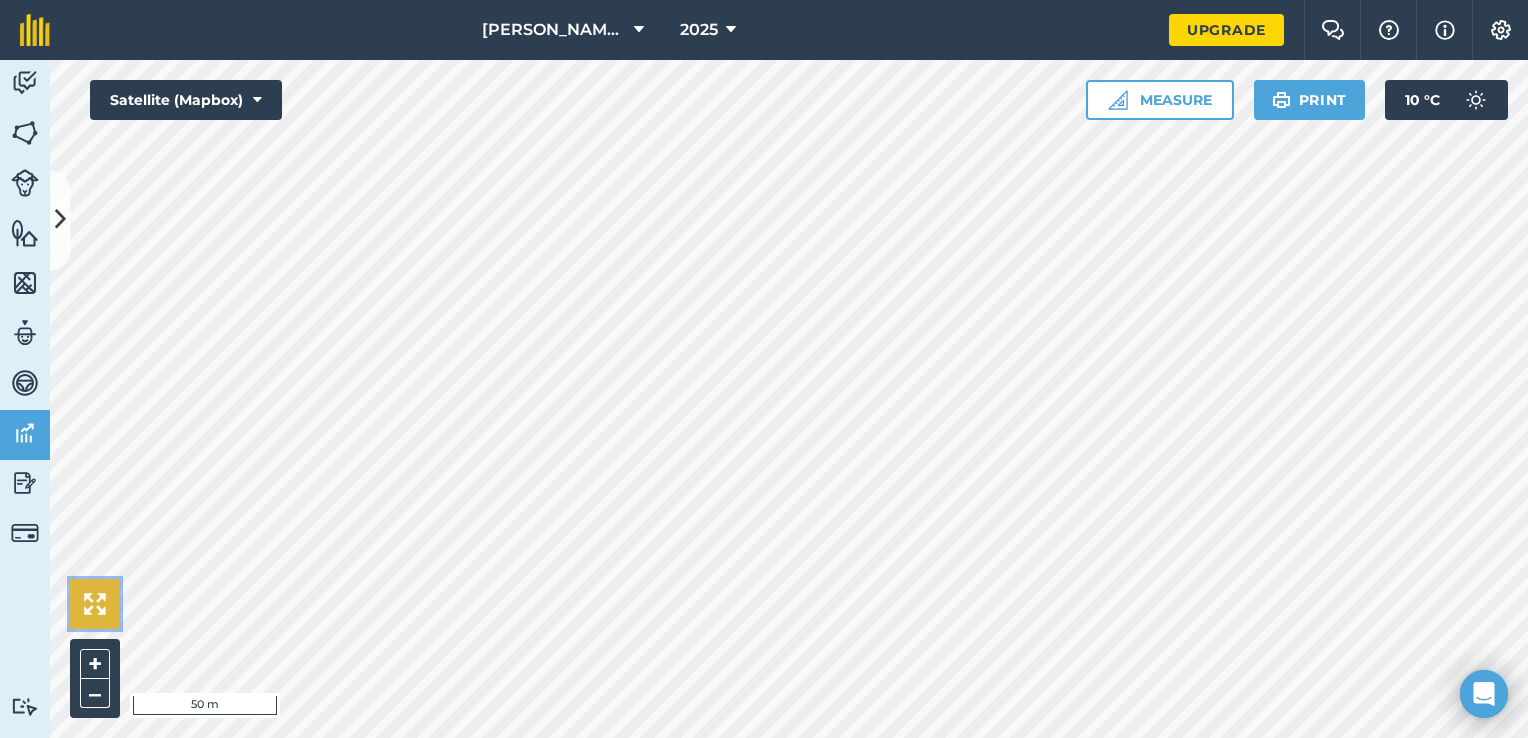 click at bounding box center [95, 604] 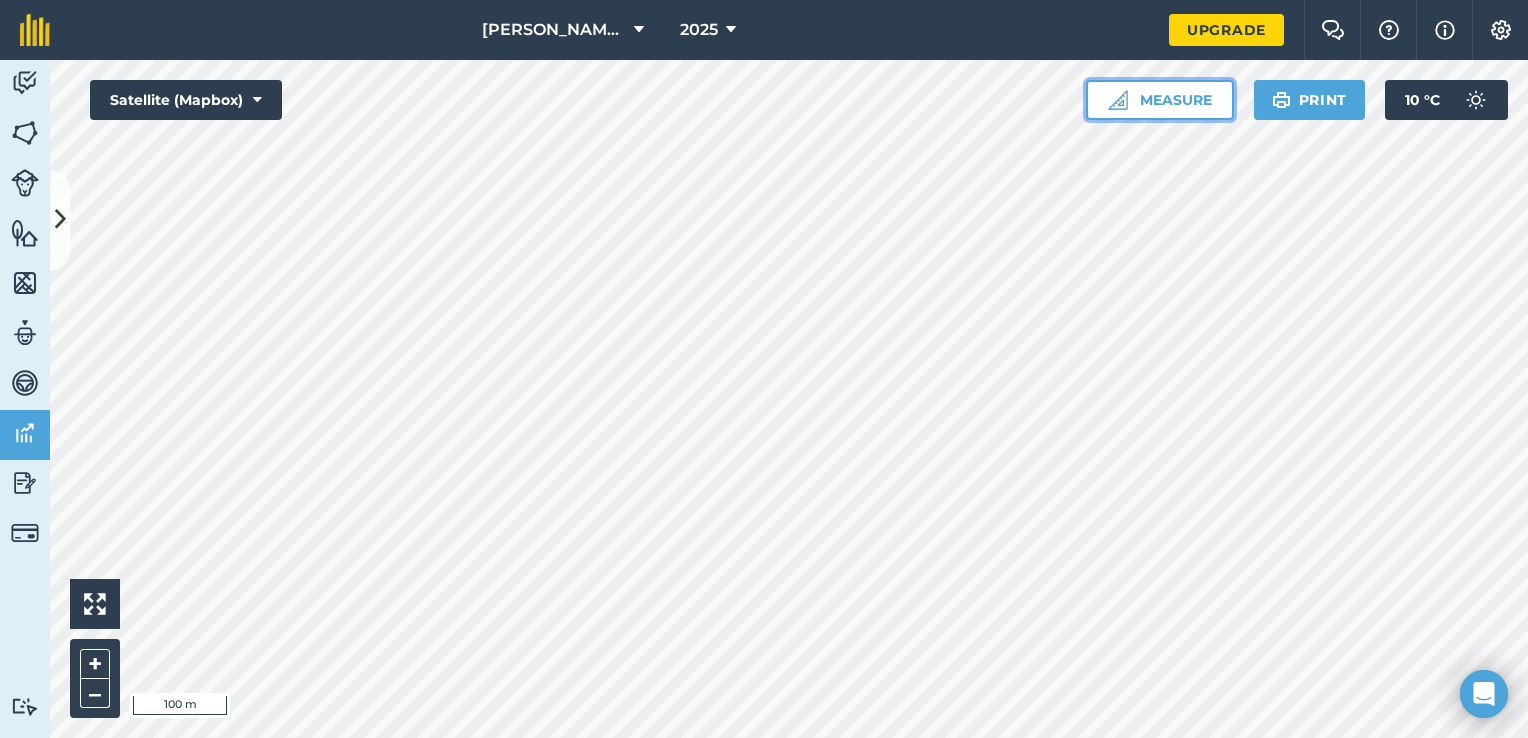 click on "Measure" at bounding box center [1160, 100] 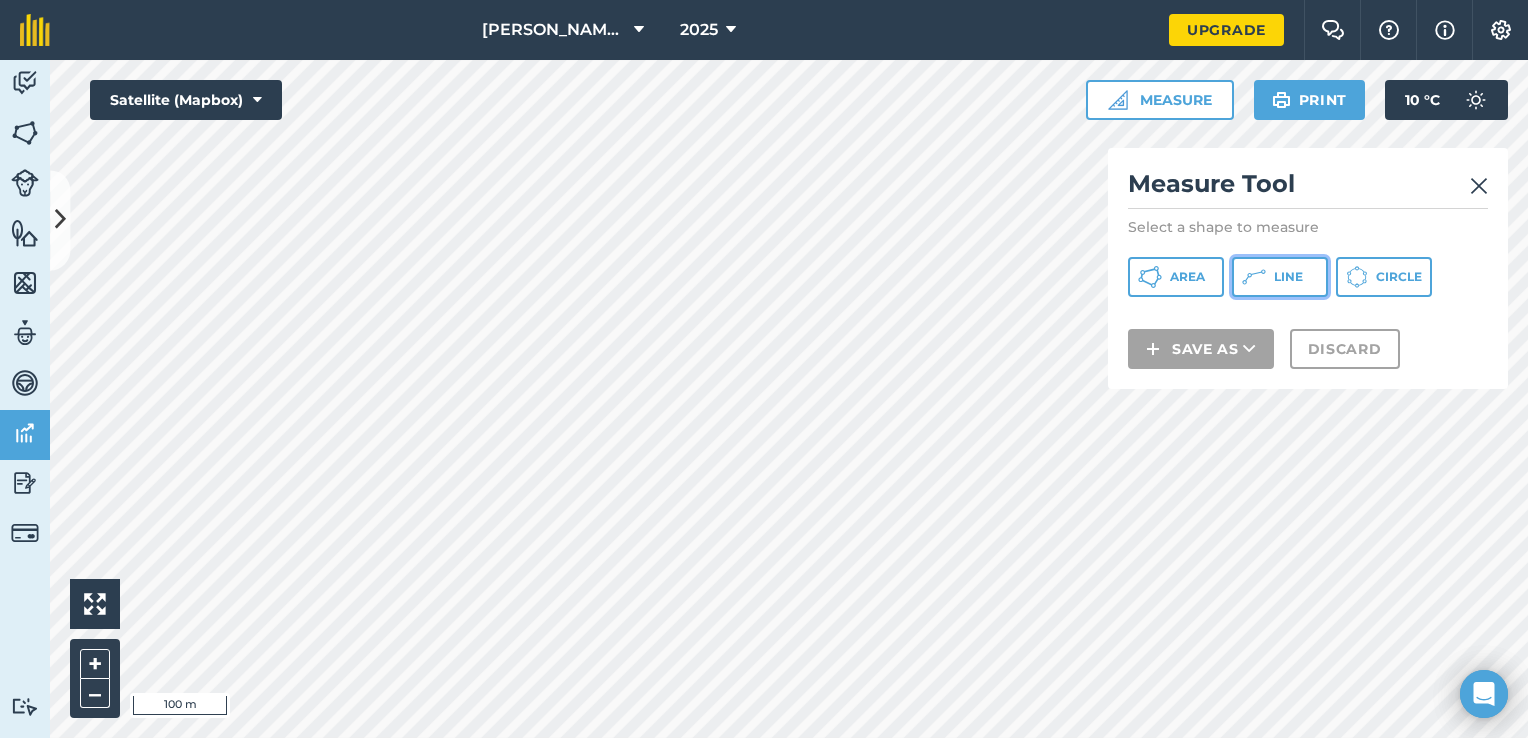 click on "Line" at bounding box center (1280, 277) 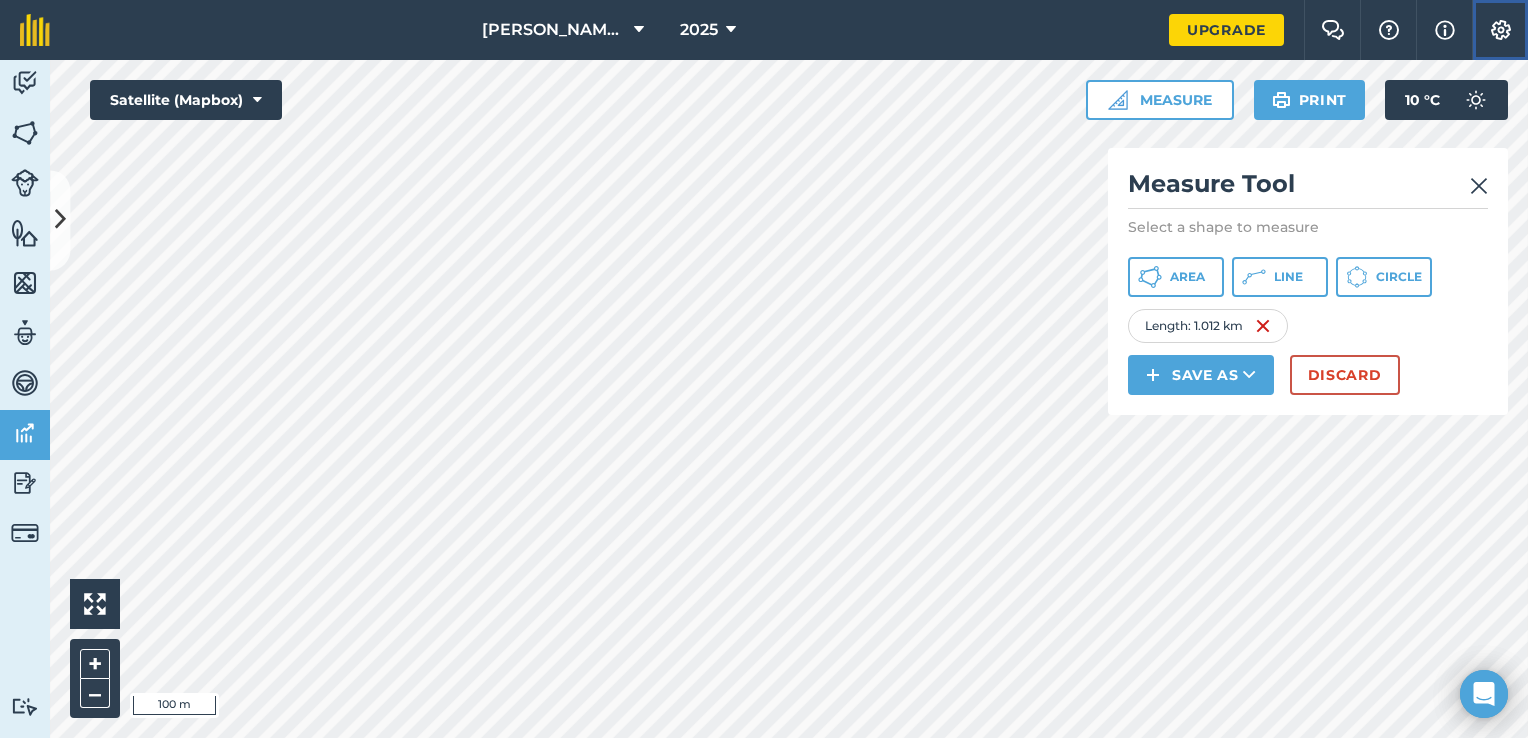 click at bounding box center (1501, 30) 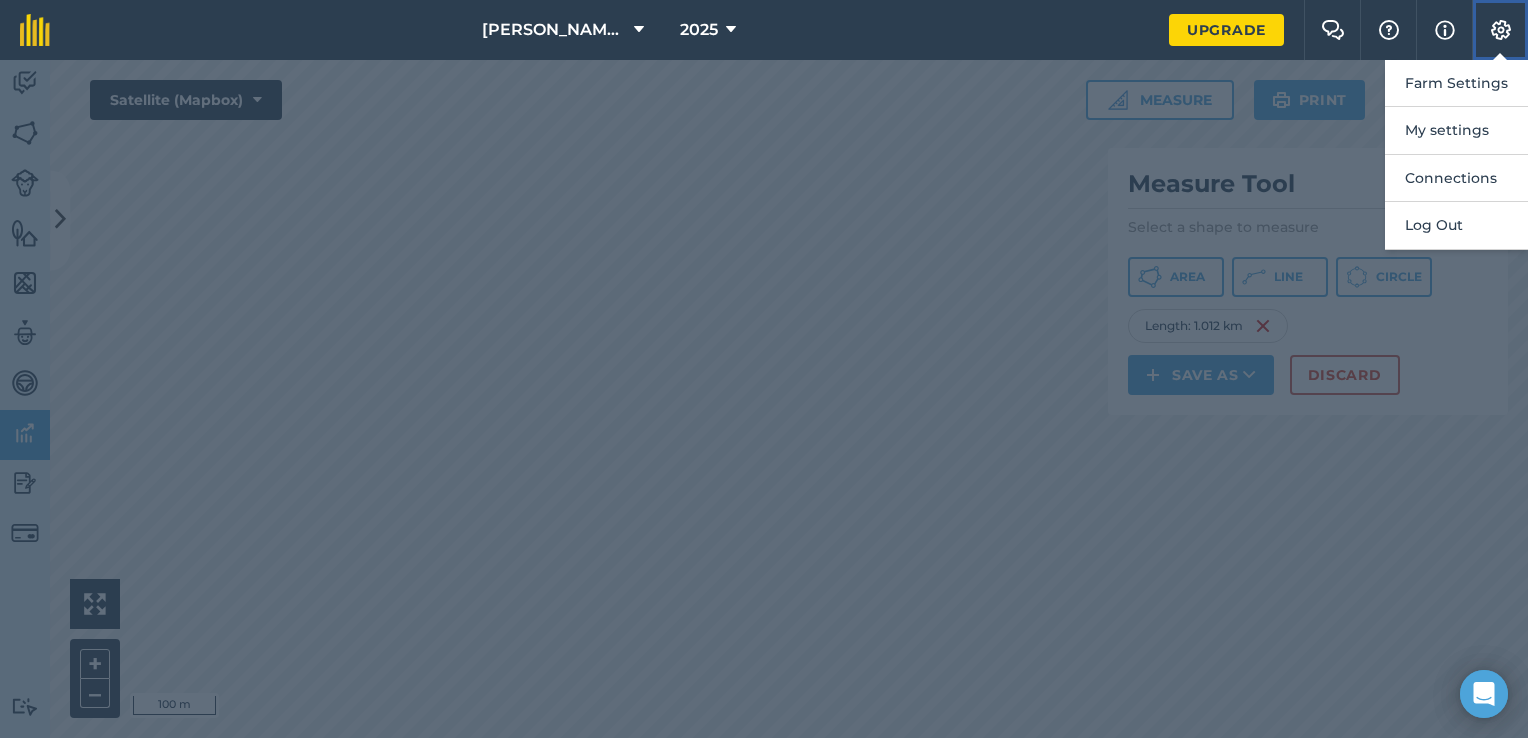 click at bounding box center [1501, 30] 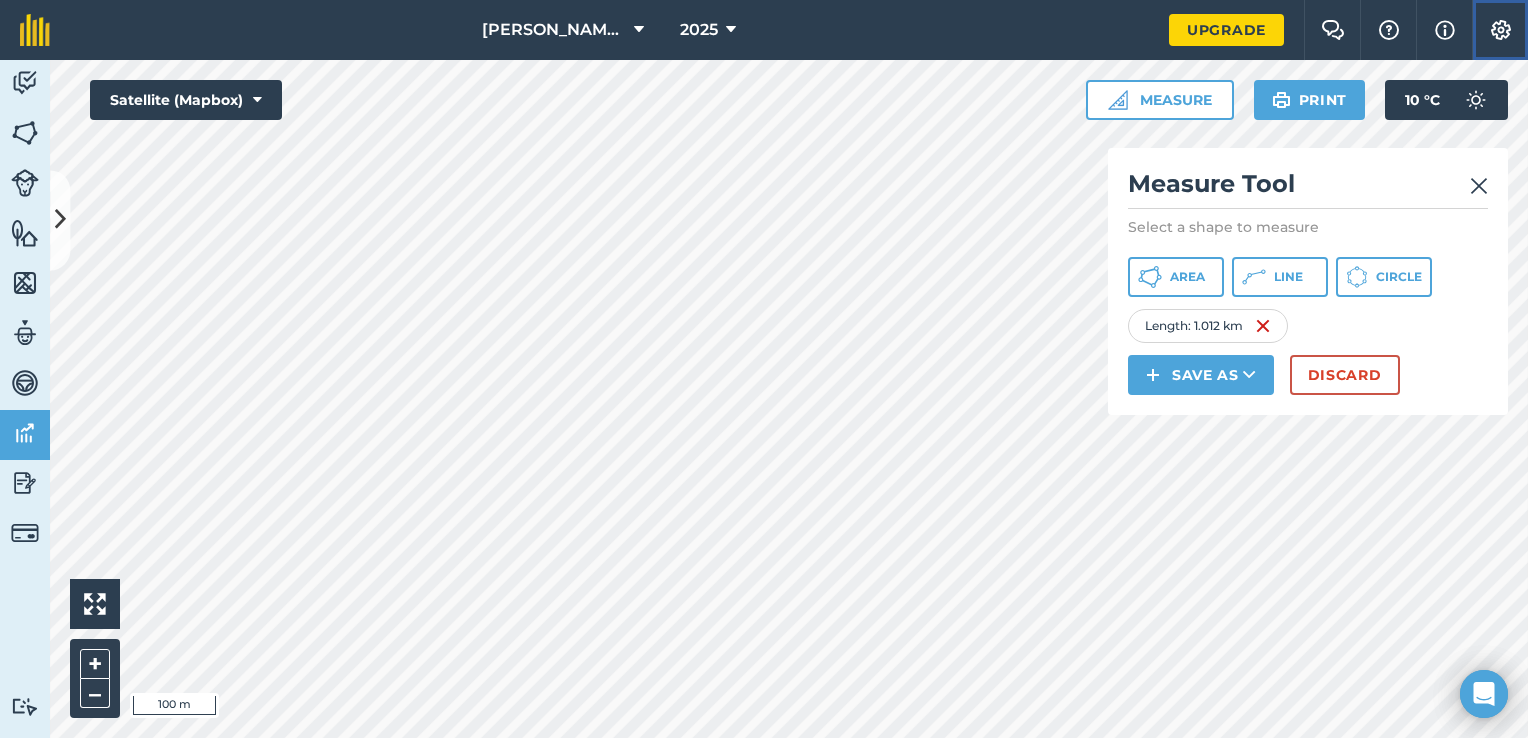 click on "Settings" at bounding box center [1500, 30] 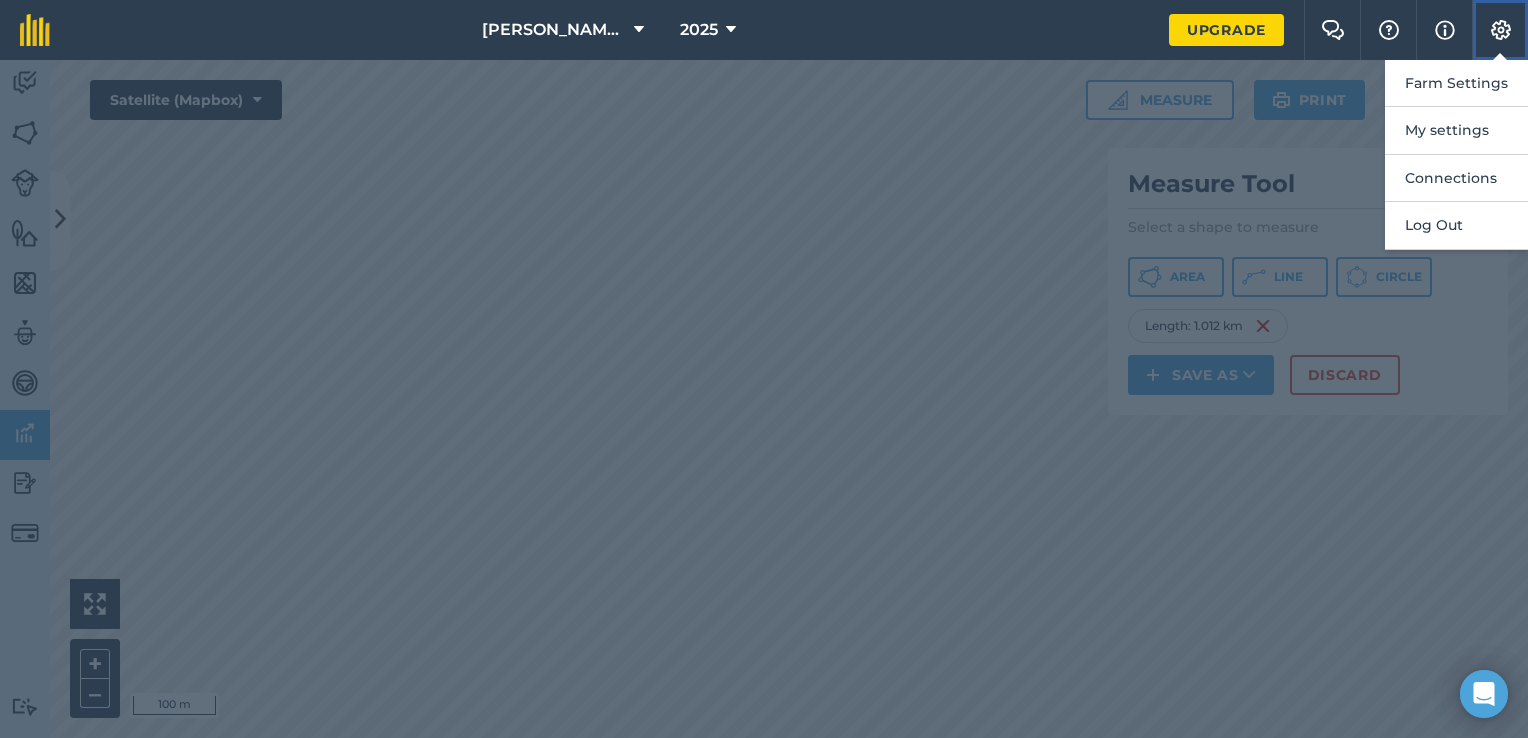 click on "Settings" at bounding box center (1500, 30) 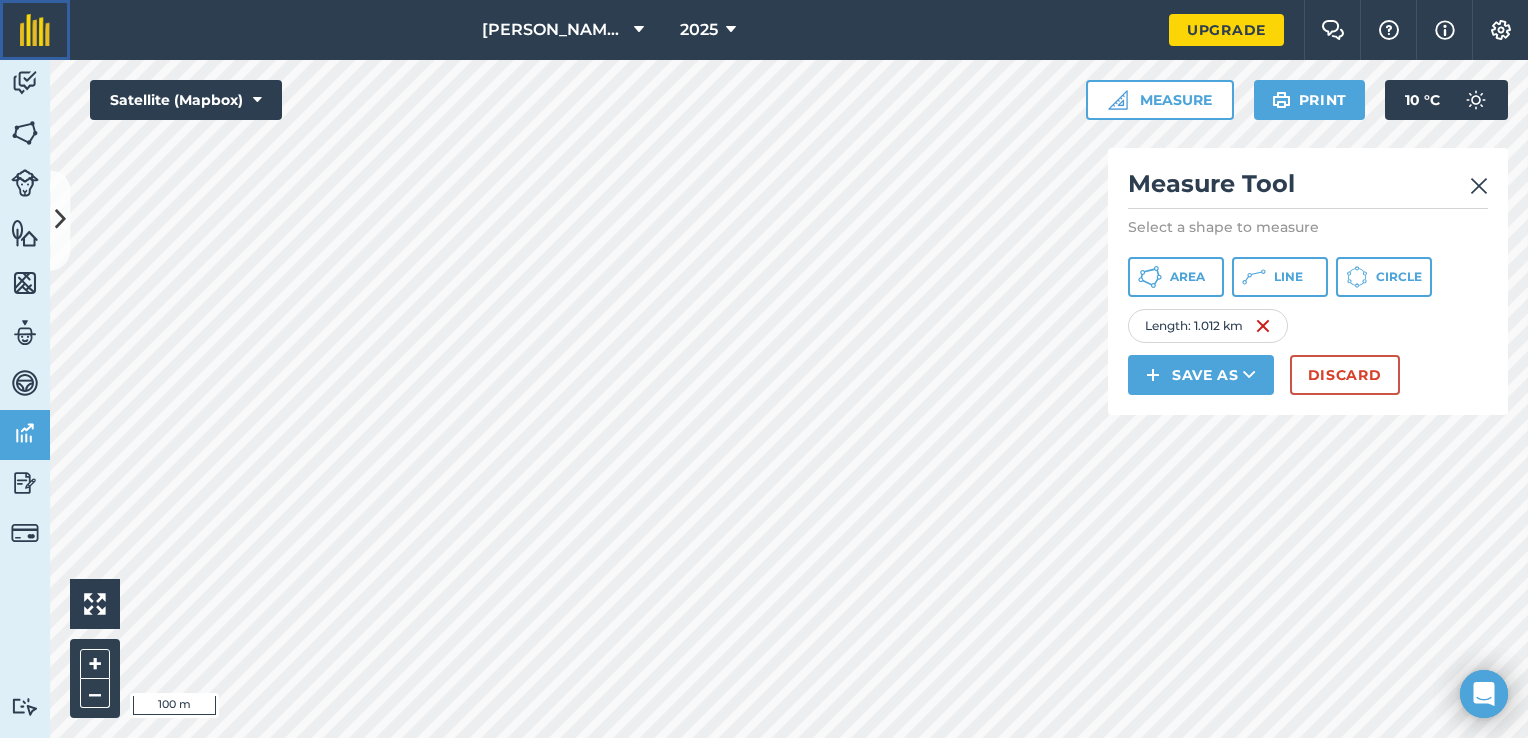 click at bounding box center (35, 30) 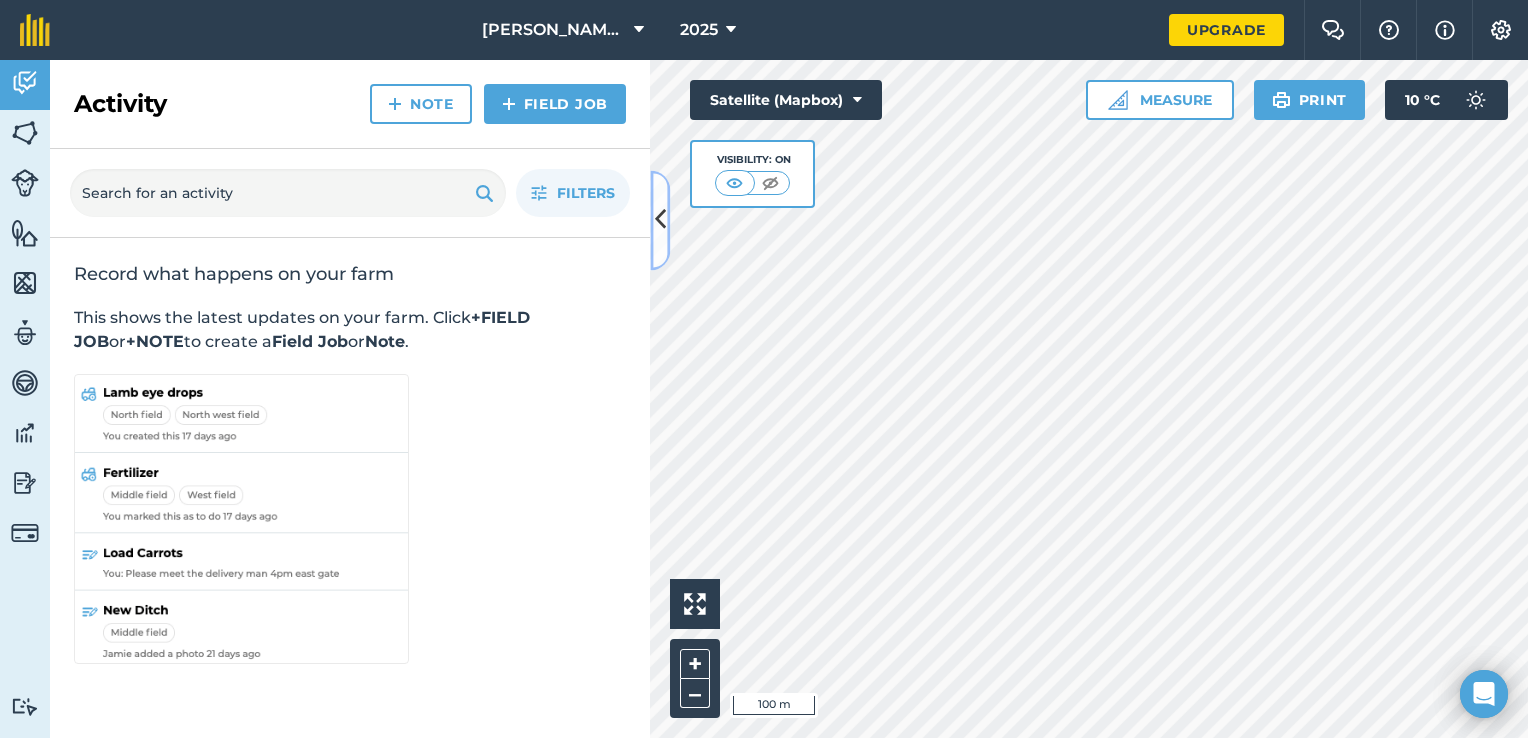 click at bounding box center [660, 220] 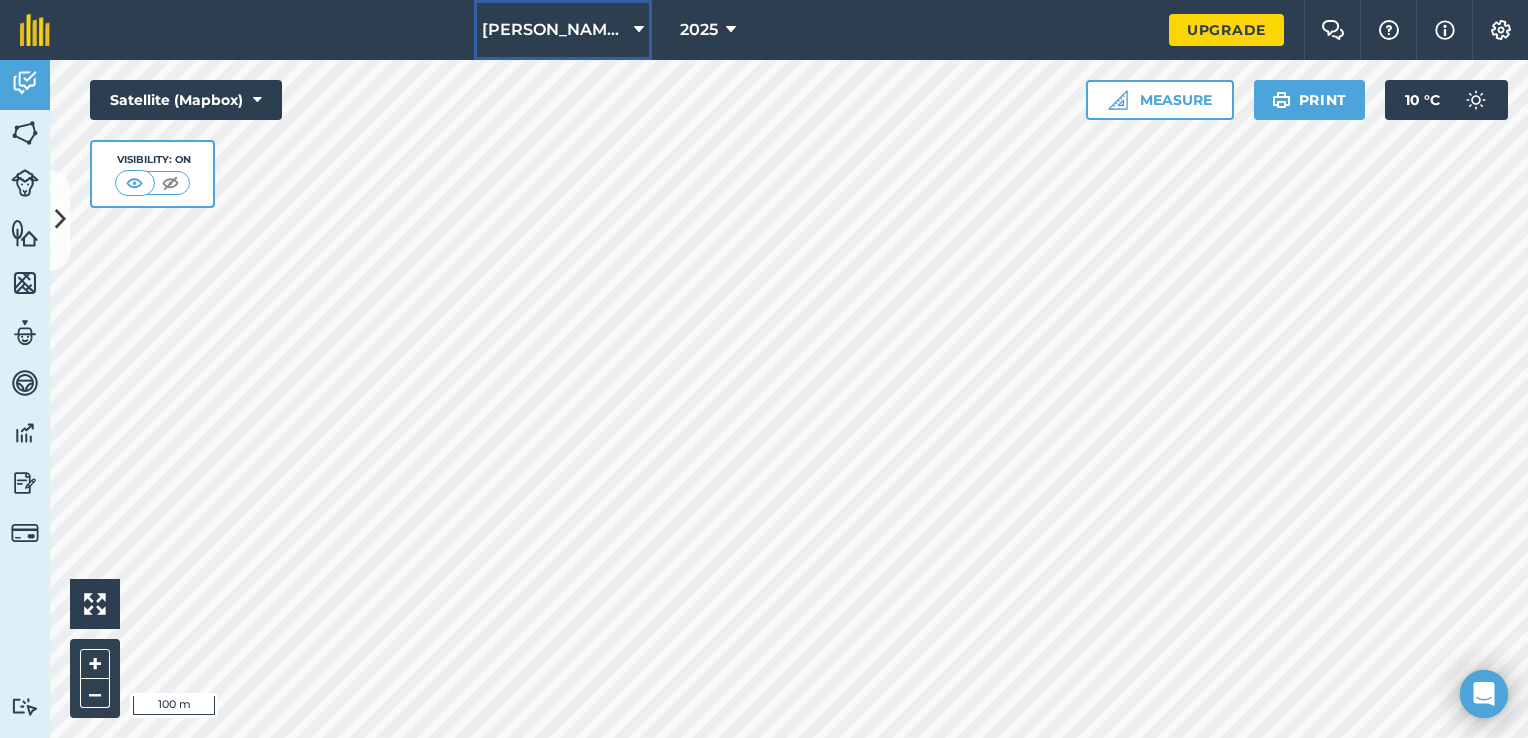 click on "[PERSON_NAME]'s HOMESTEAD" at bounding box center (563, 30) 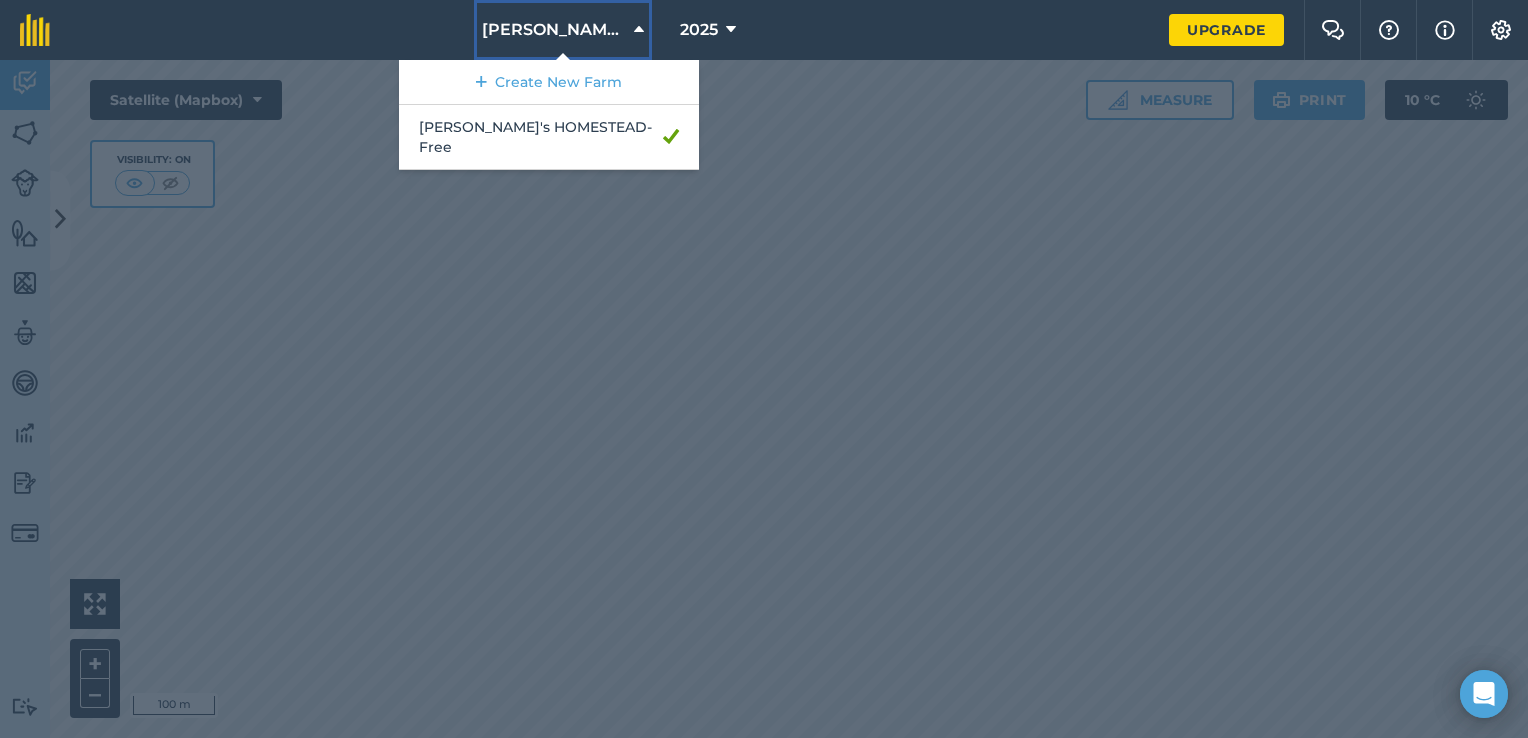 click on "[PERSON_NAME]'s HOMESTEAD" at bounding box center [563, 30] 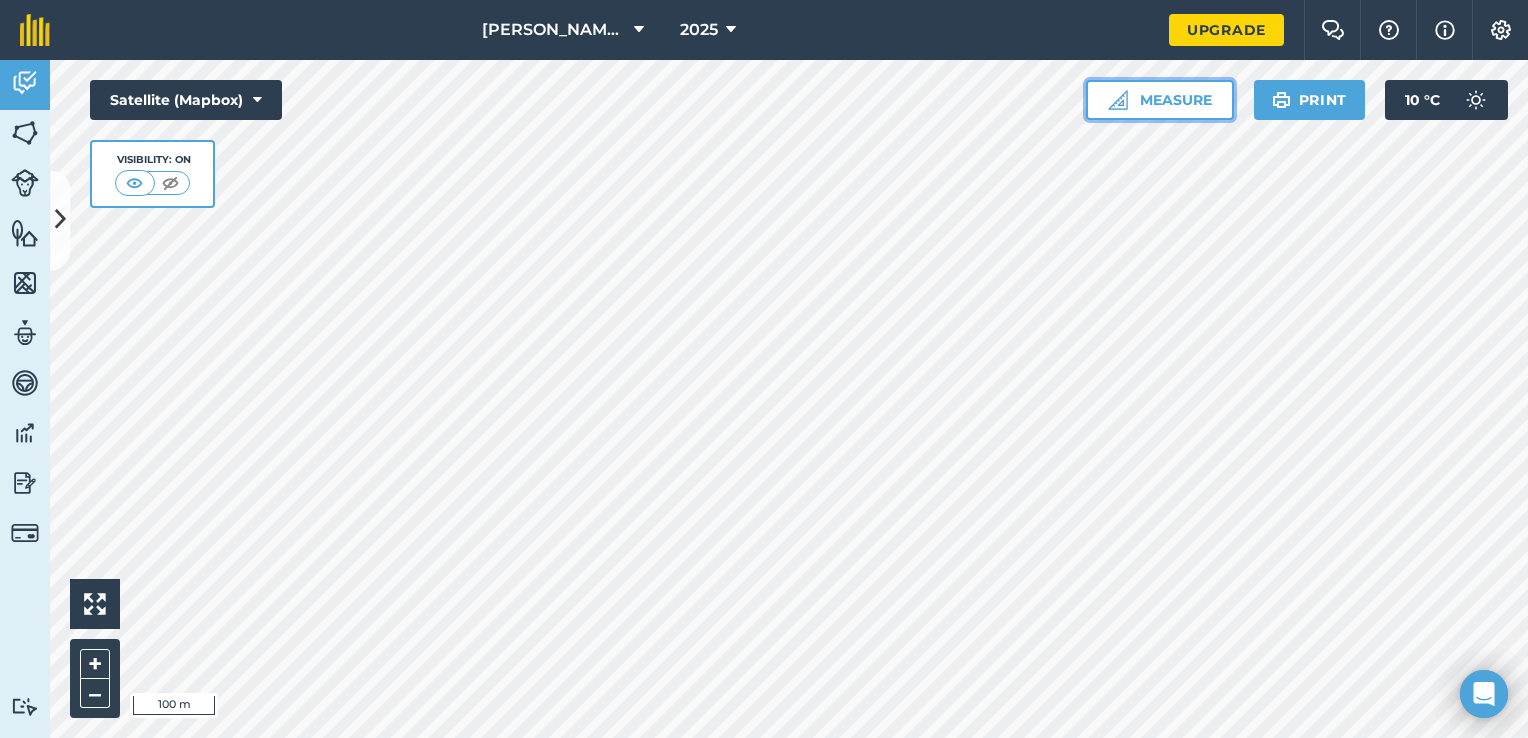 click on "Measure" at bounding box center (1160, 100) 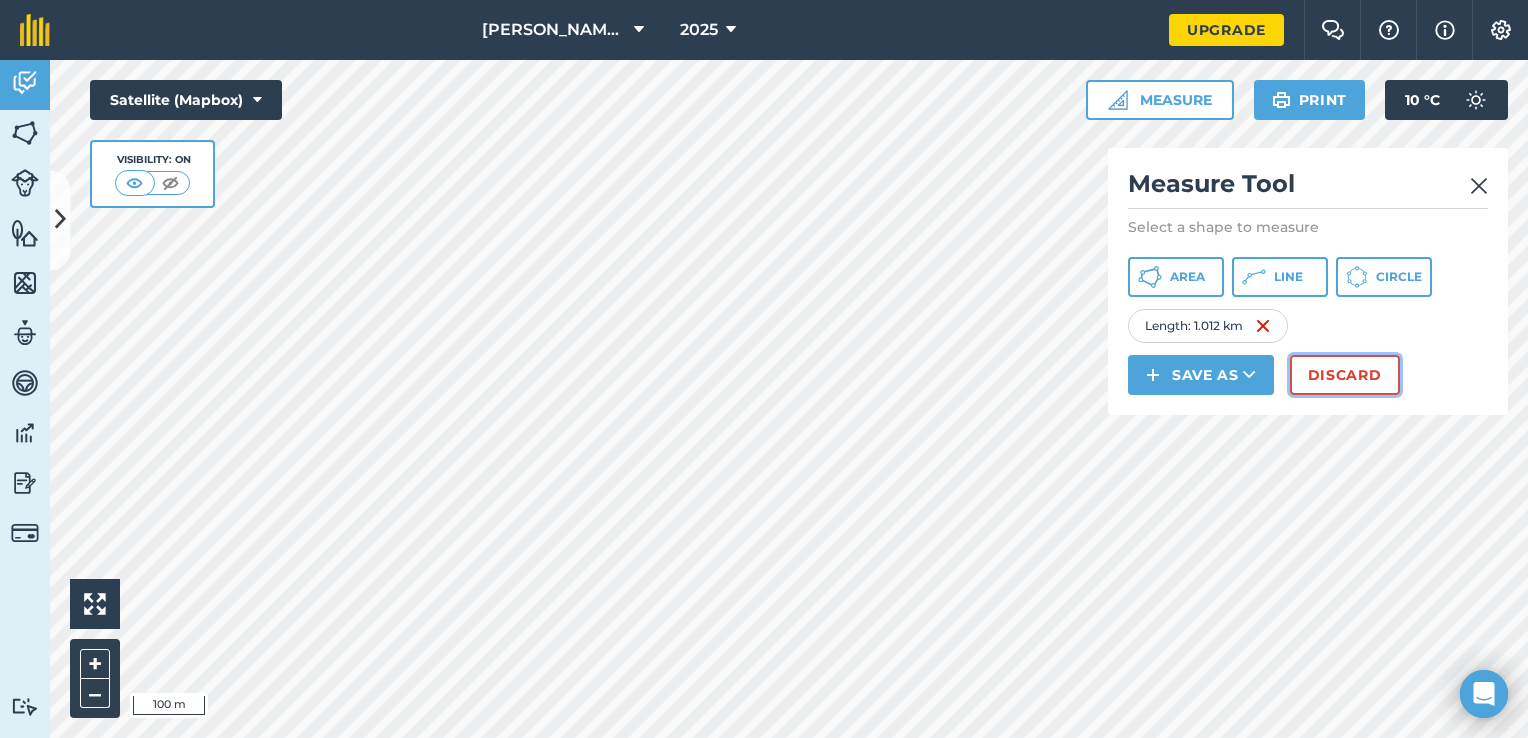 click on "Discard" at bounding box center (1345, 375) 